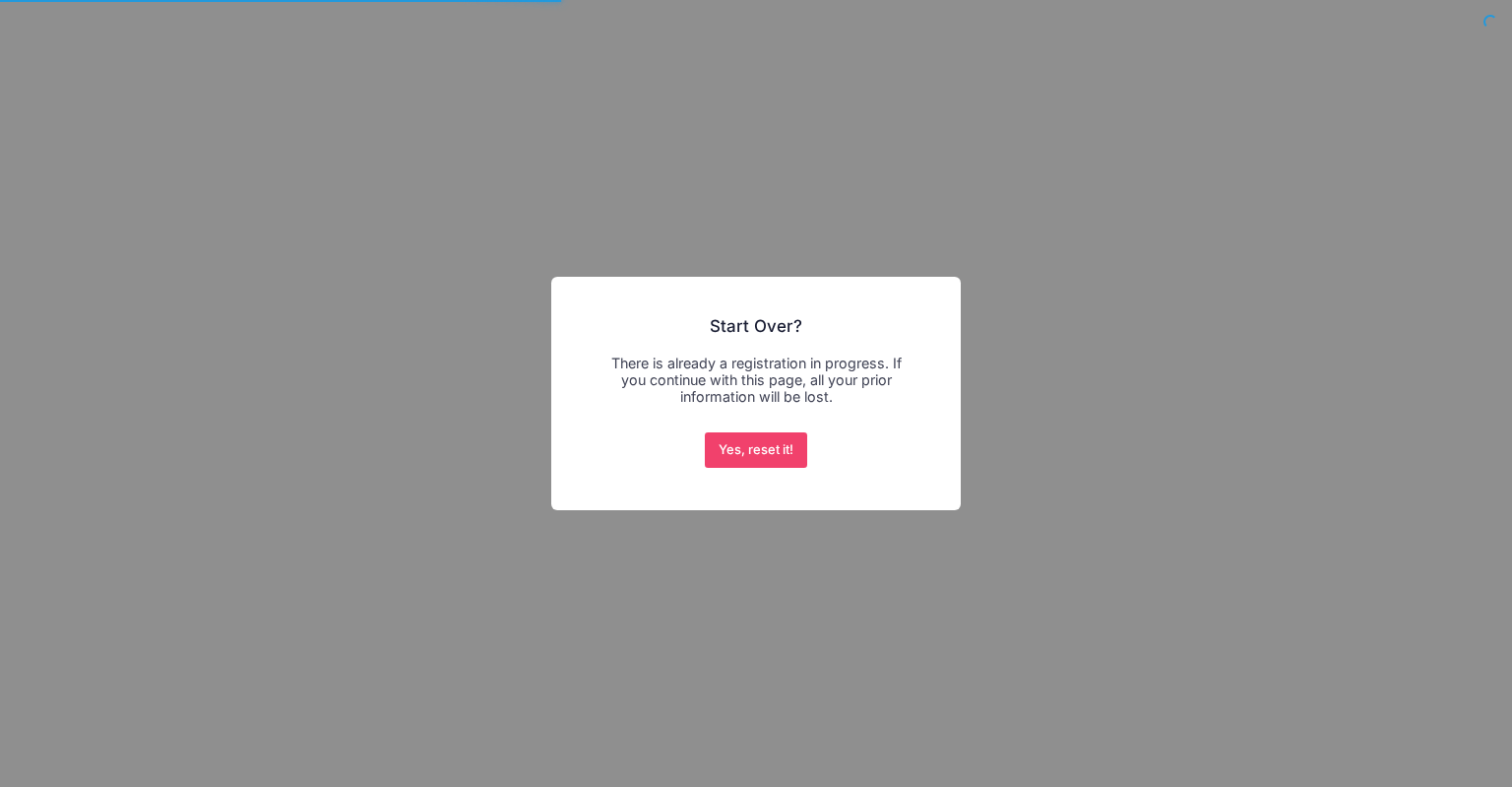 scroll, scrollTop: 0, scrollLeft: 0, axis: both 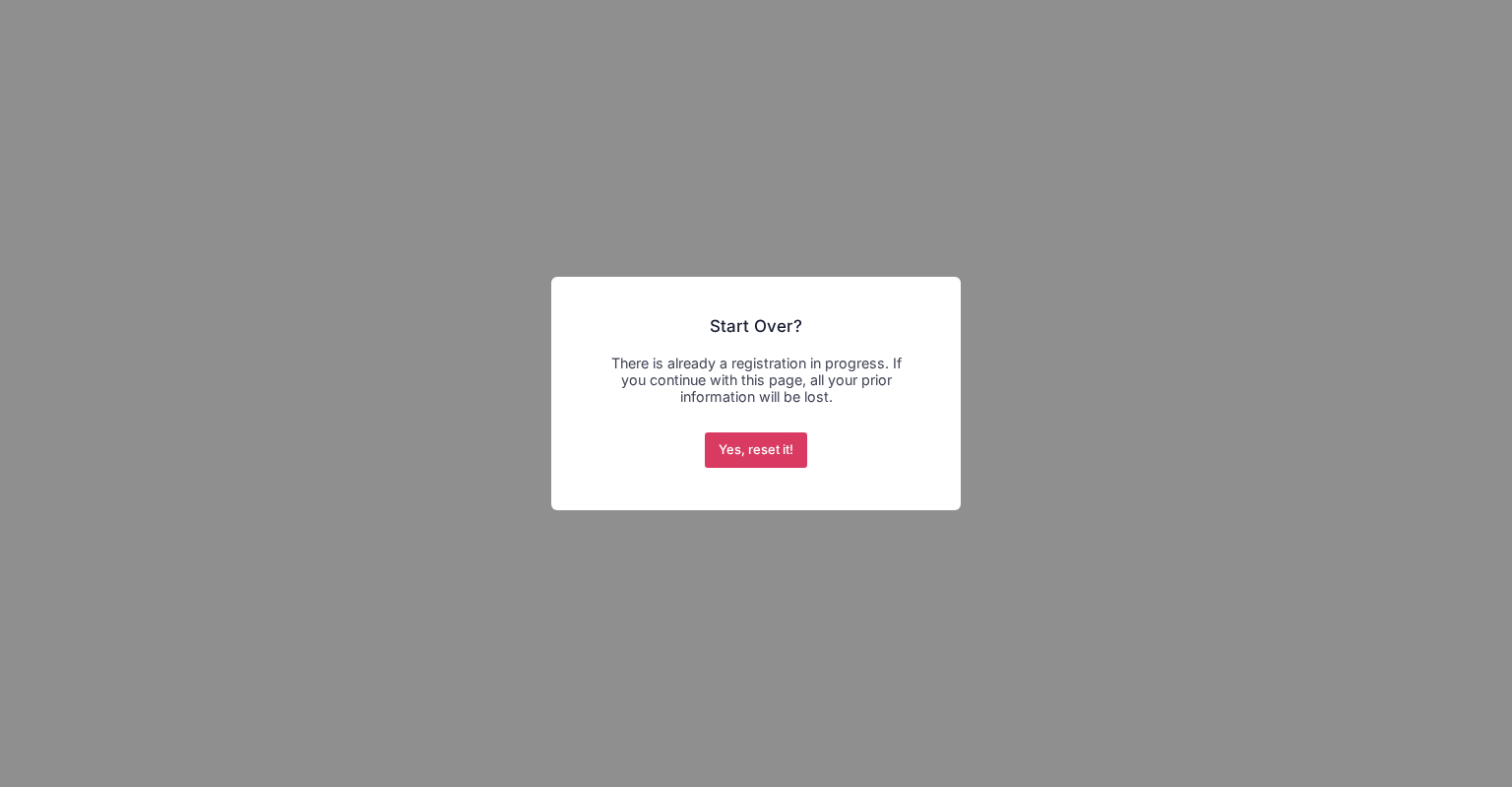 click on "Yes, reset it!" at bounding box center [756, 450] 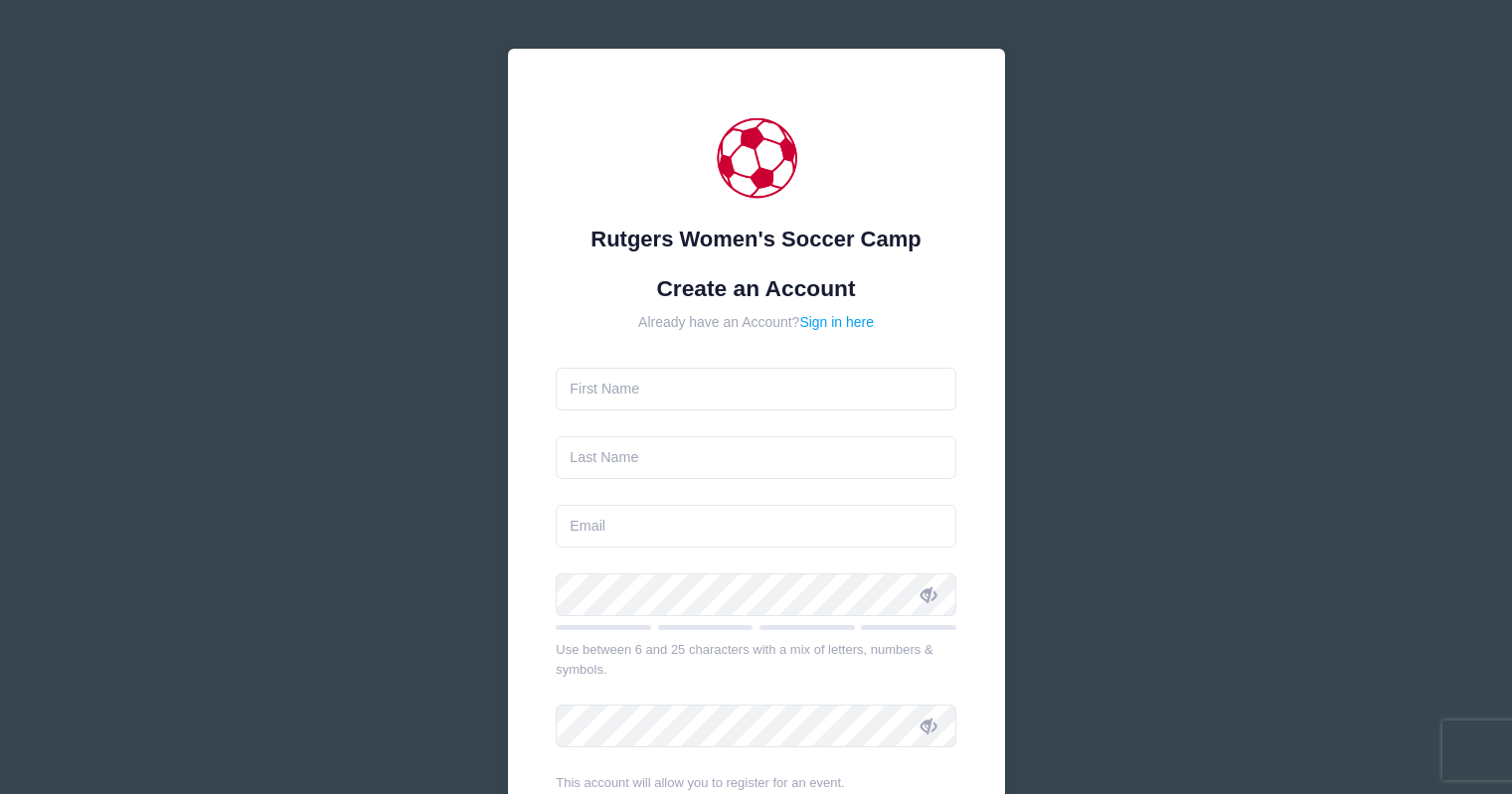 scroll, scrollTop: 0, scrollLeft: 0, axis: both 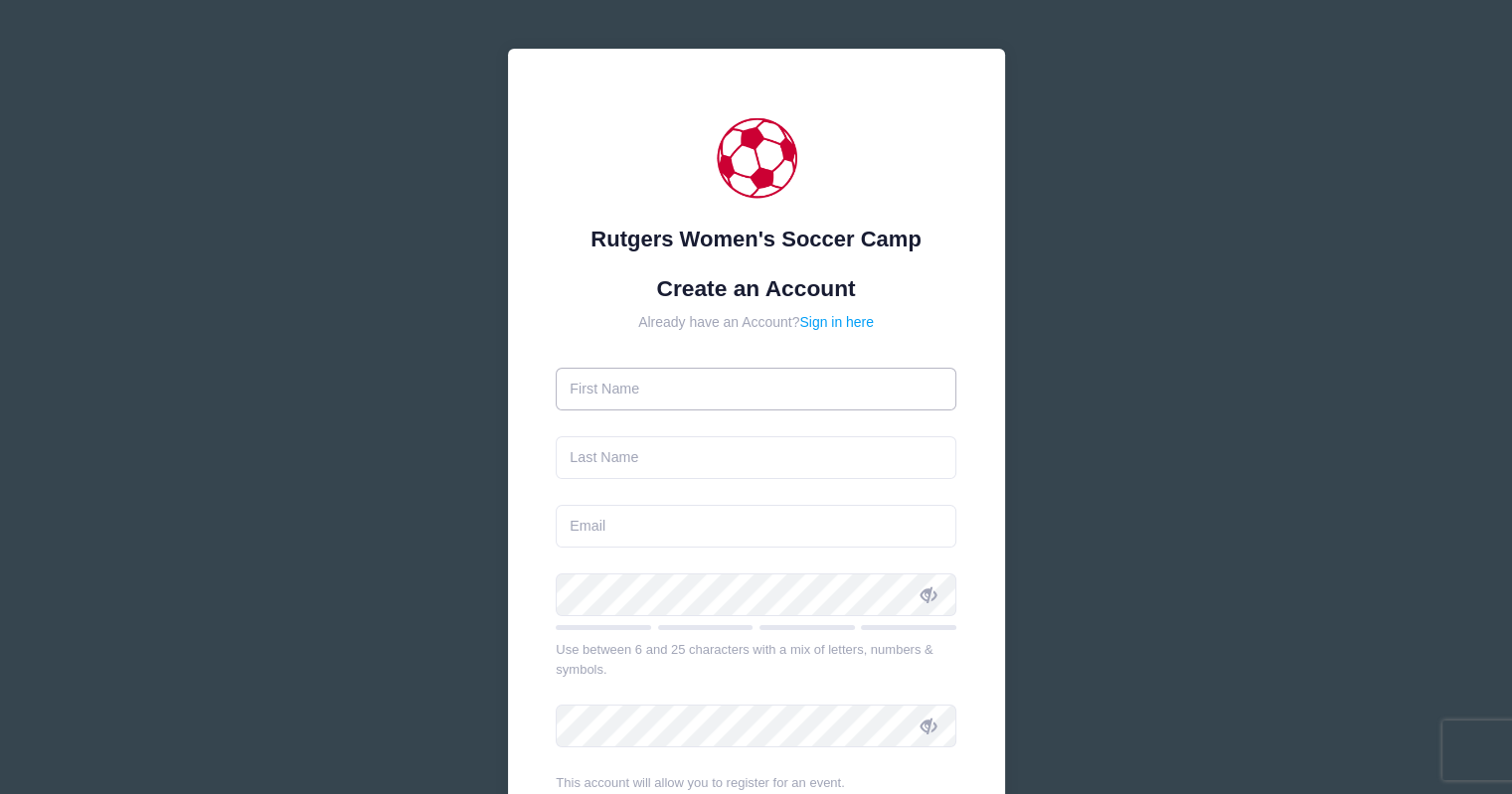 click at bounding box center [756, 389] 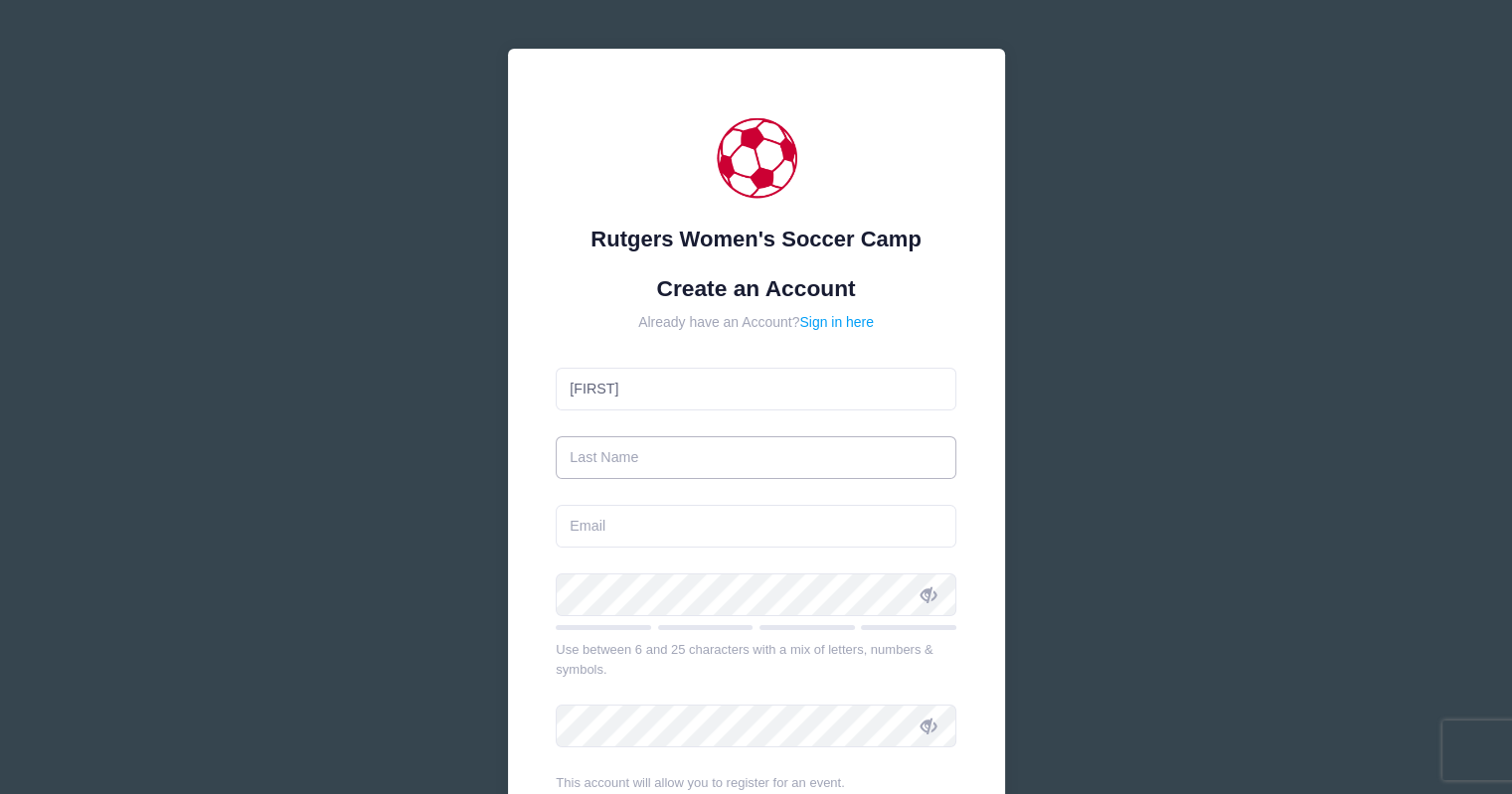 type on "[LAST]" 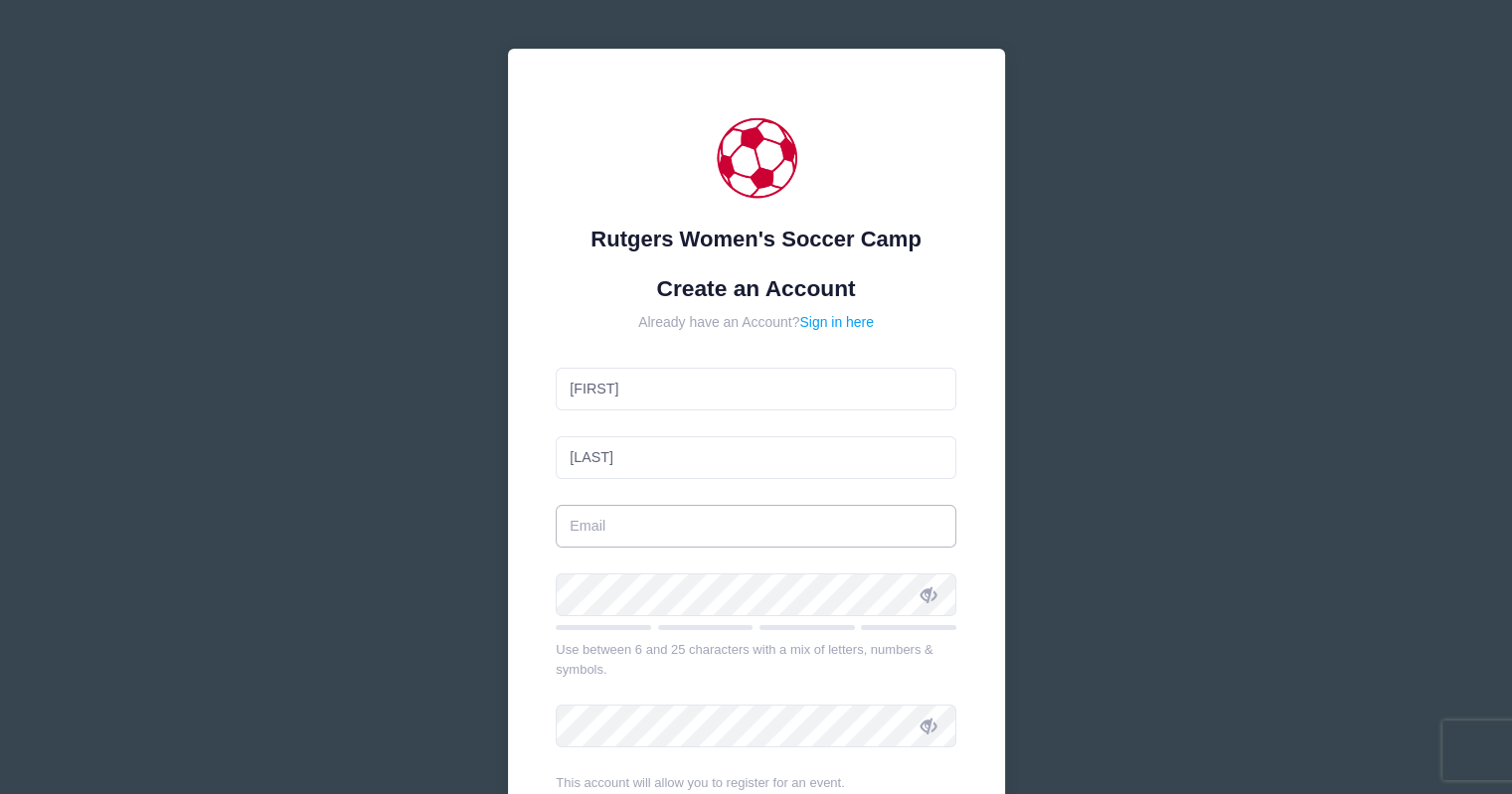 type on "[EMAIL]" 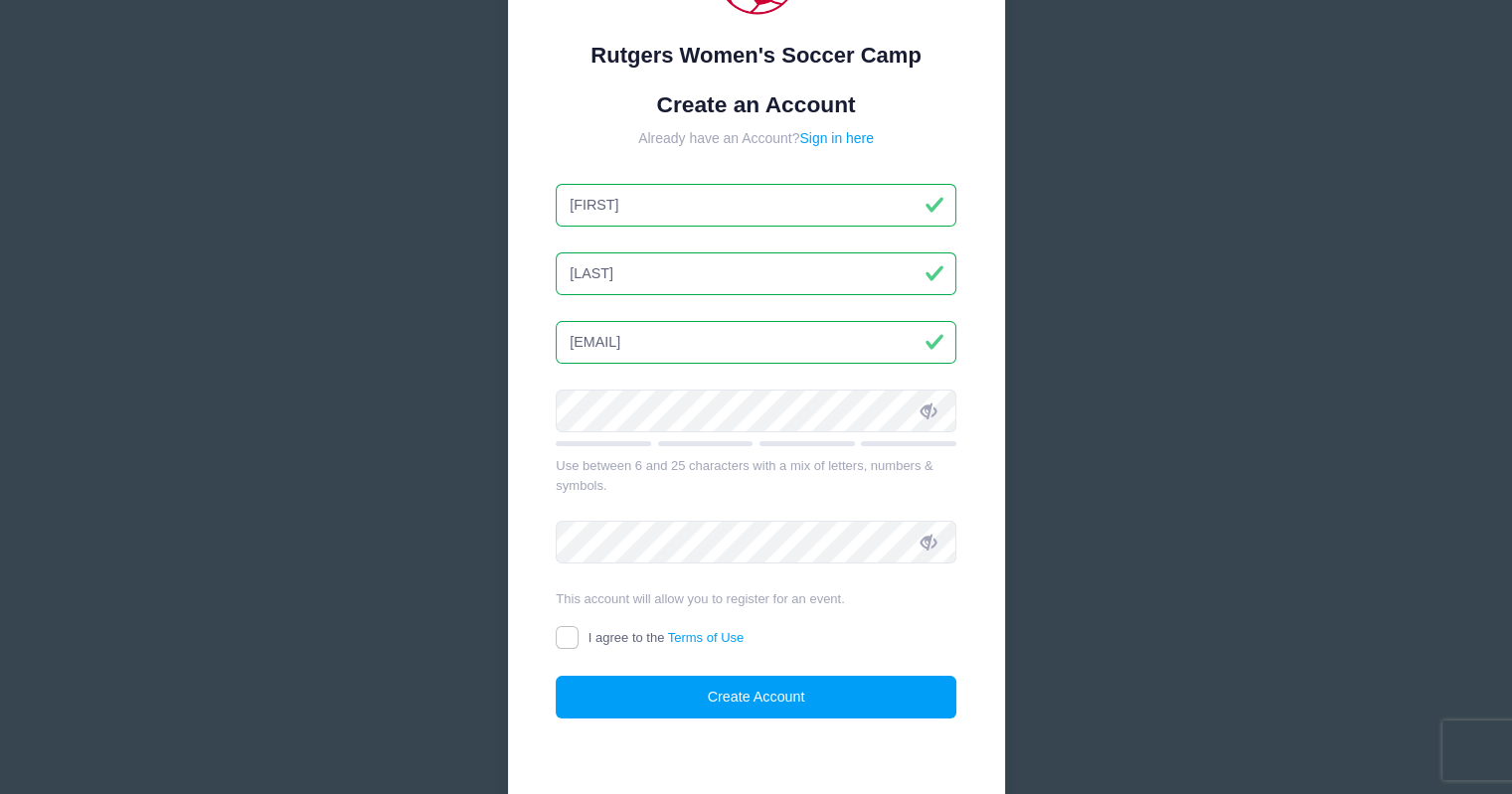 scroll, scrollTop: 199, scrollLeft: 0, axis: vertical 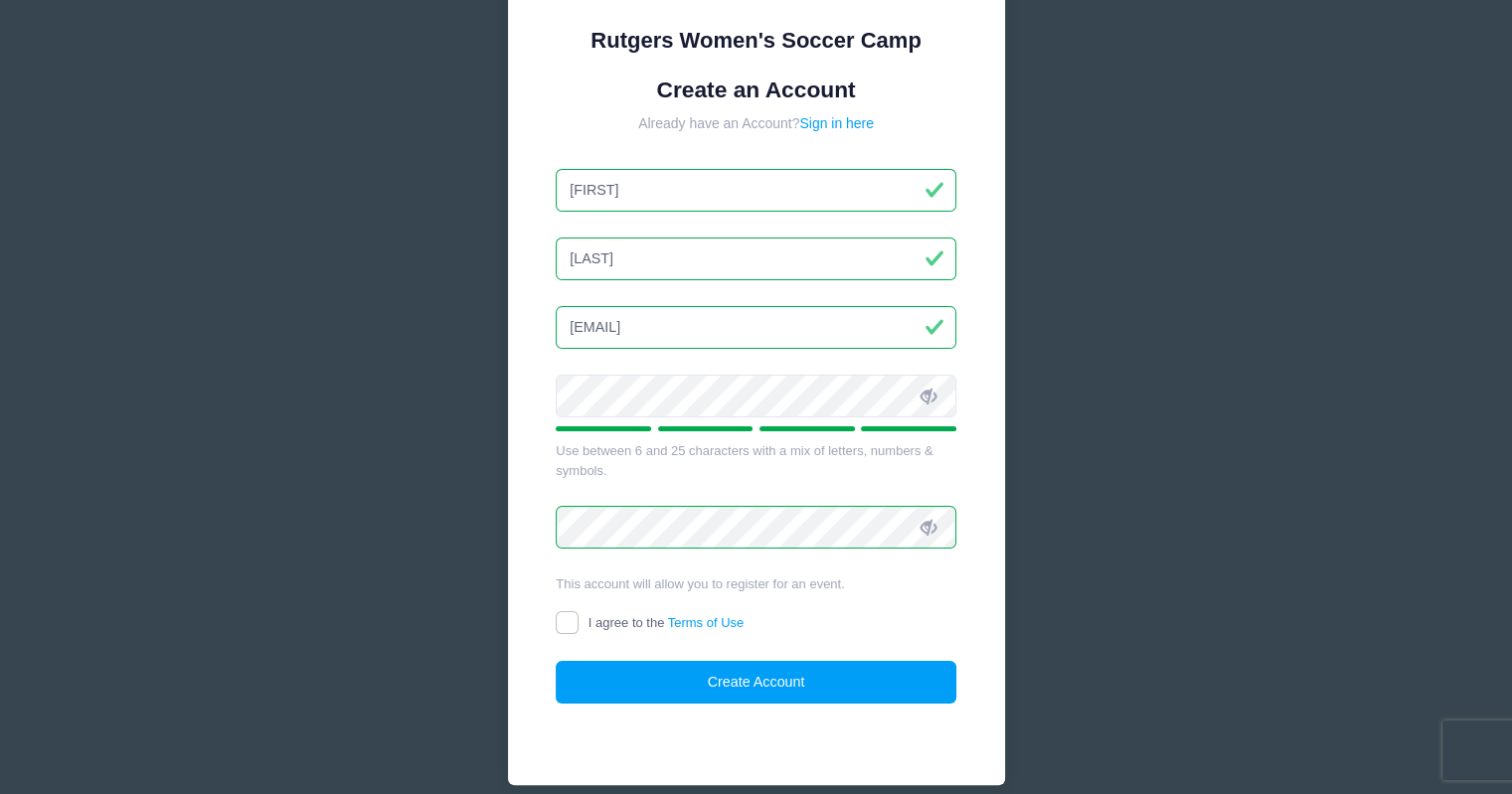 click on "Rutgers Women's Soccer Camp
Create an Account
Already have an Account?
Sign in here
Tomer
Levy" at bounding box center (756, 342) 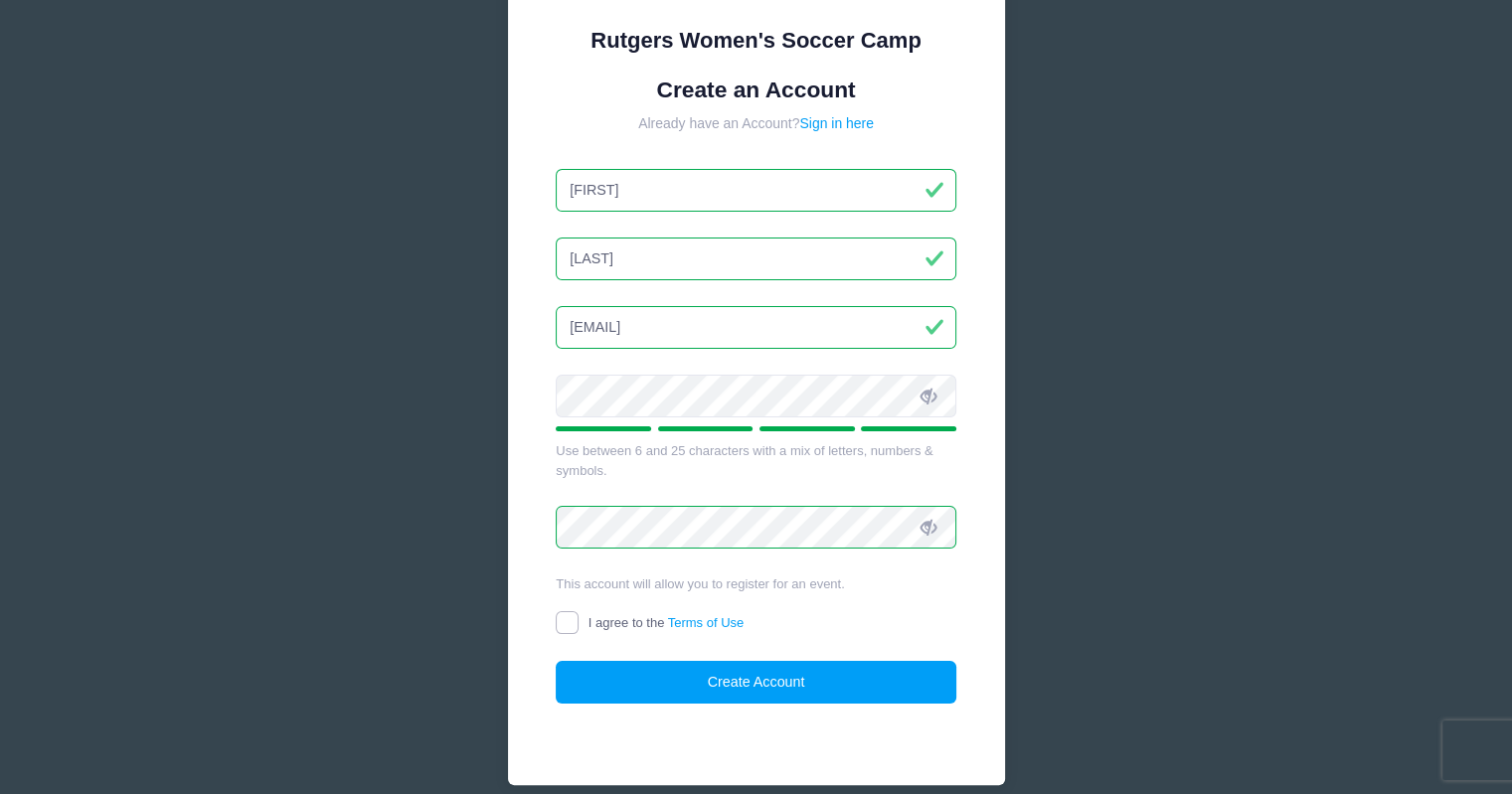 click on "I agree to the
Terms of Use" at bounding box center (567, 622) 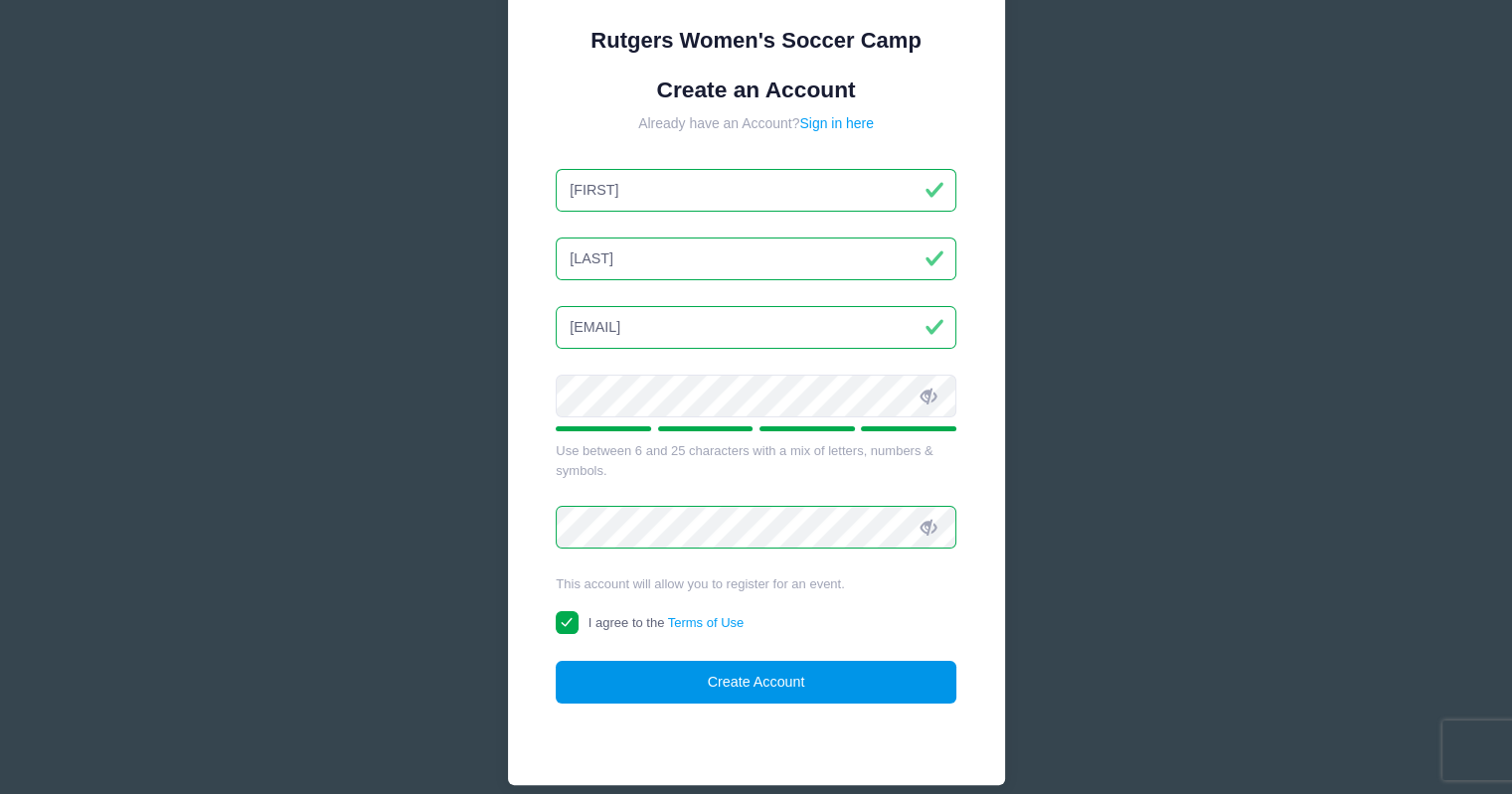 click on "Create Account" at bounding box center (756, 682) 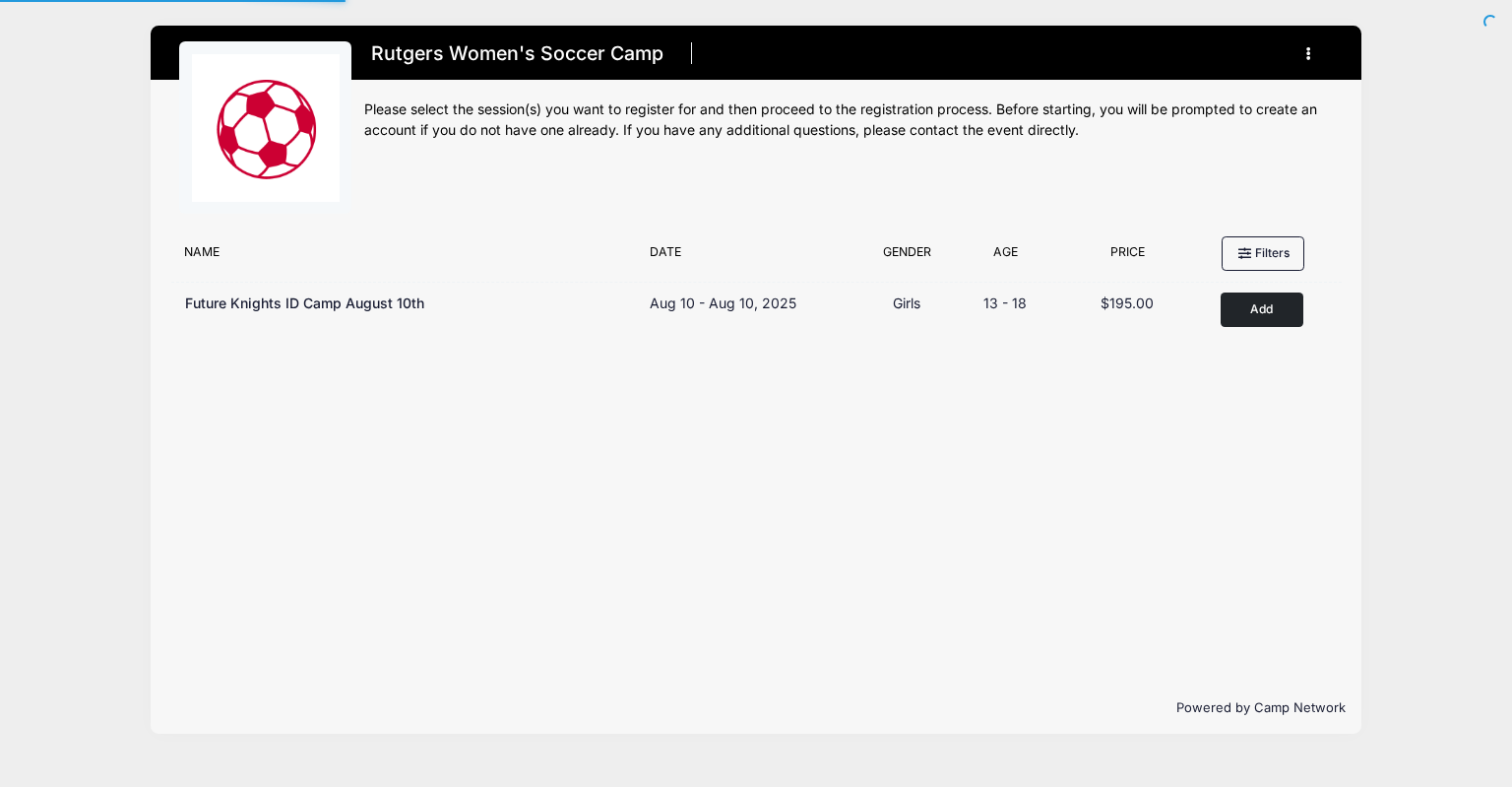scroll, scrollTop: 0, scrollLeft: 0, axis: both 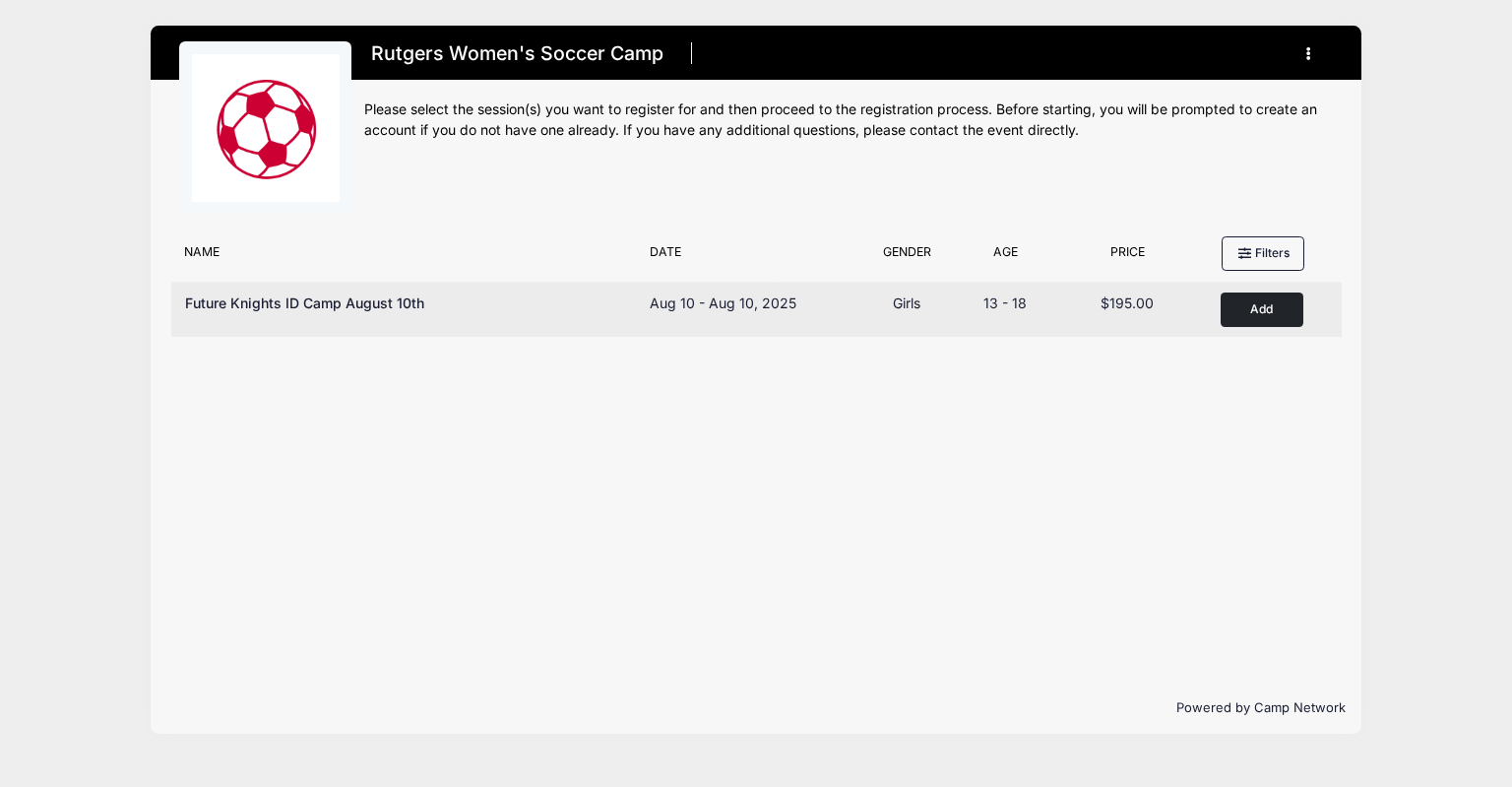 click on "$195.00" at bounding box center [1127, 302] 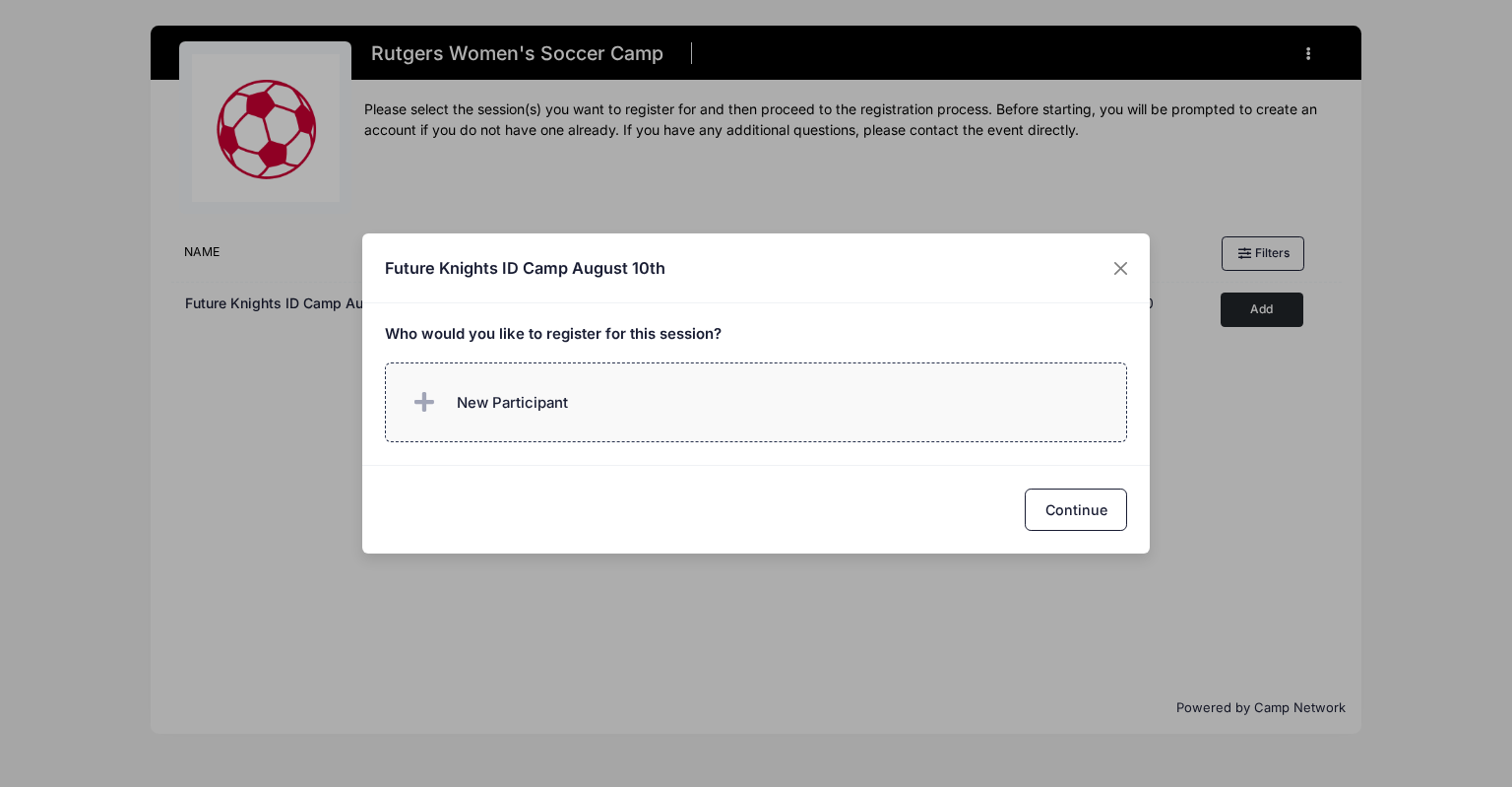 click on "New Participant" at bounding box center (756, 402) 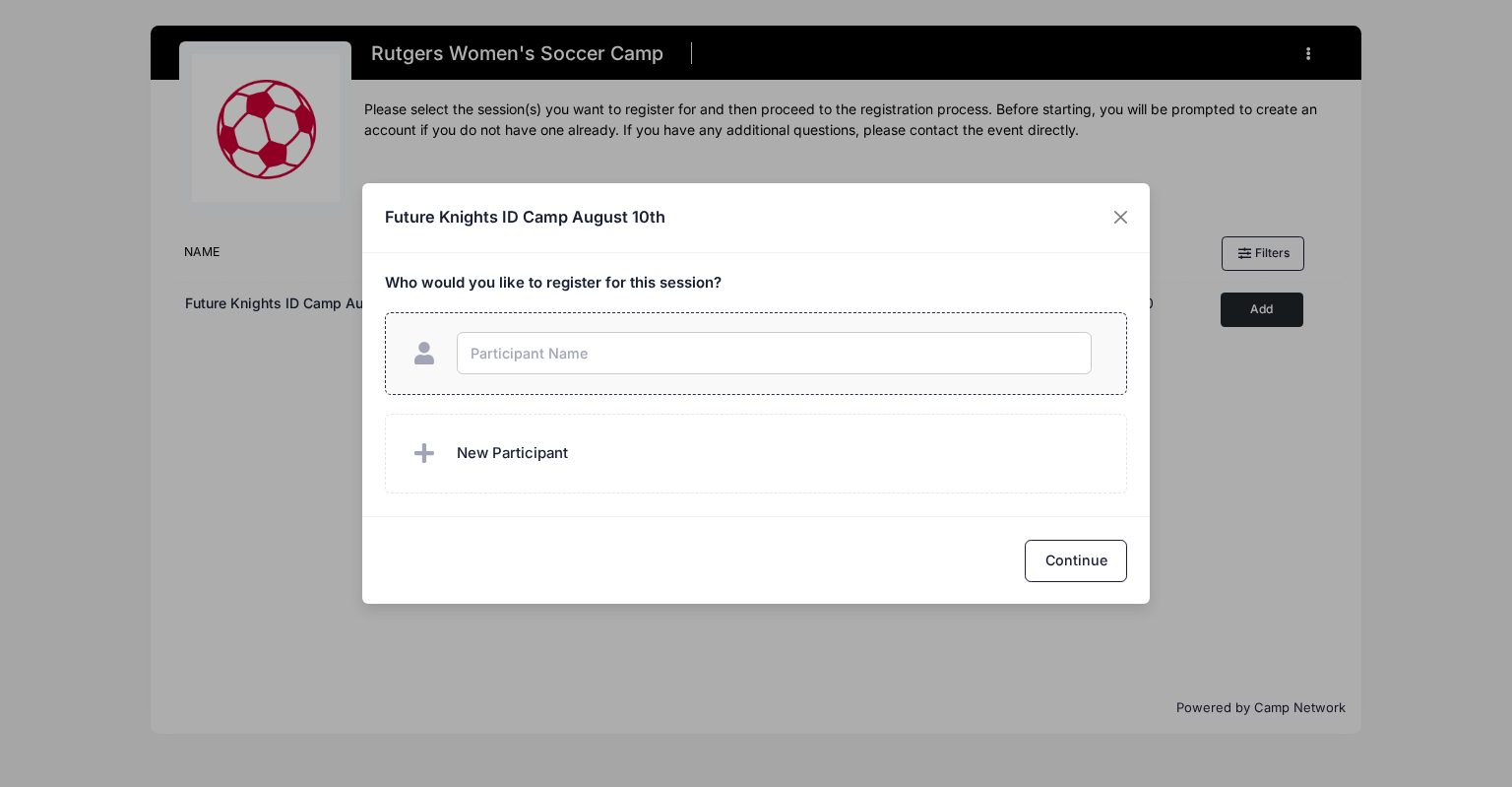 click at bounding box center (774, 353) 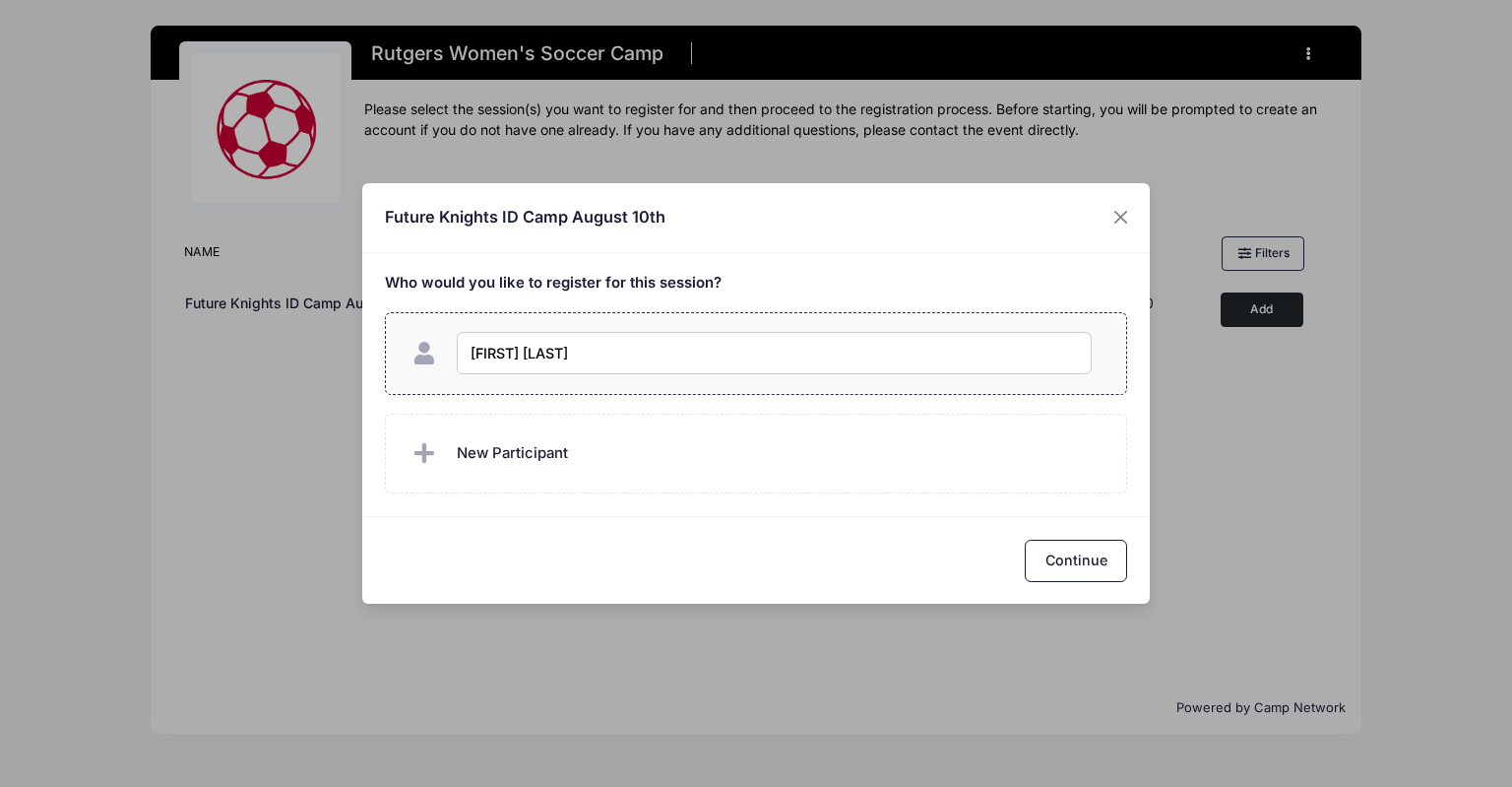 type on "Rebecca Levy" 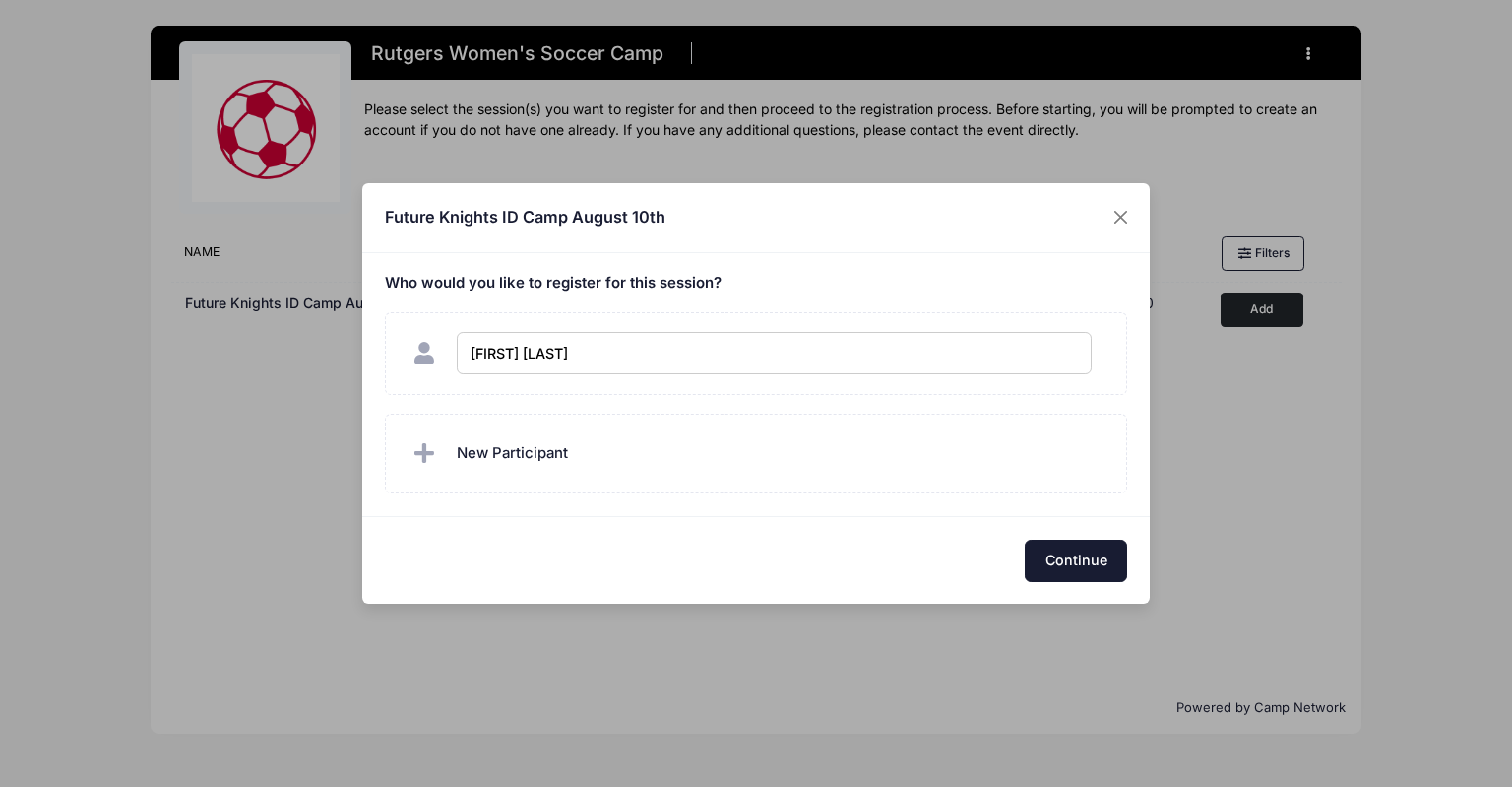 checkbox on "true" 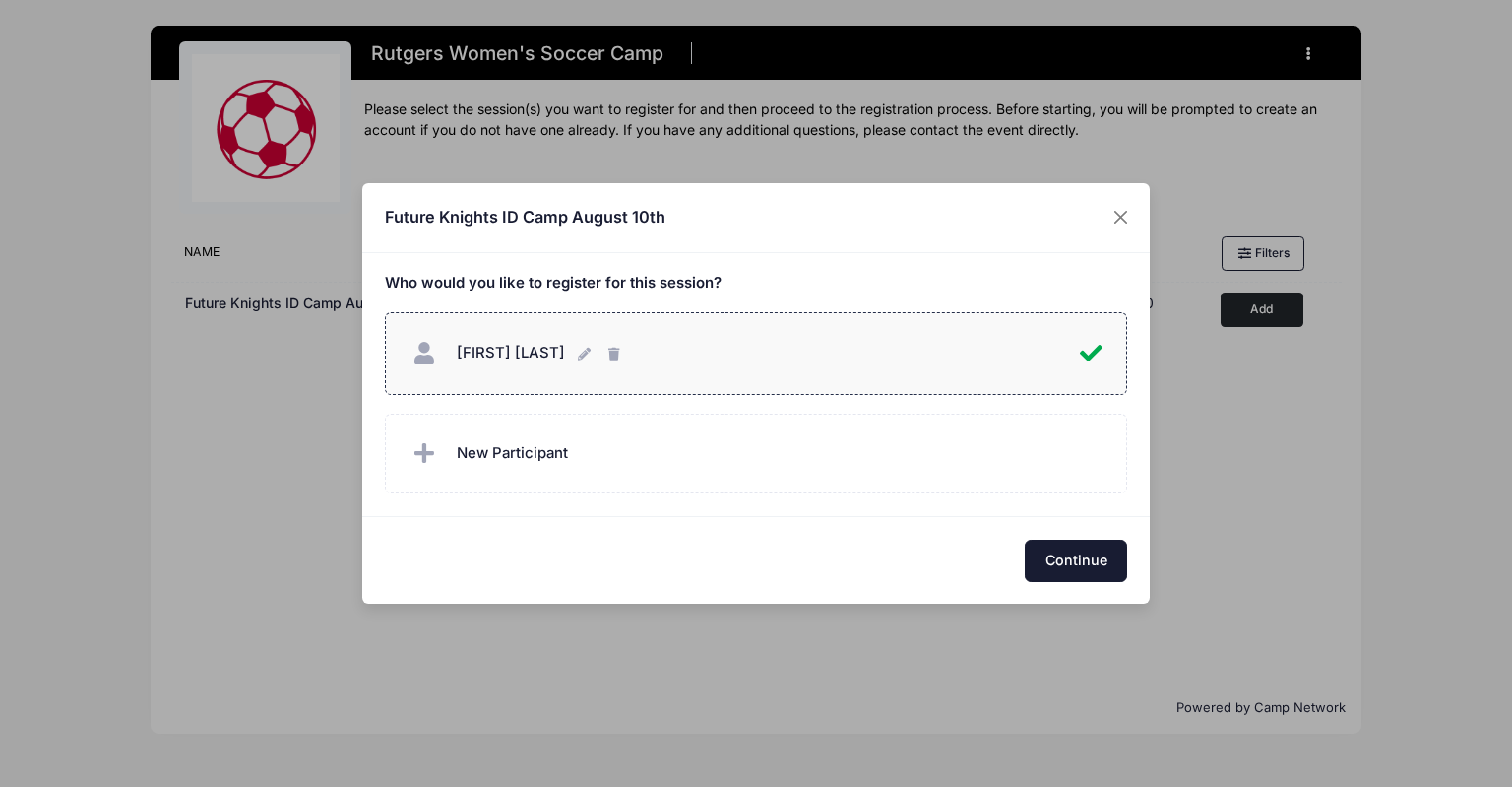 click on "Continue" at bounding box center (1076, 560) 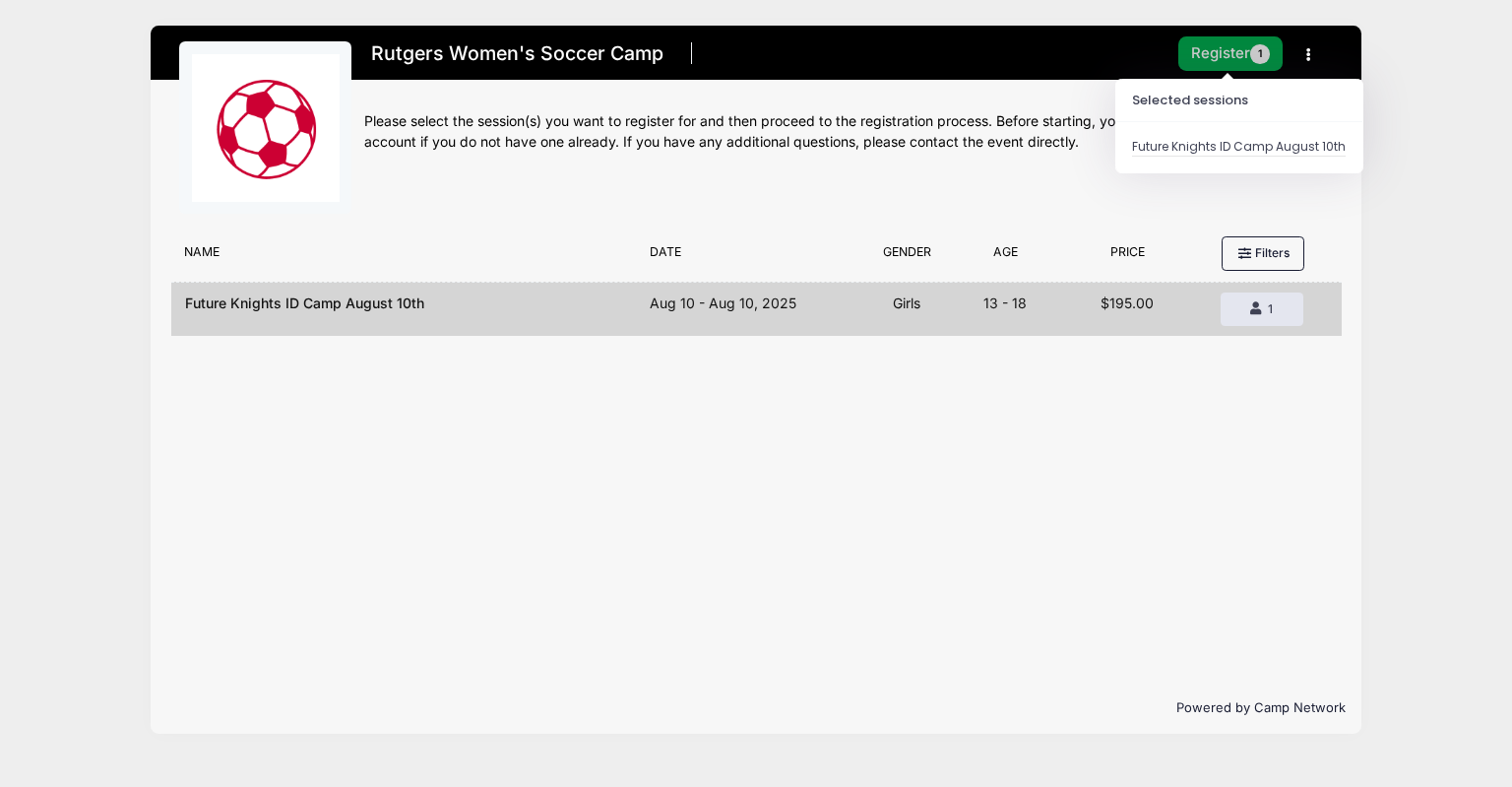 click on "Register  1" at bounding box center [1230, 53] 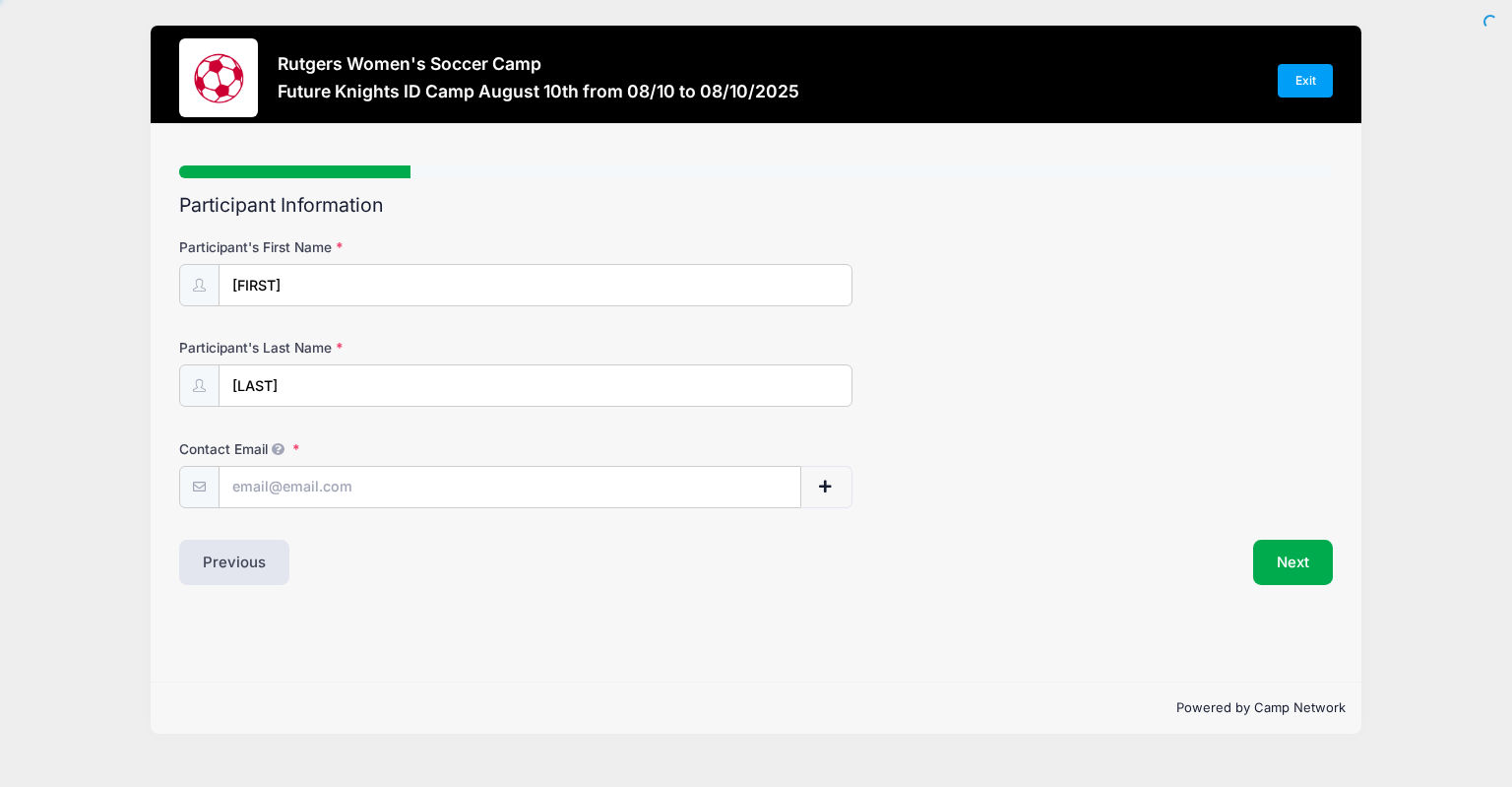 scroll, scrollTop: 0, scrollLeft: 0, axis: both 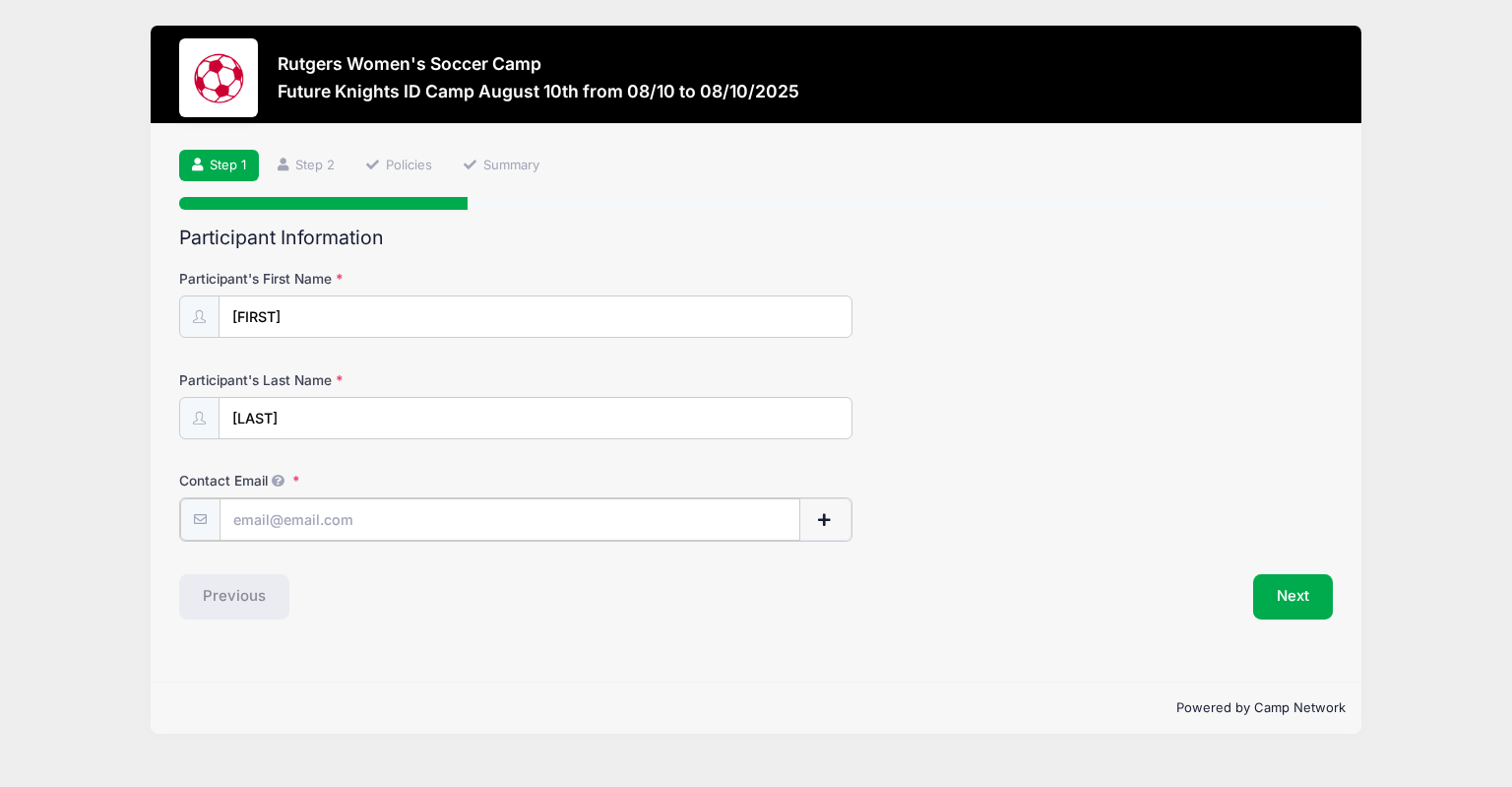 click on "Contact Email" at bounding box center [509, 519] 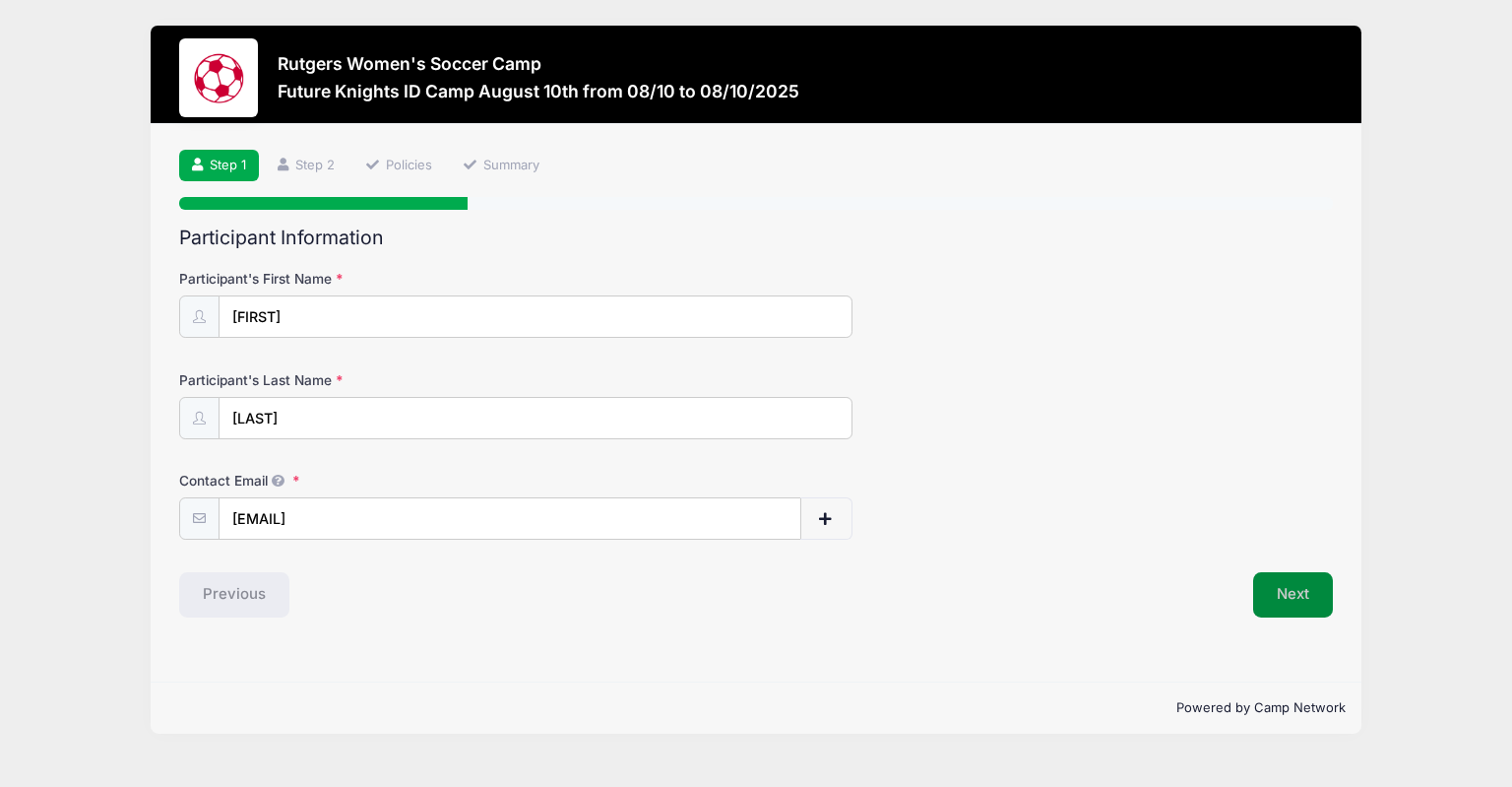 click on "Next" at bounding box center [1292, 595] 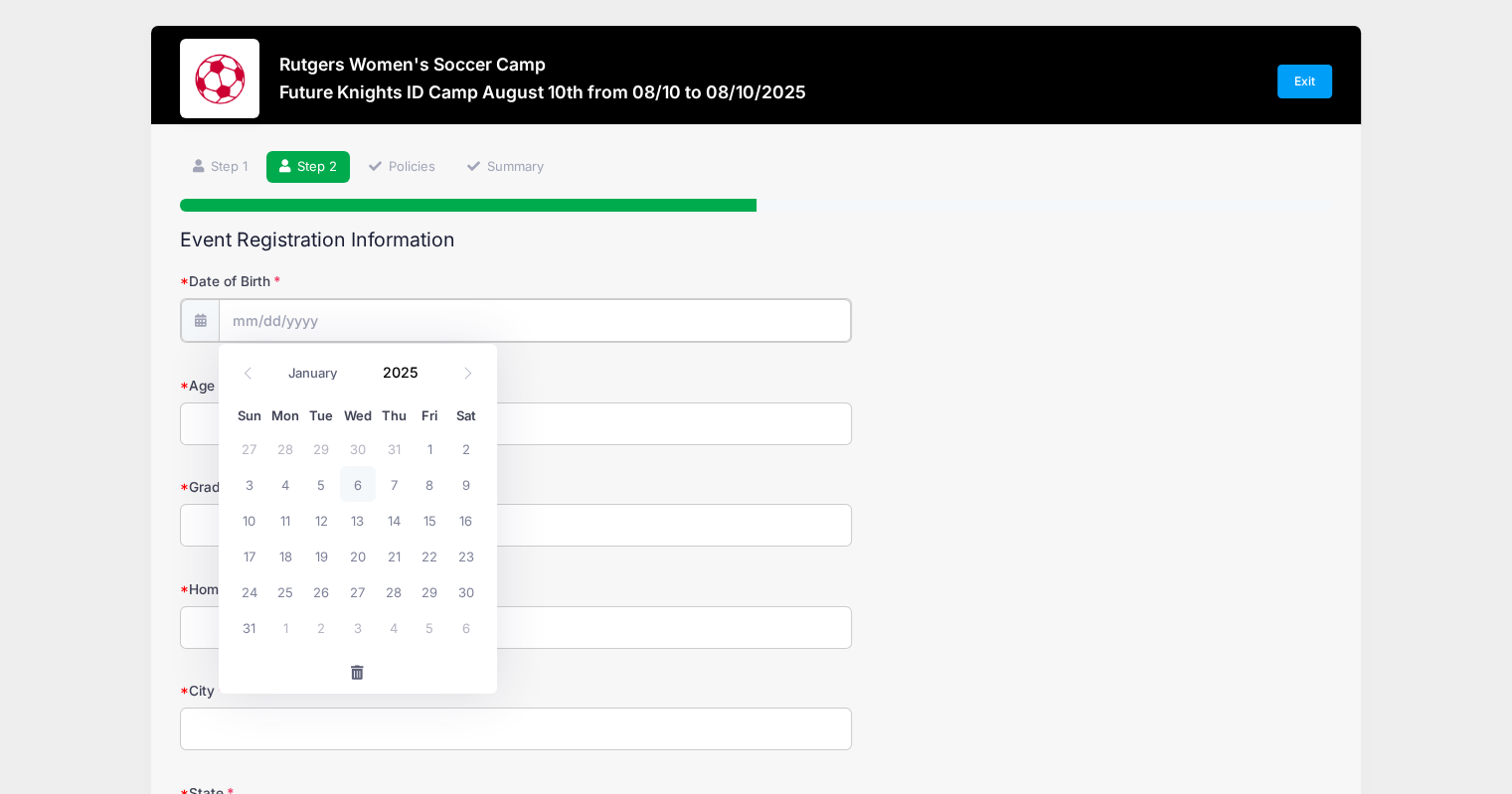 click on "Date of Birth" at bounding box center (535, 320) 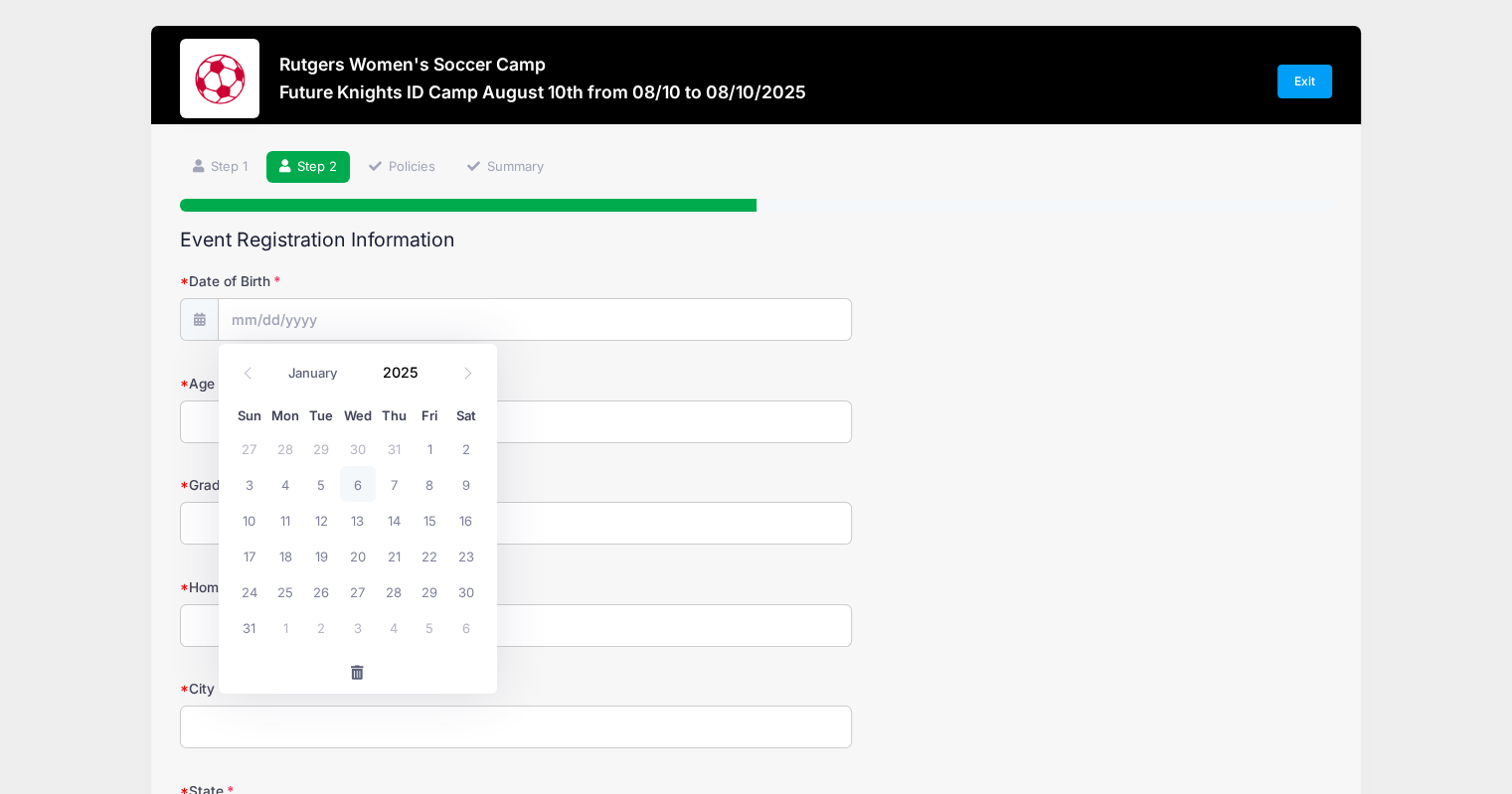 drag, startPoint x: 343, startPoint y: 322, endPoint x: 503, endPoint y: 289, distance: 163.3677 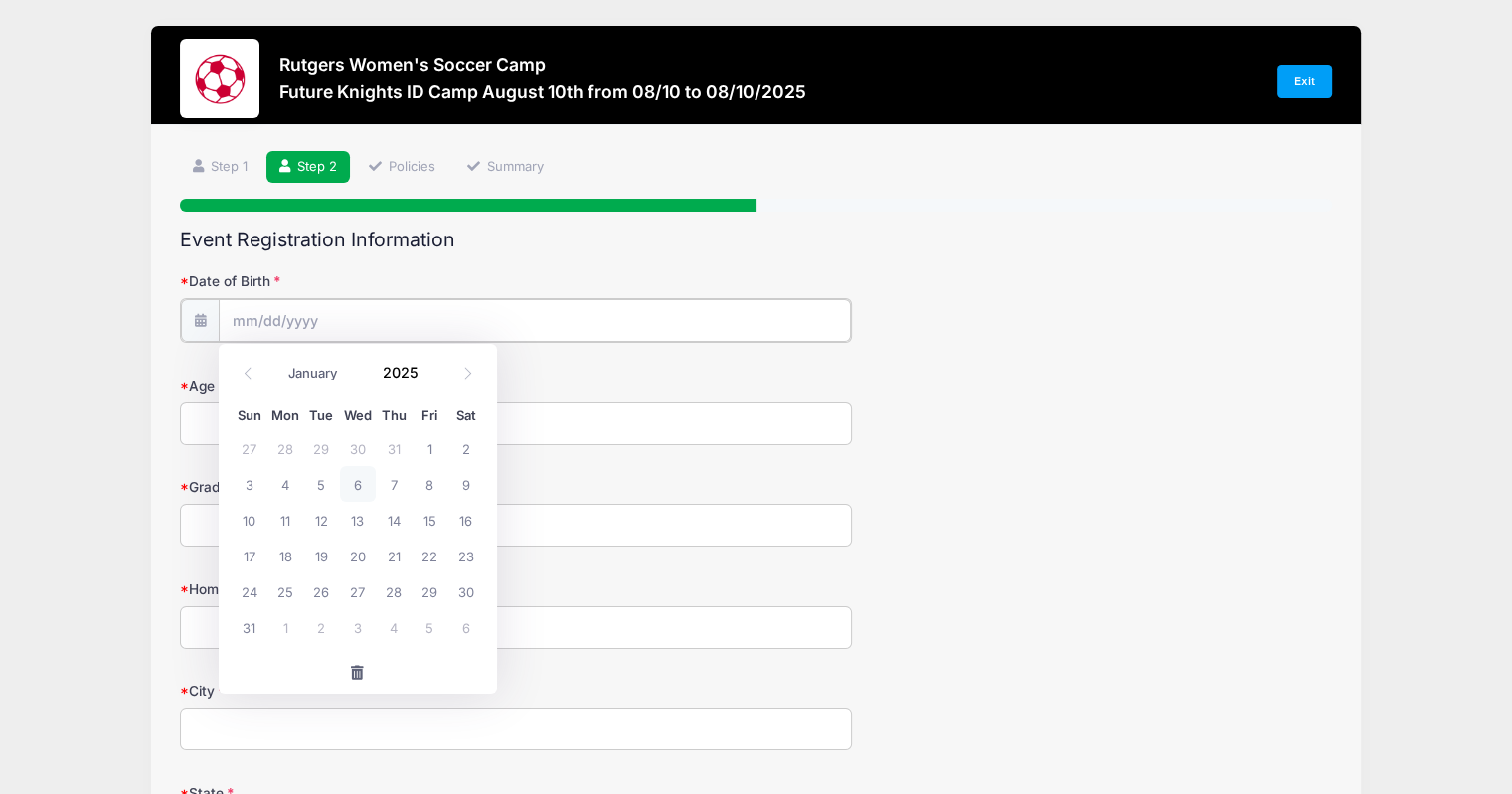 click on "Date of Birth" at bounding box center (535, 320) 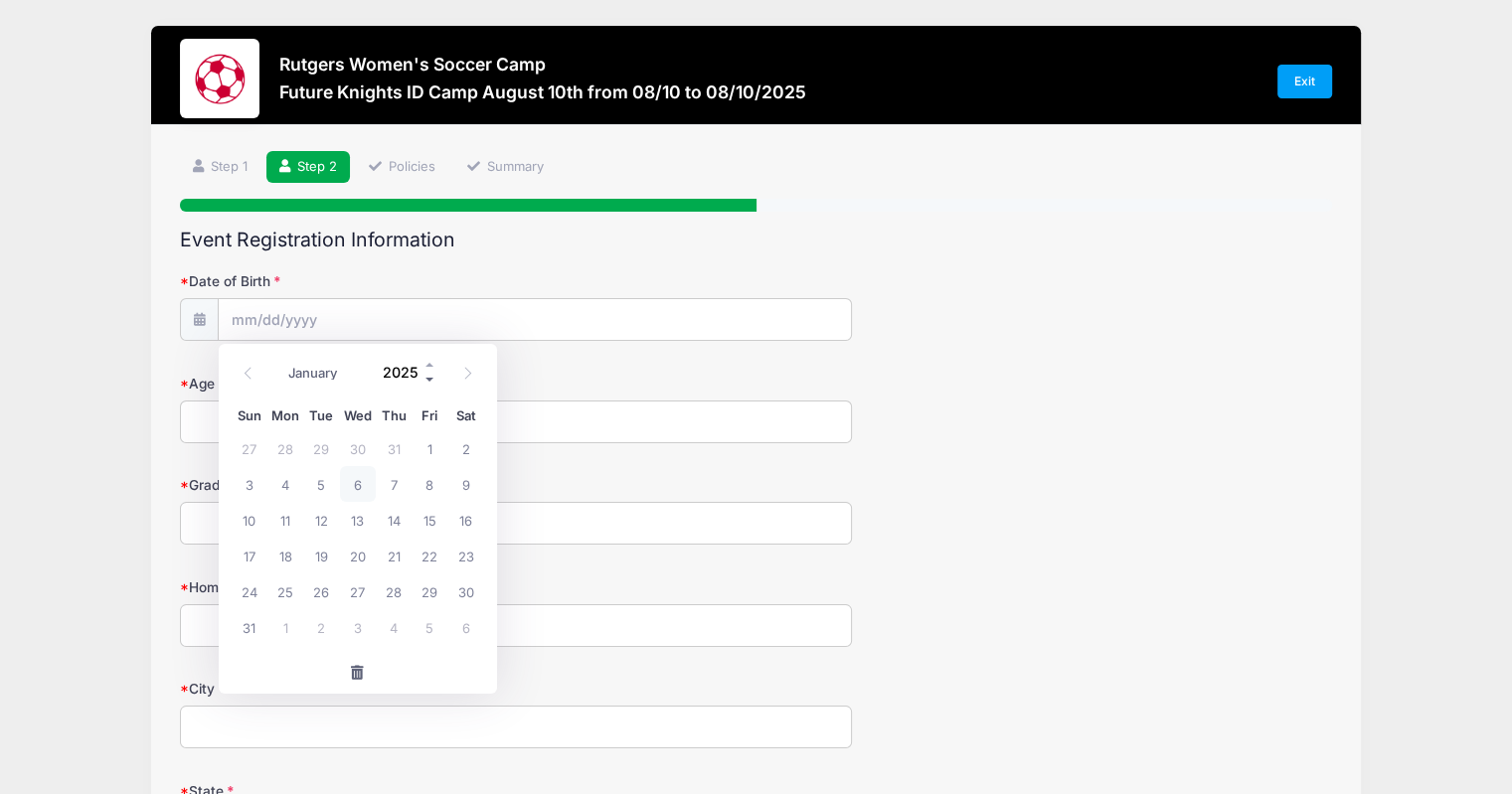 click at bounding box center [430, 380] 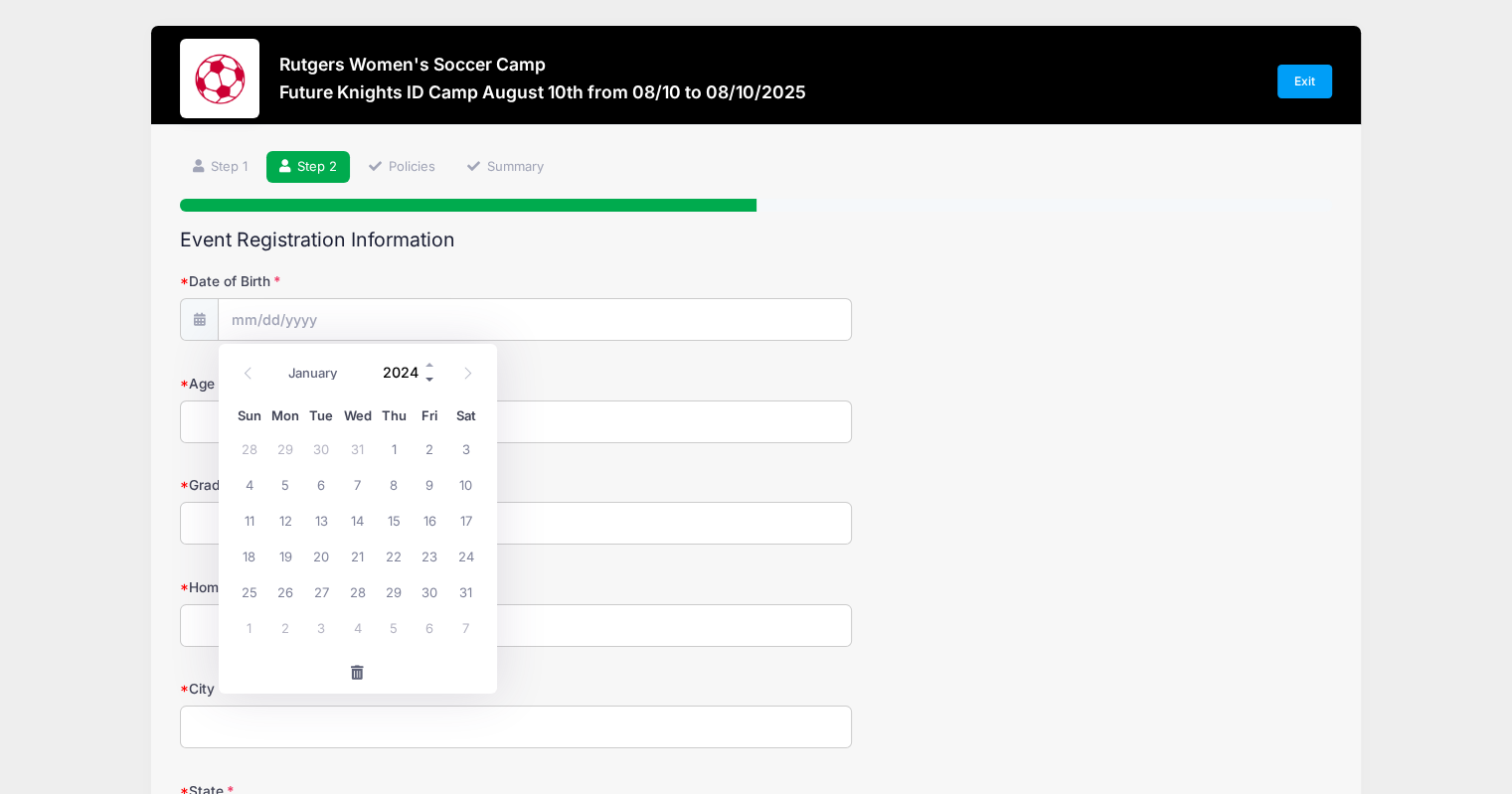 click at bounding box center (430, 380) 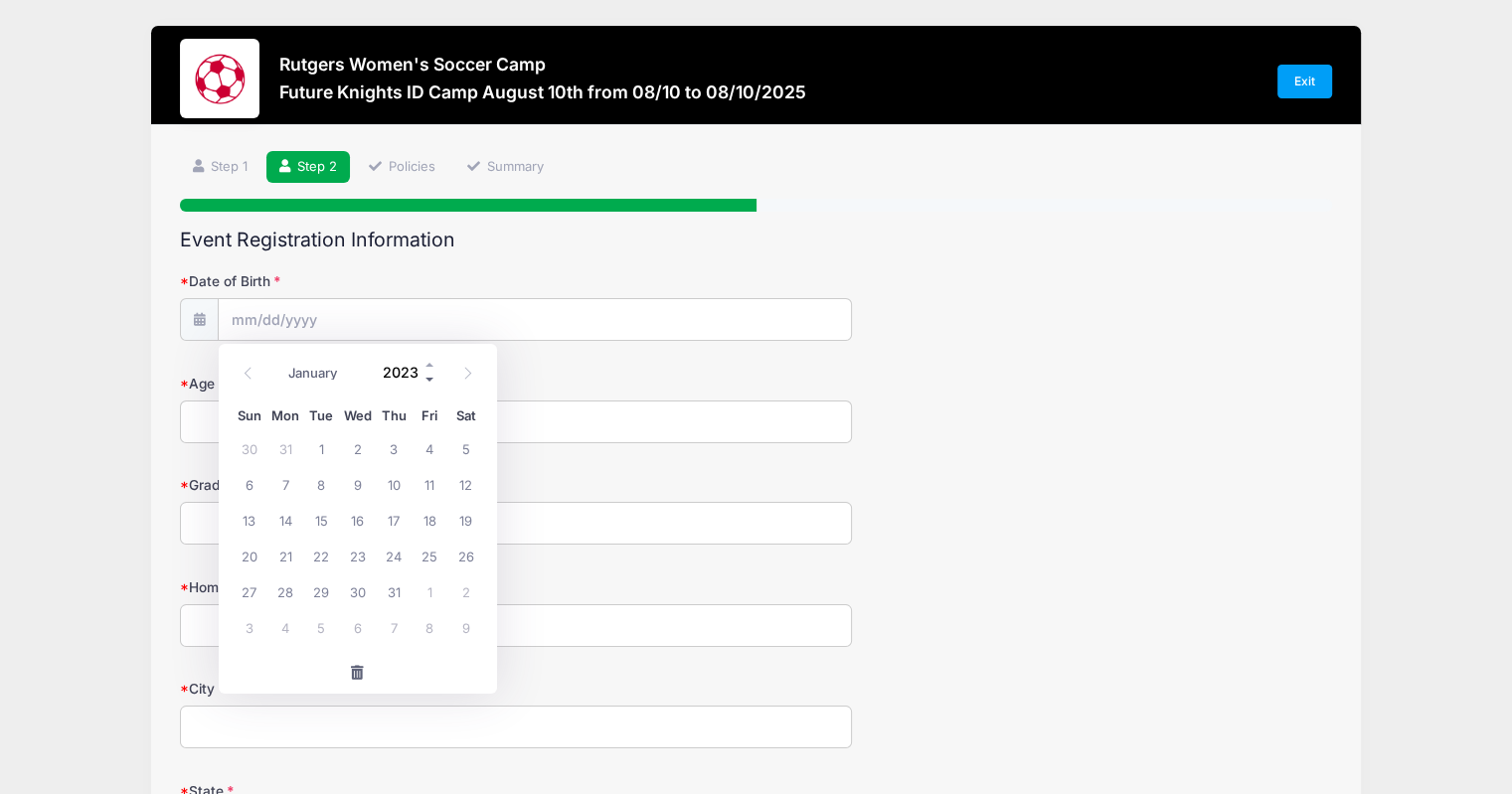 click at bounding box center [430, 380] 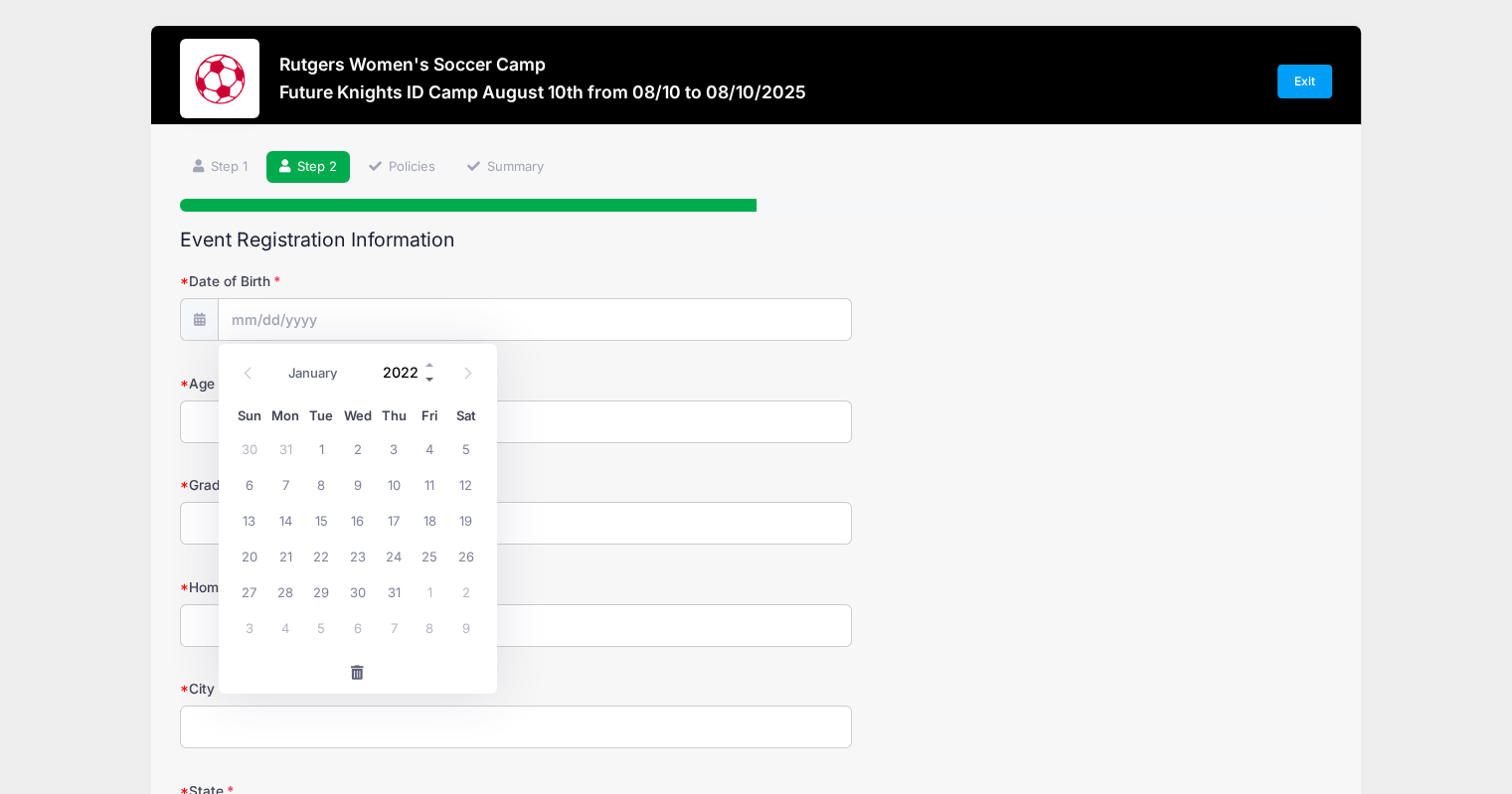 click at bounding box center [430, 380] 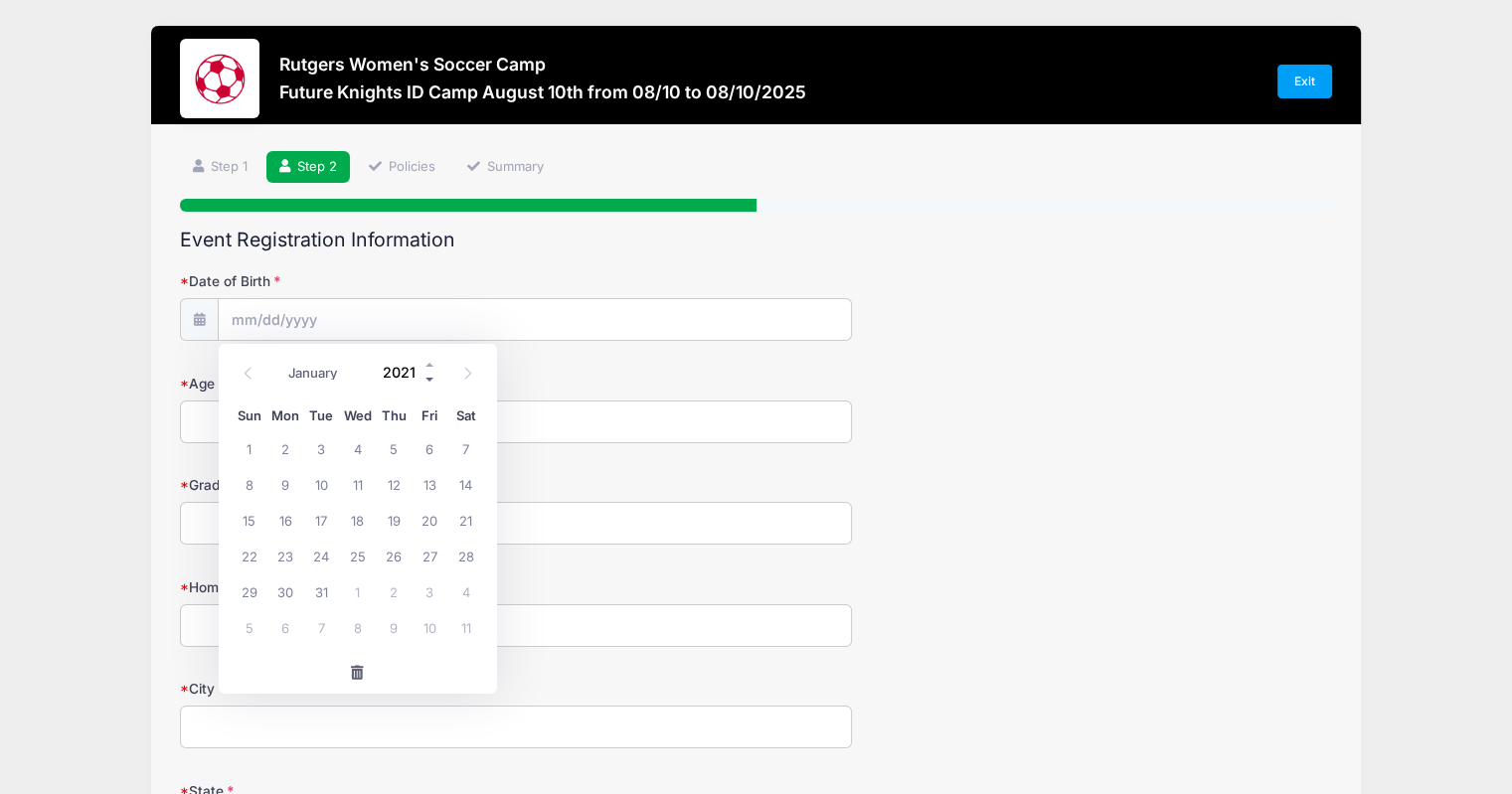 click at bounding box center [430, 380] 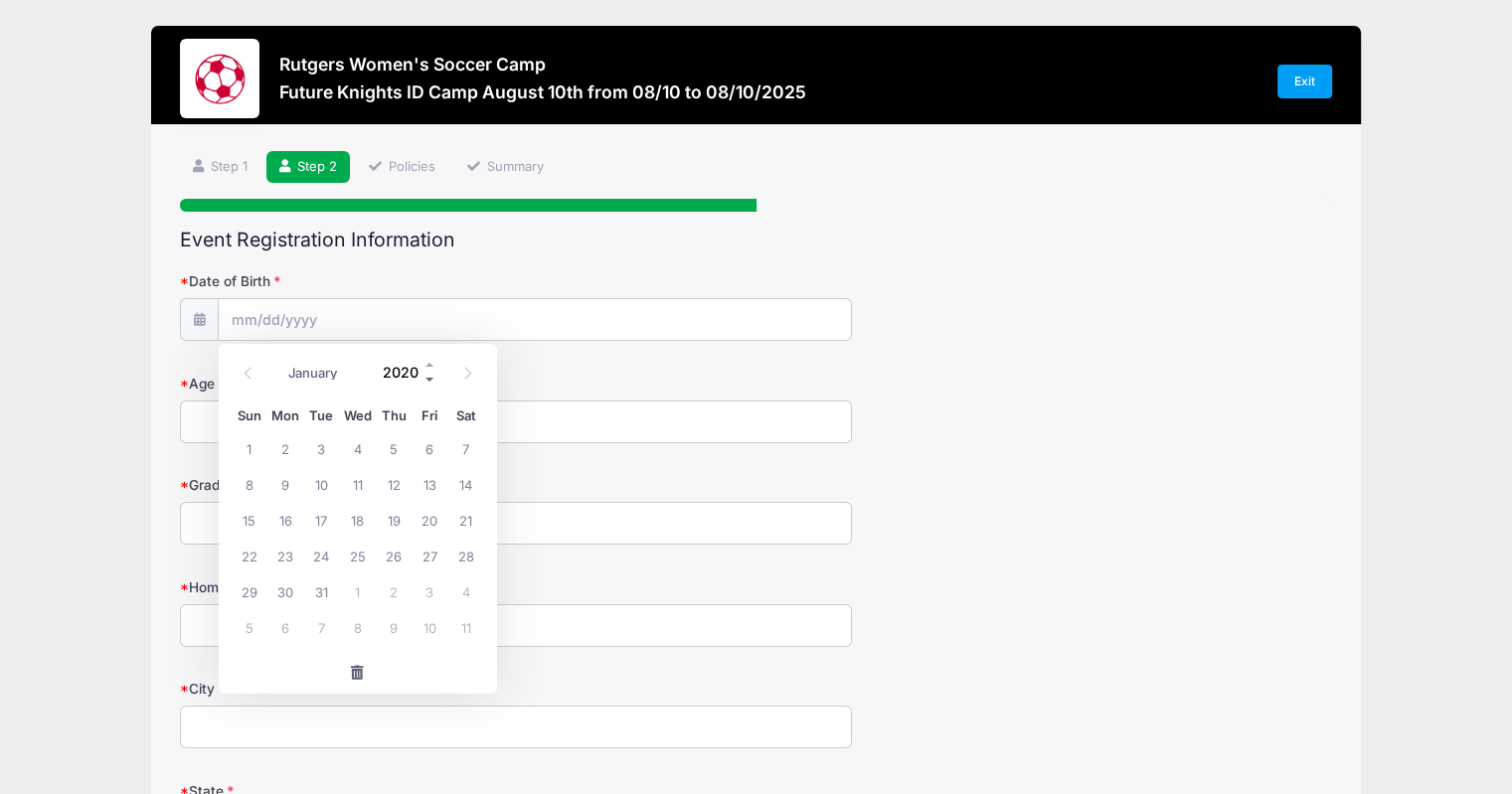 click at bounding box center [430, 380] 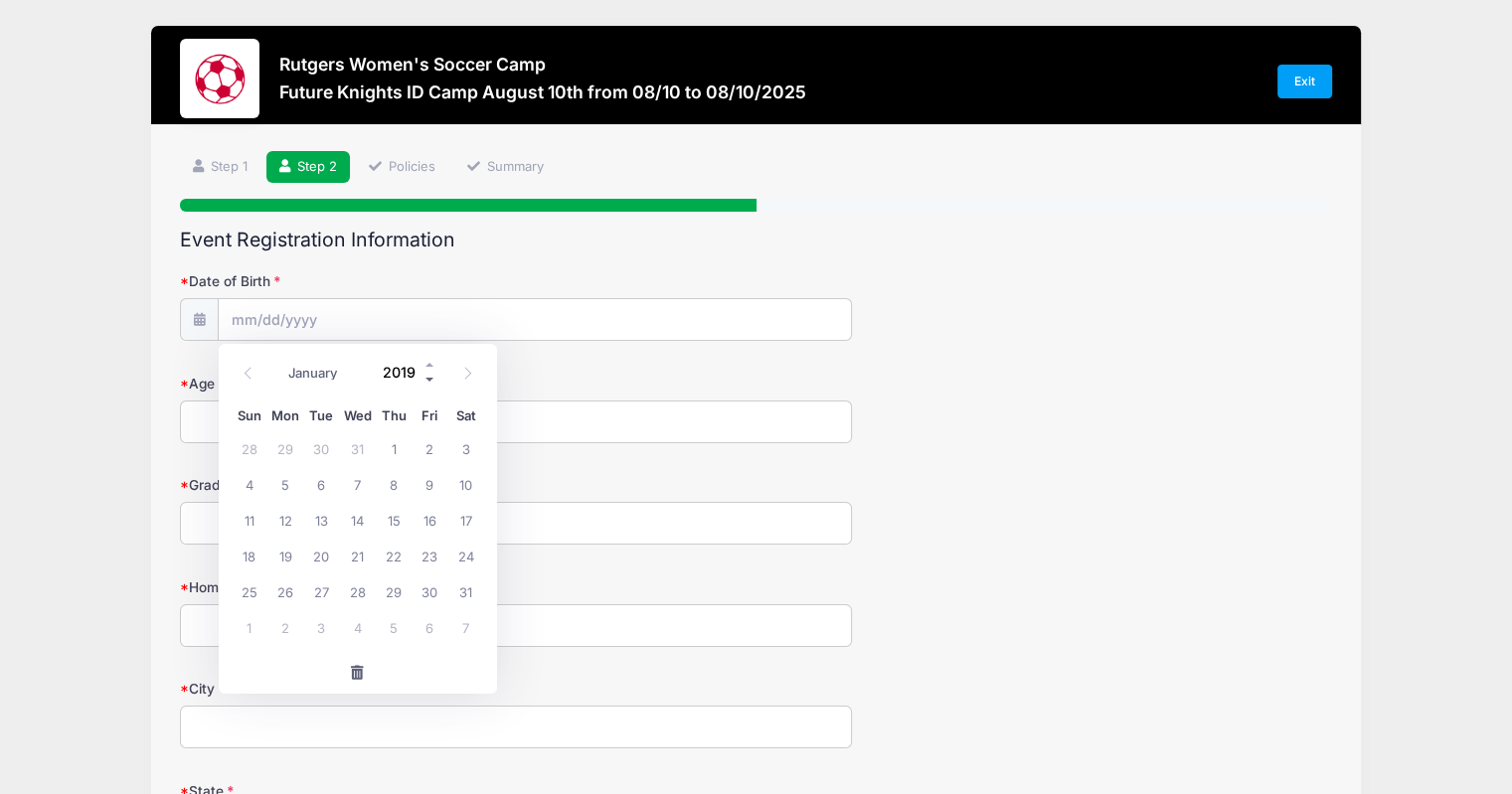 click at bounding box center (430, 380) 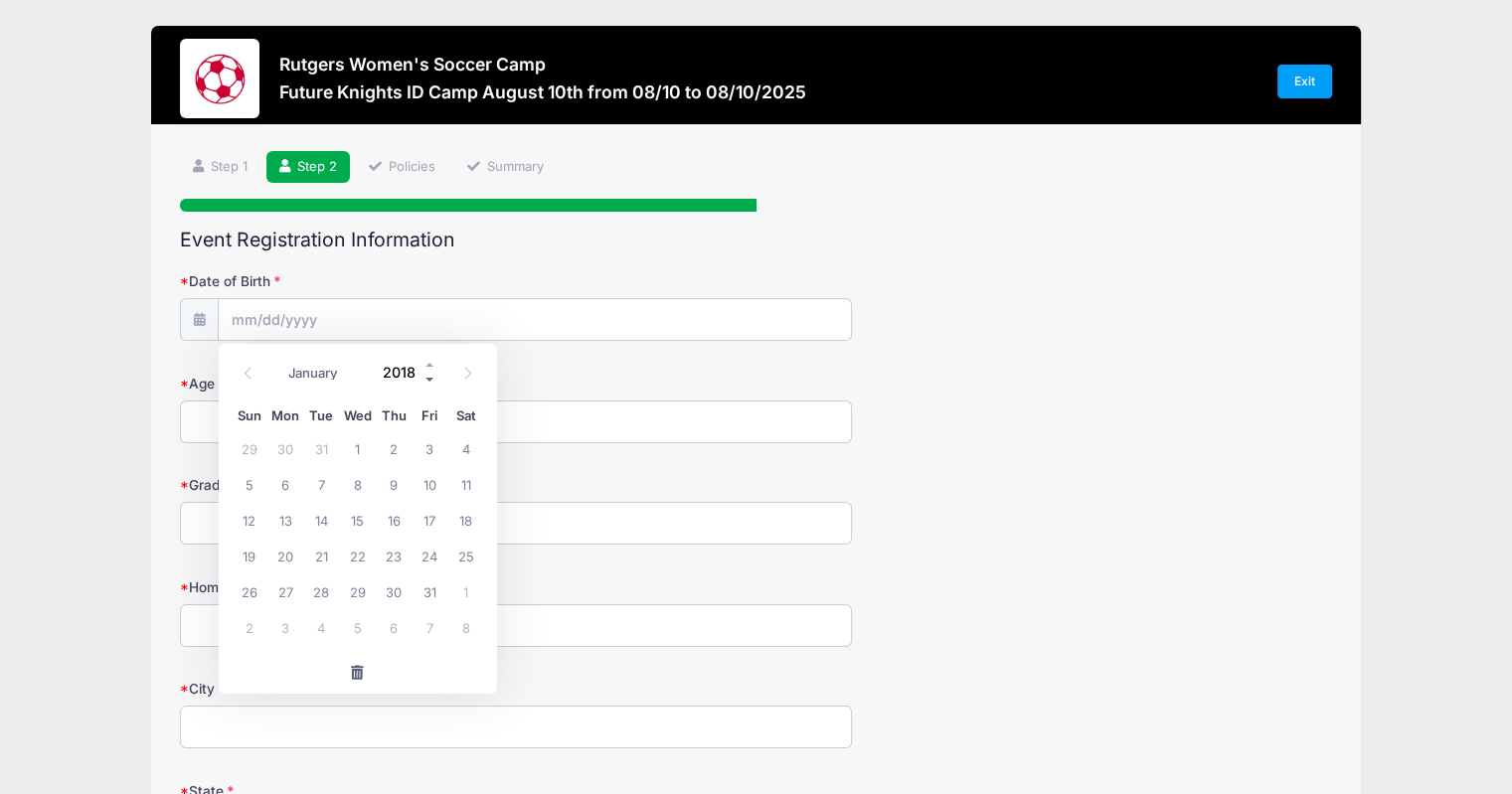 click at bounding box center (430, 380) 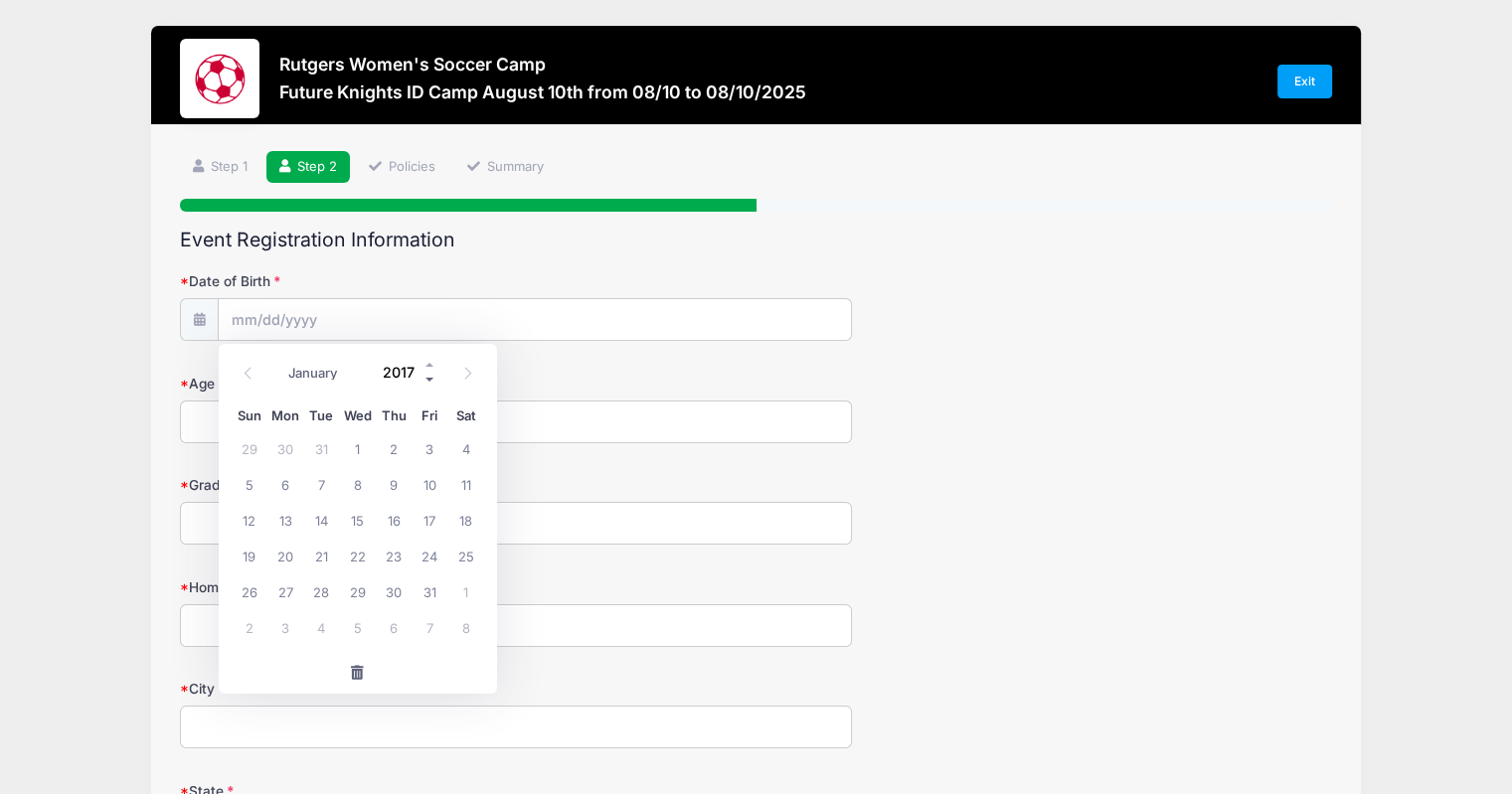 click at bounding box center [430, 380] 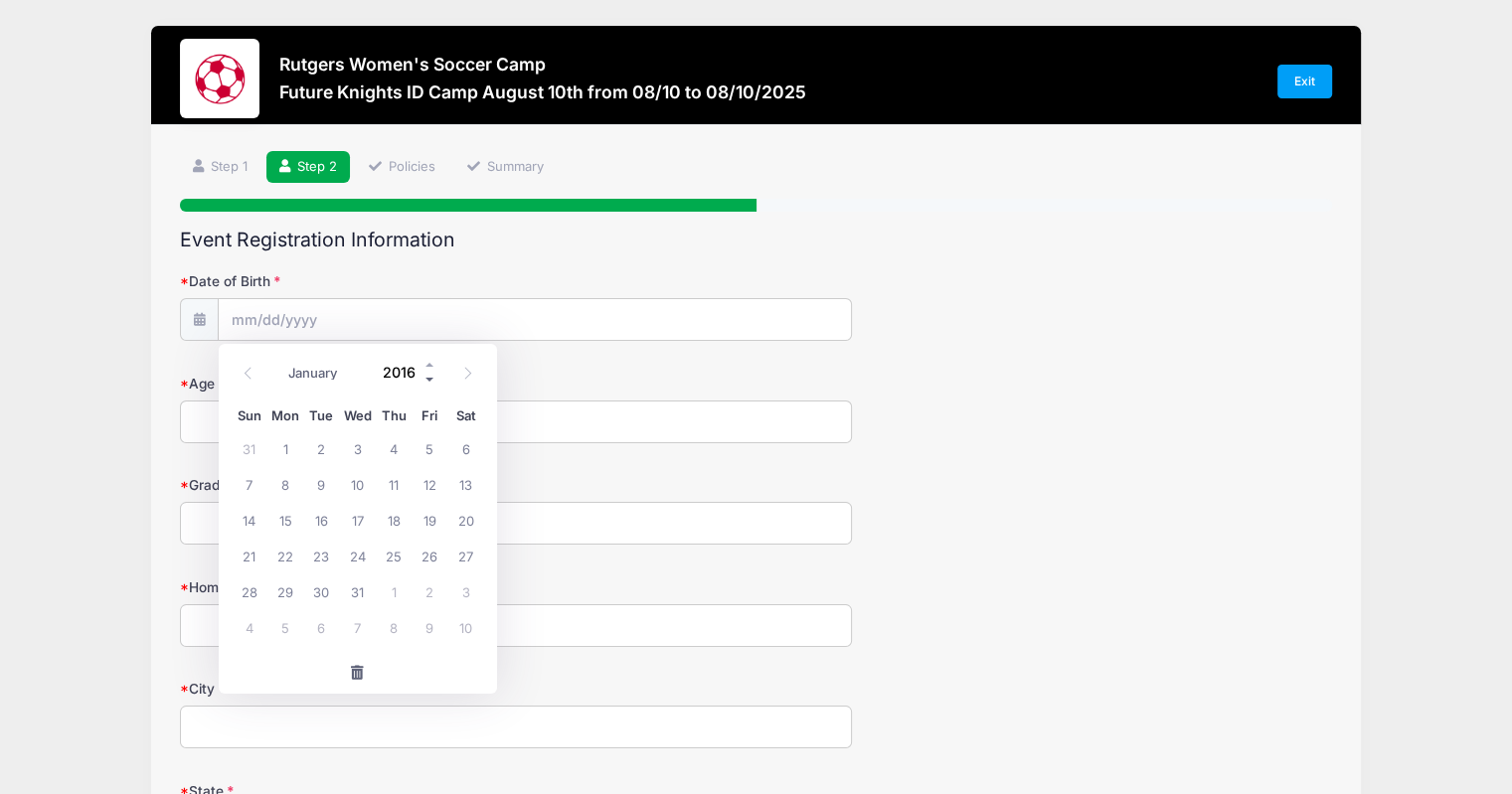 click at bounding box center [430, 380] 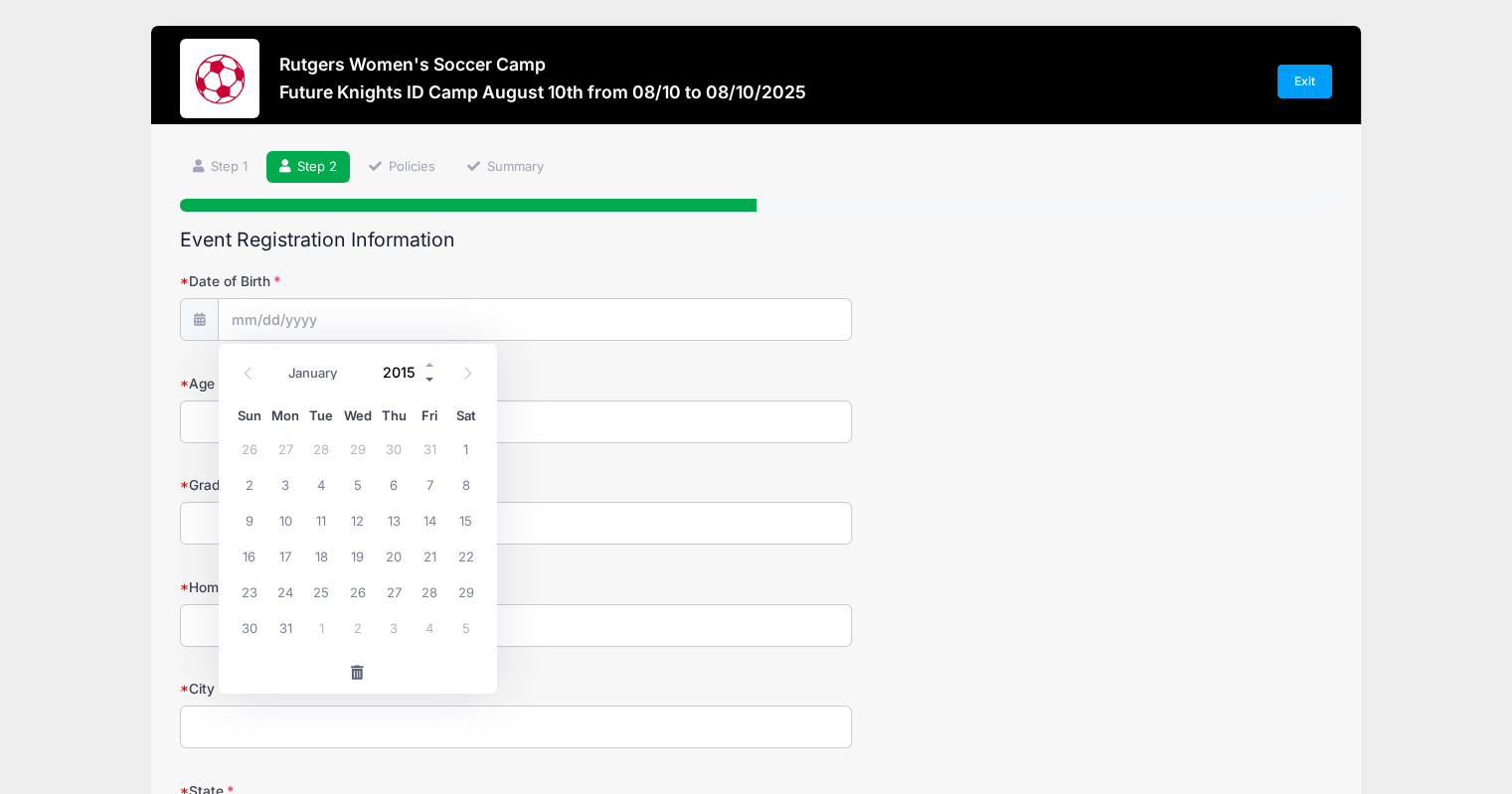 click at bounding box center [430, 380] 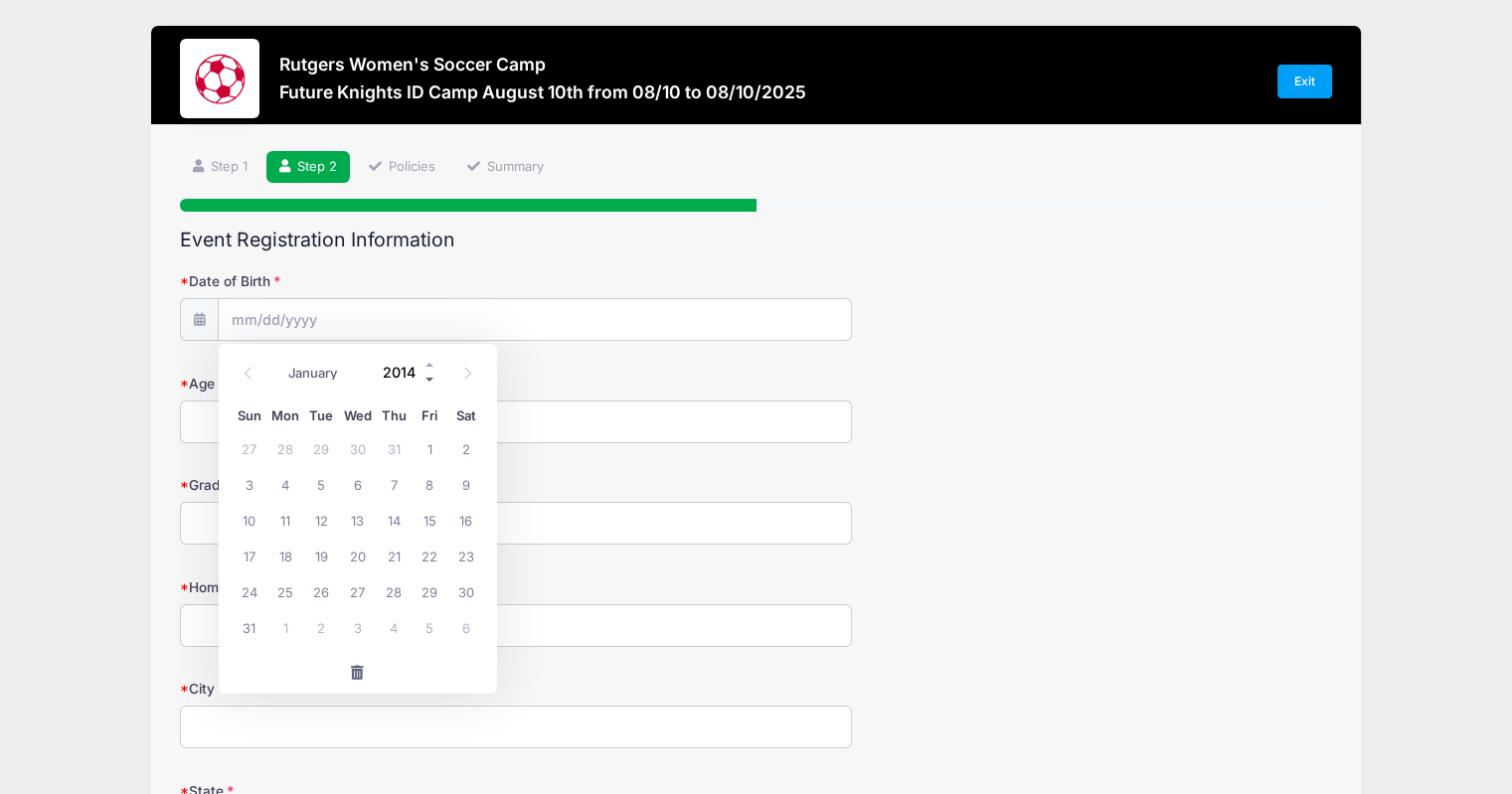 click at bounding box center [430, 380] 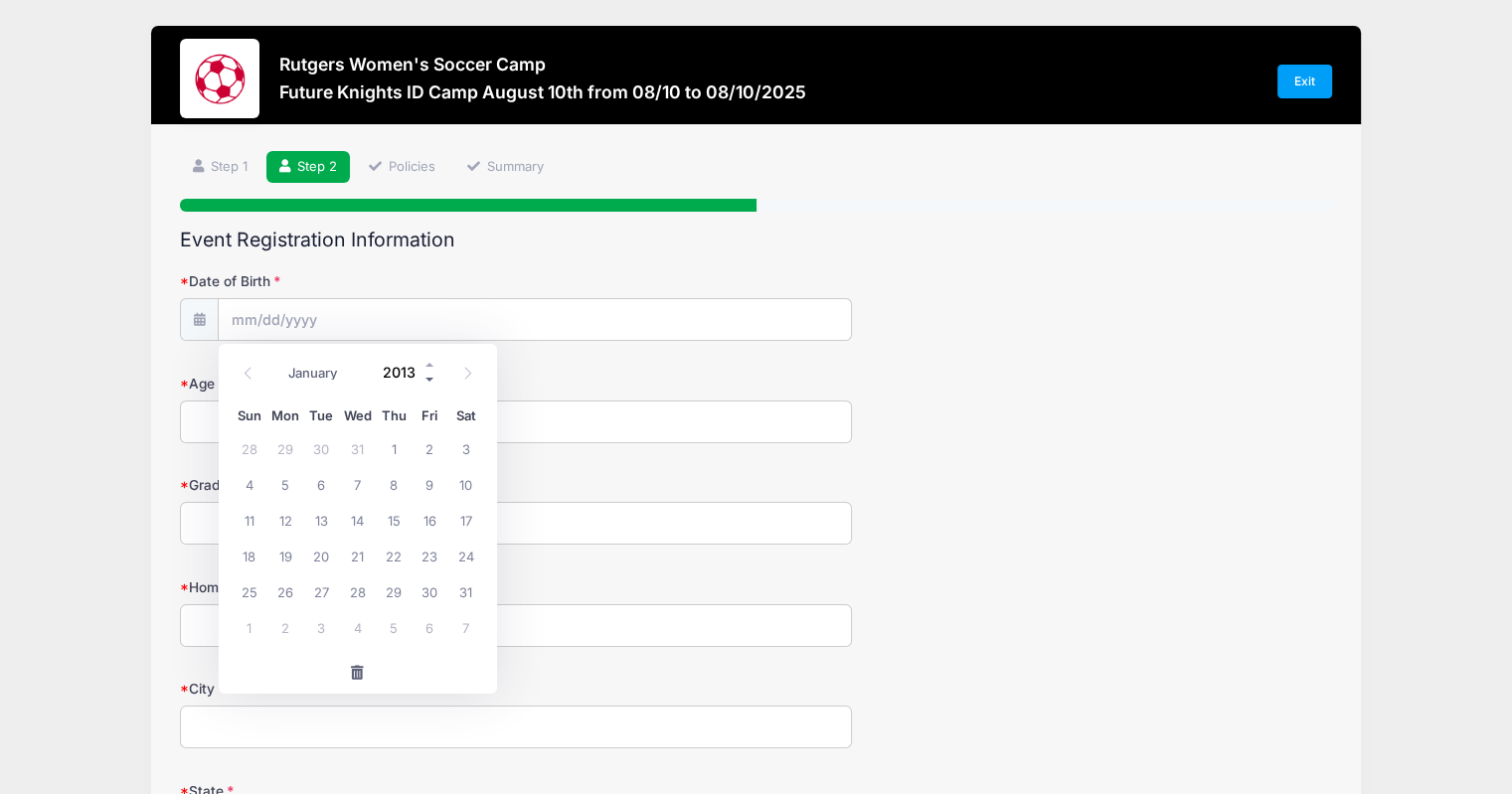 click at bounding box center [430, 380] 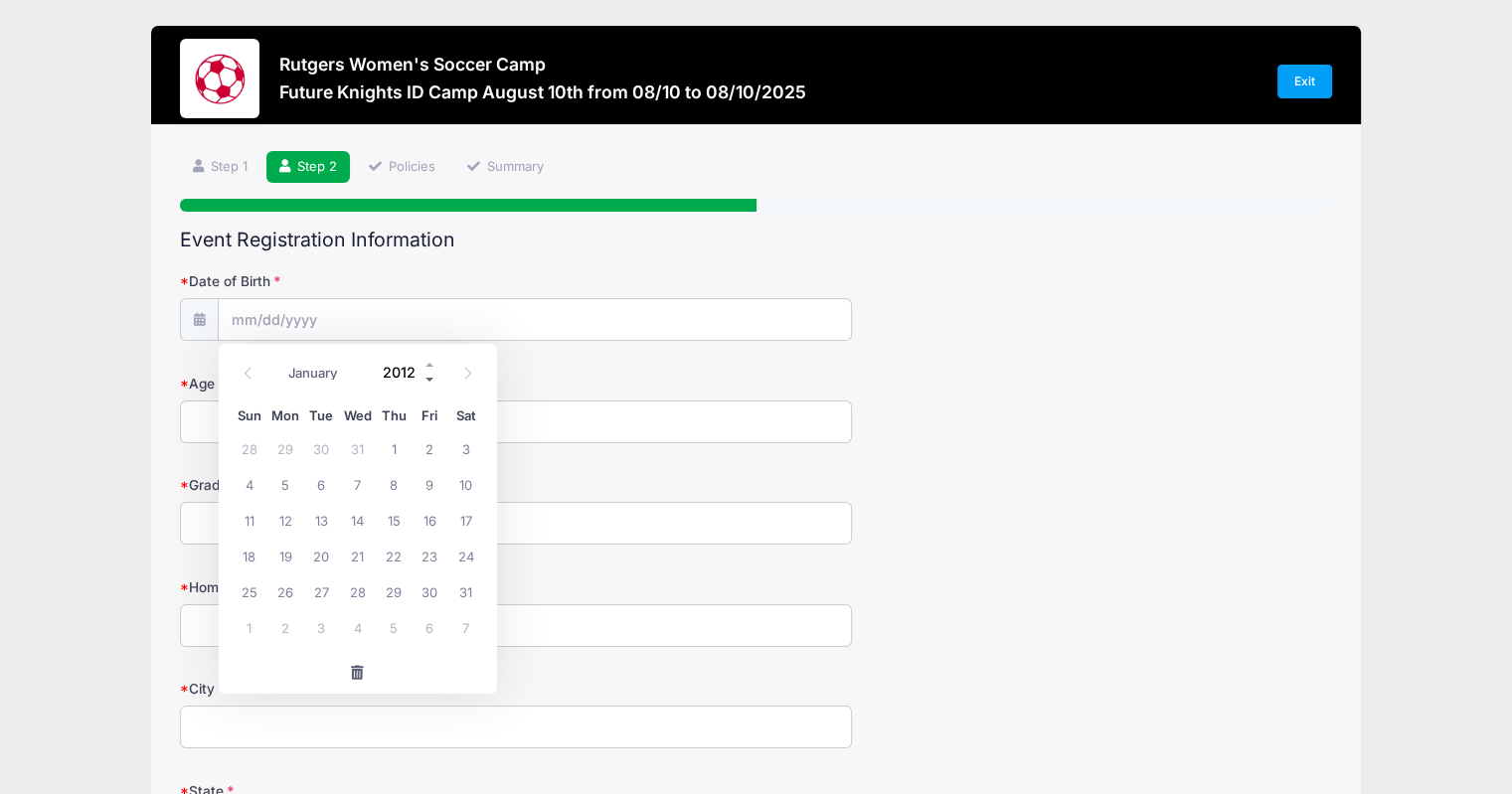 click at bounding box center [430, 380] 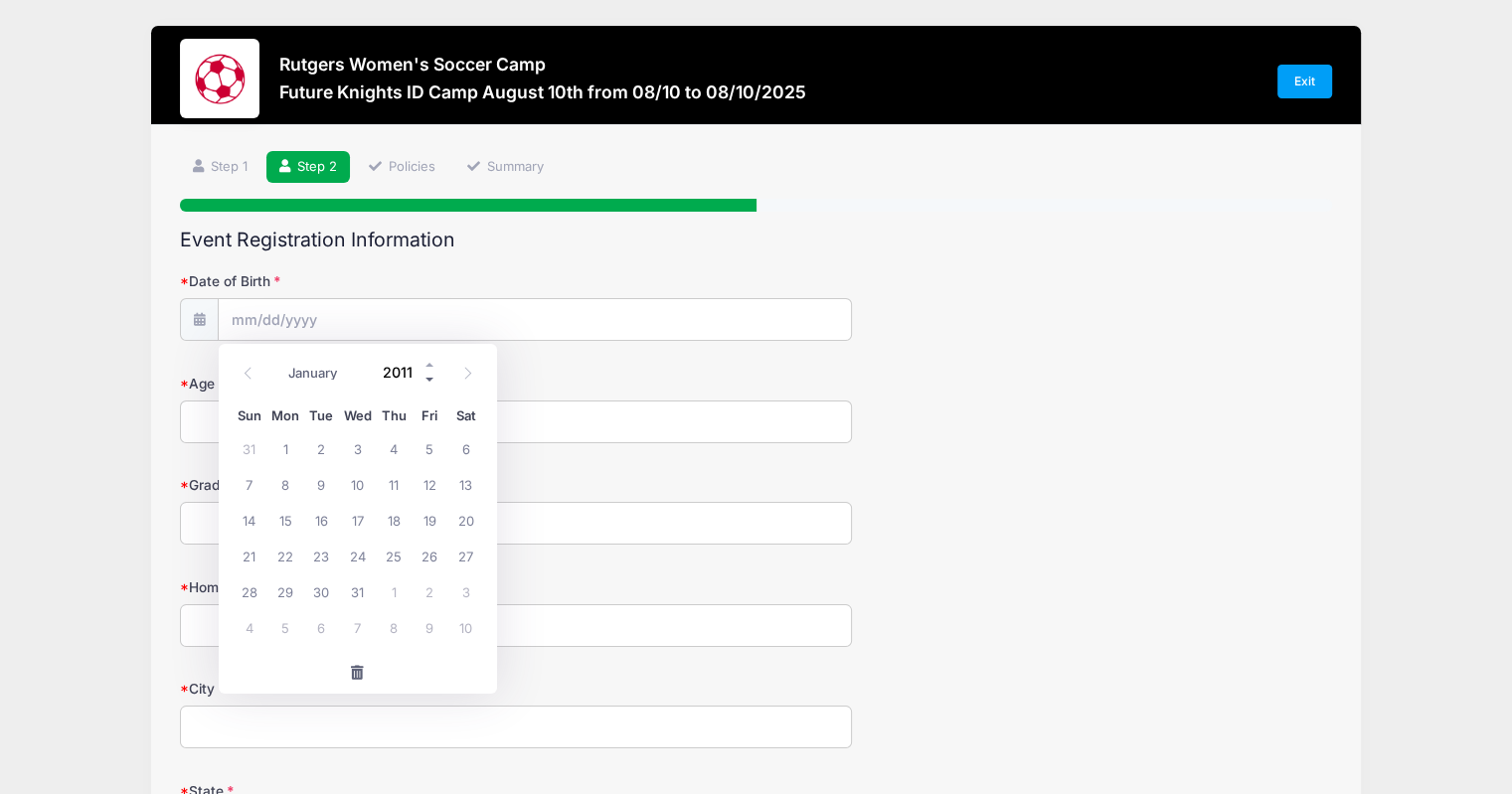 click at bounding box center [430, 380] 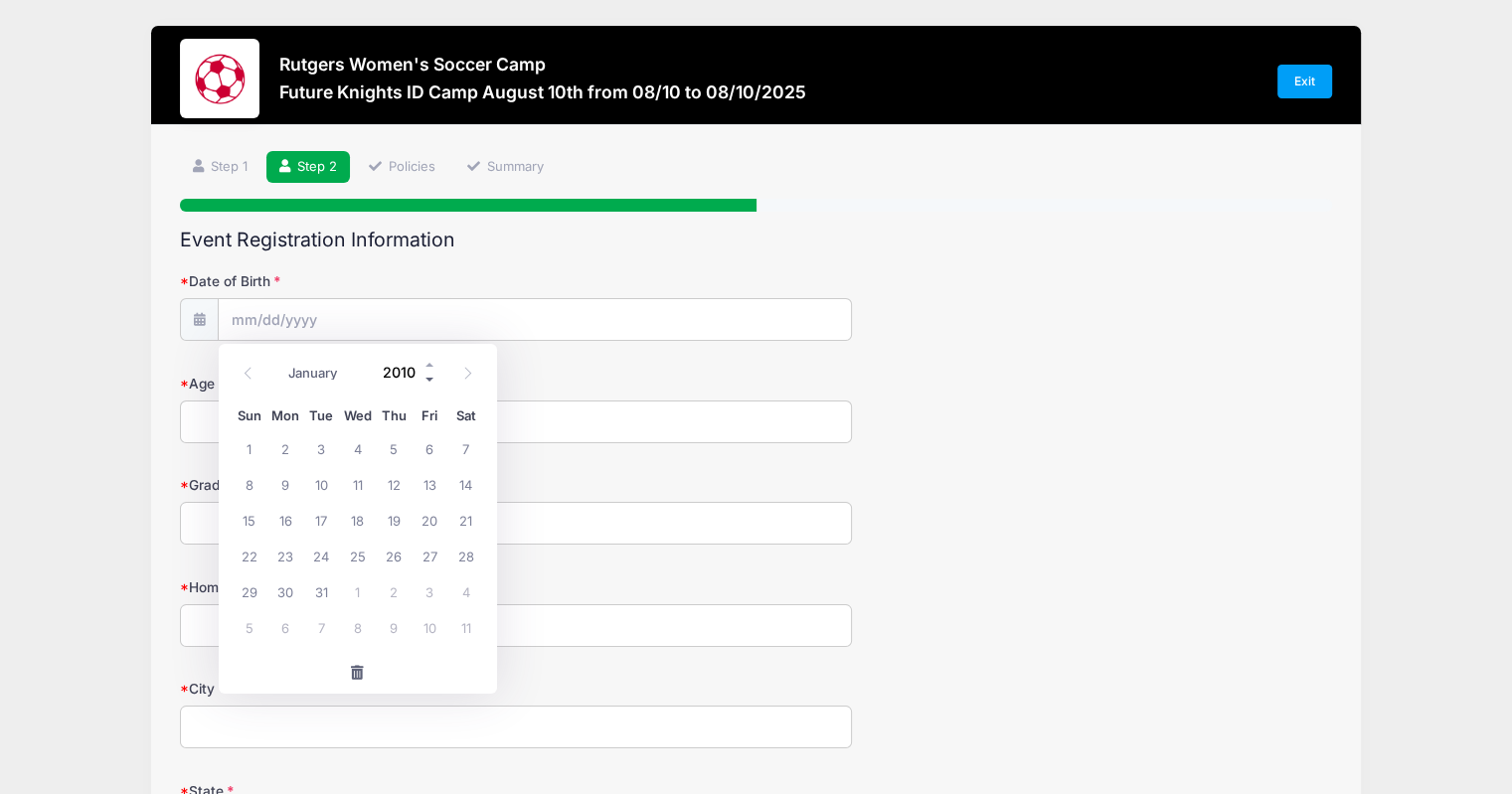 click at bounding box center (430, 380) 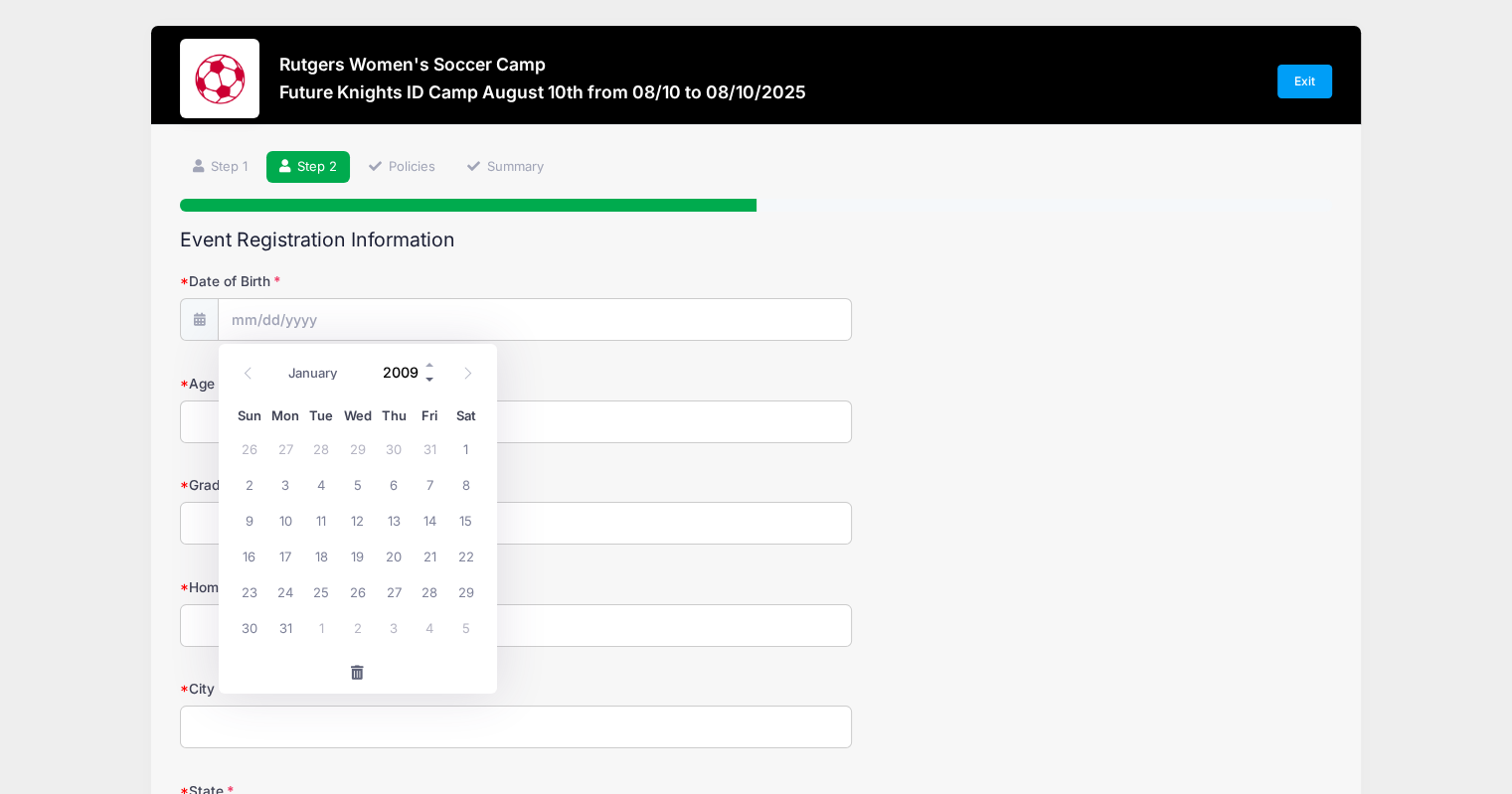 click at bounding box center (430, 380) 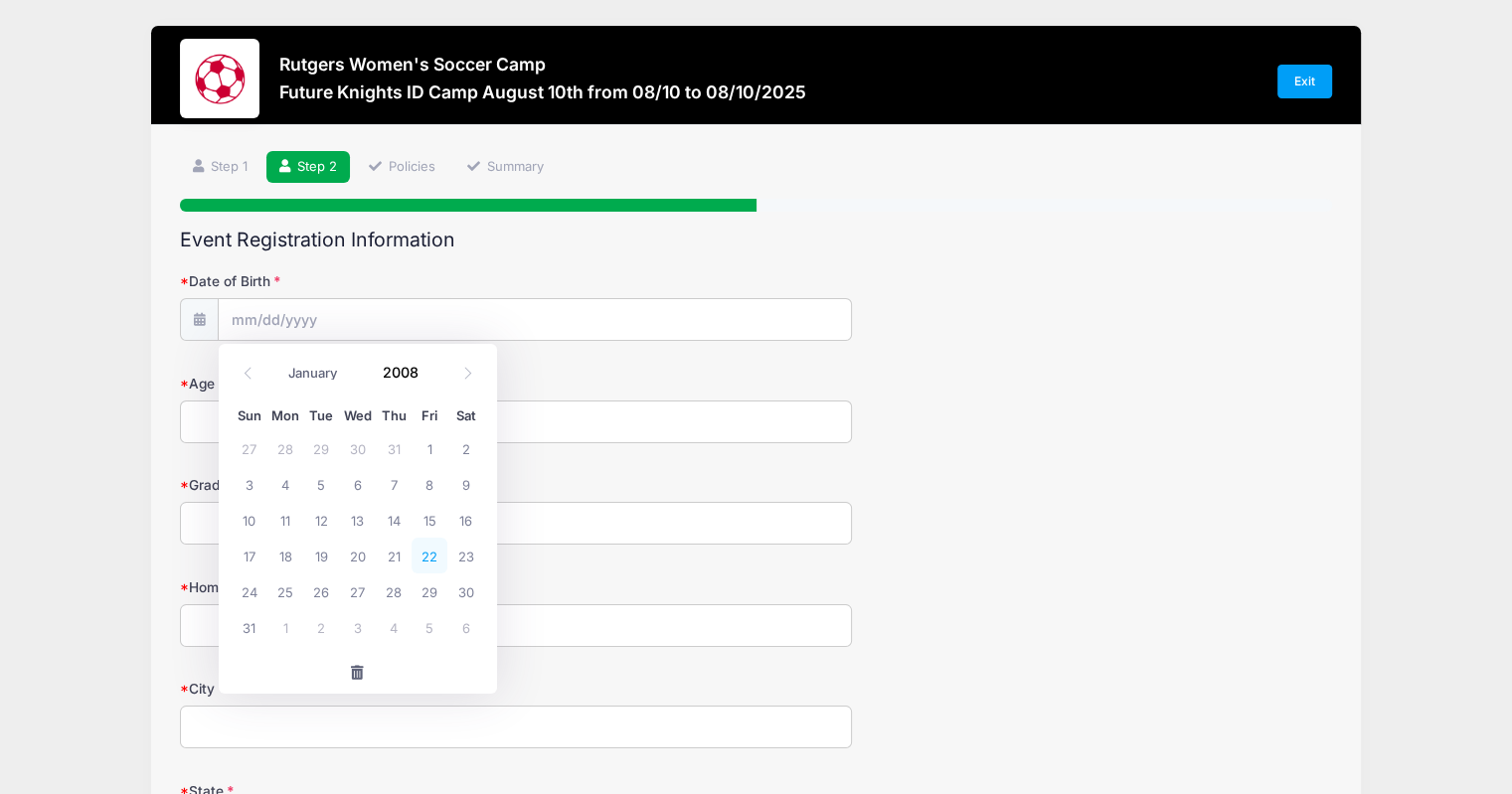 click on "22" at bounding box center (429, 556) 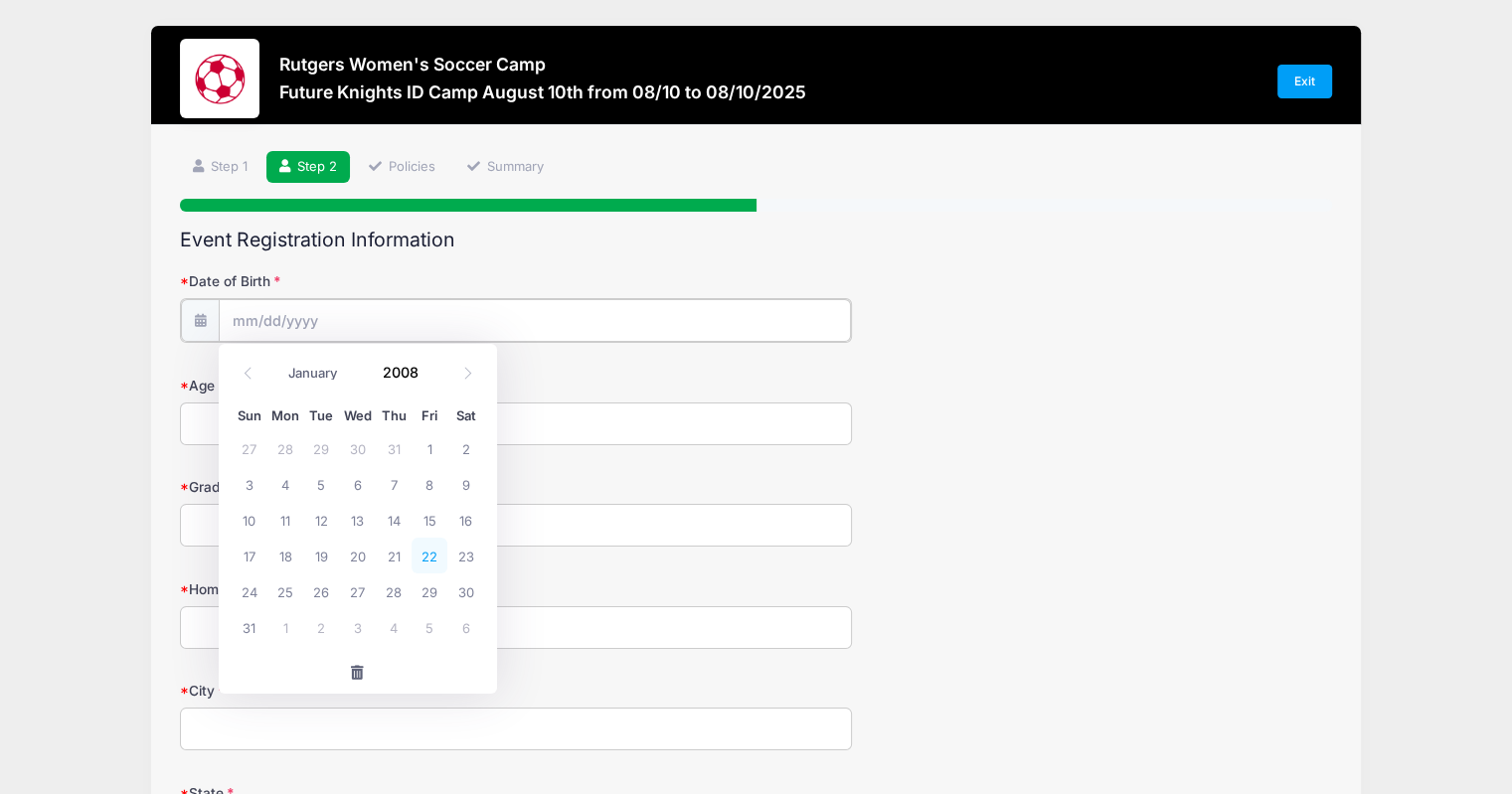 type on "08/22/2008" 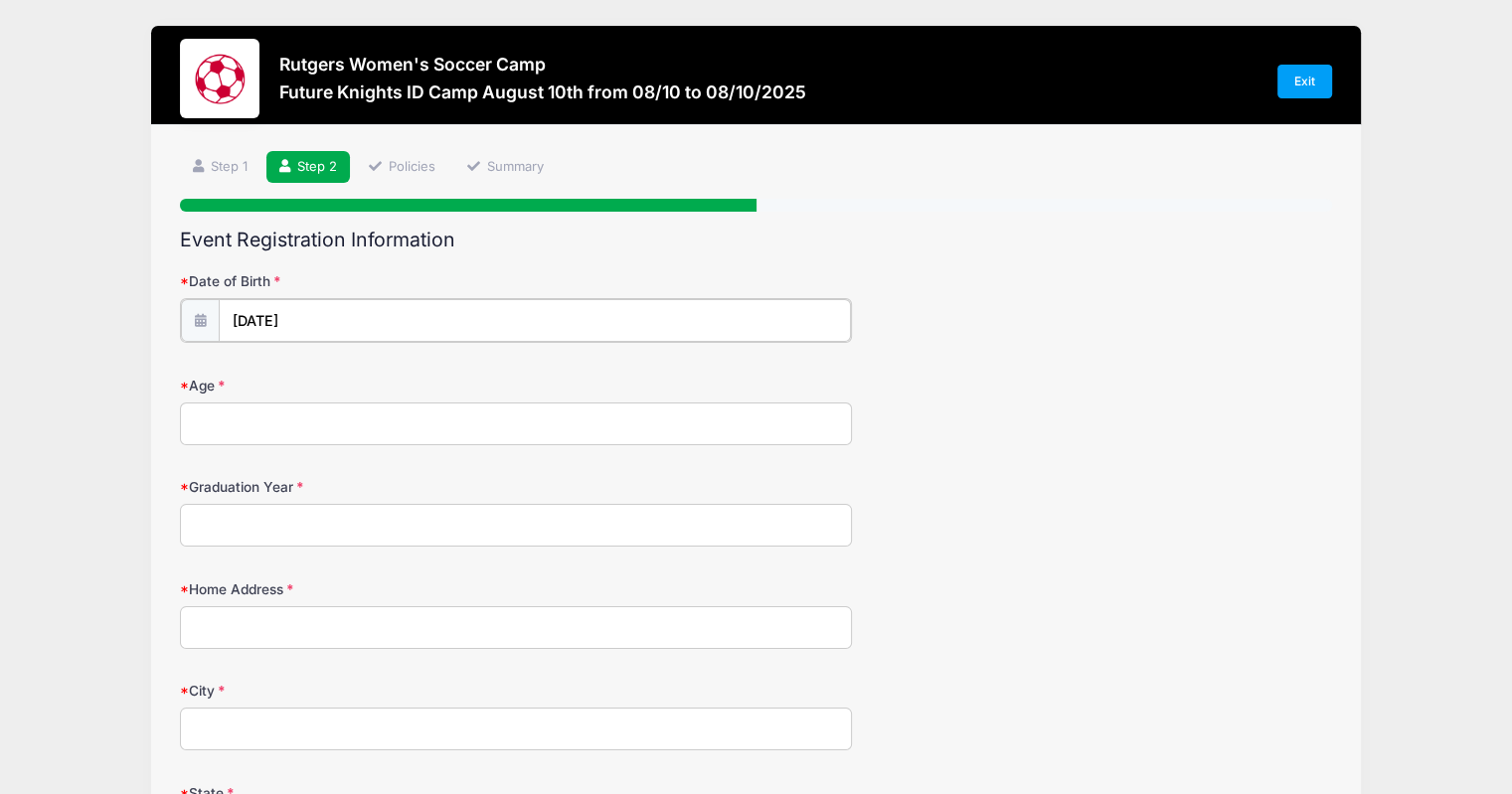 click on "08/22/2008" at bounding box center (535, 320) 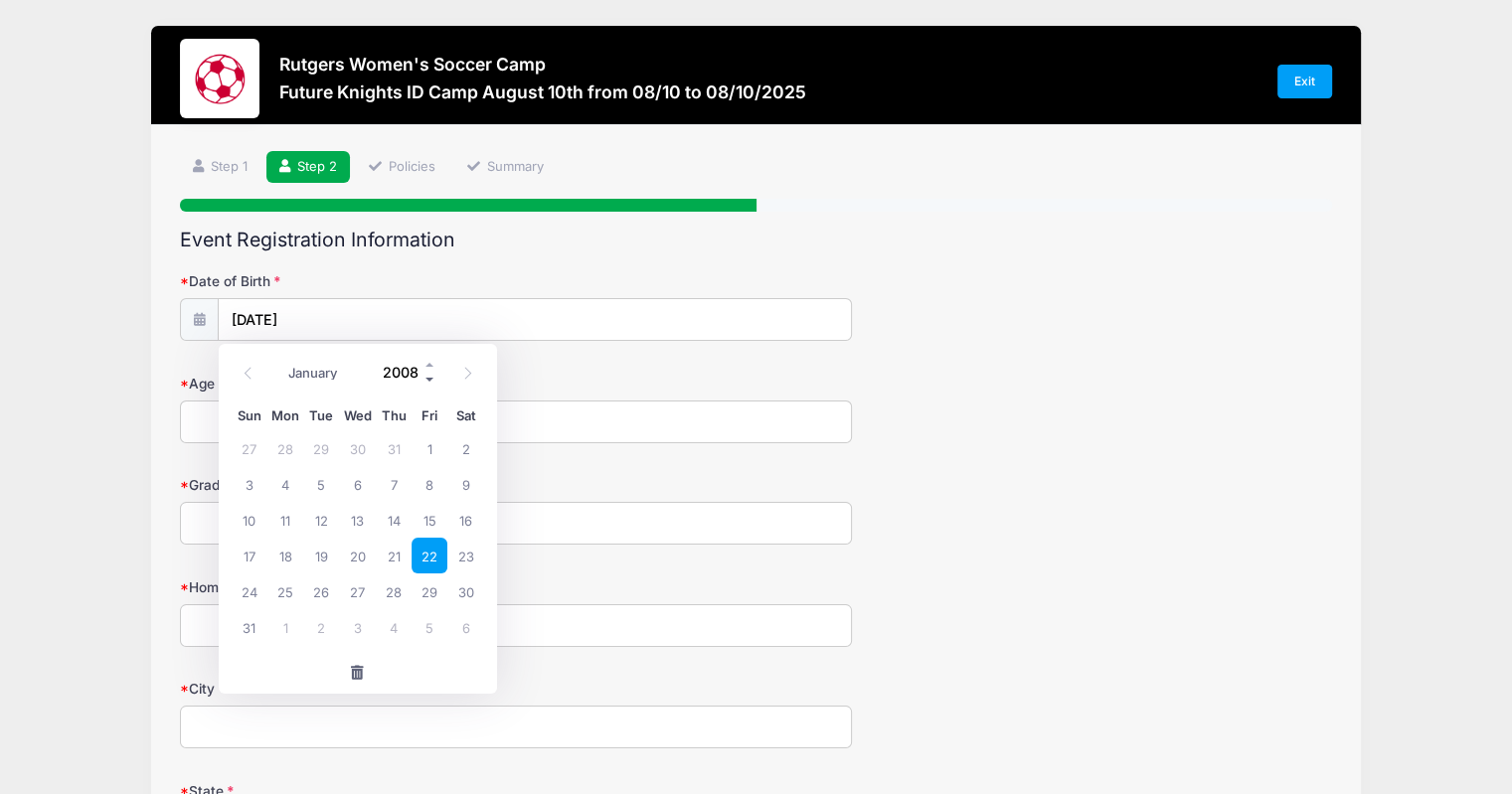 click at bounding box center [430, 380] 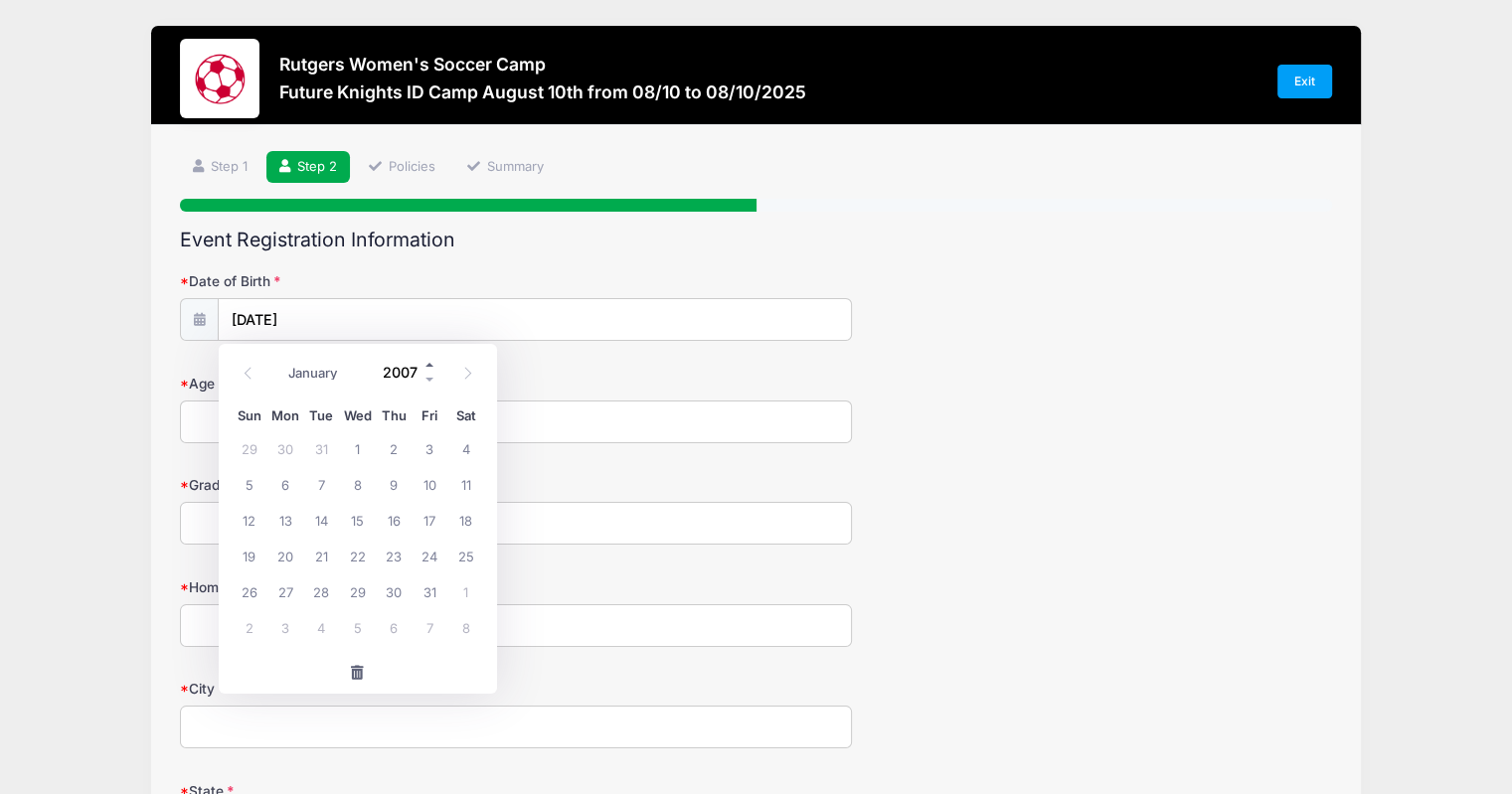click at bounding box center (430, 365) 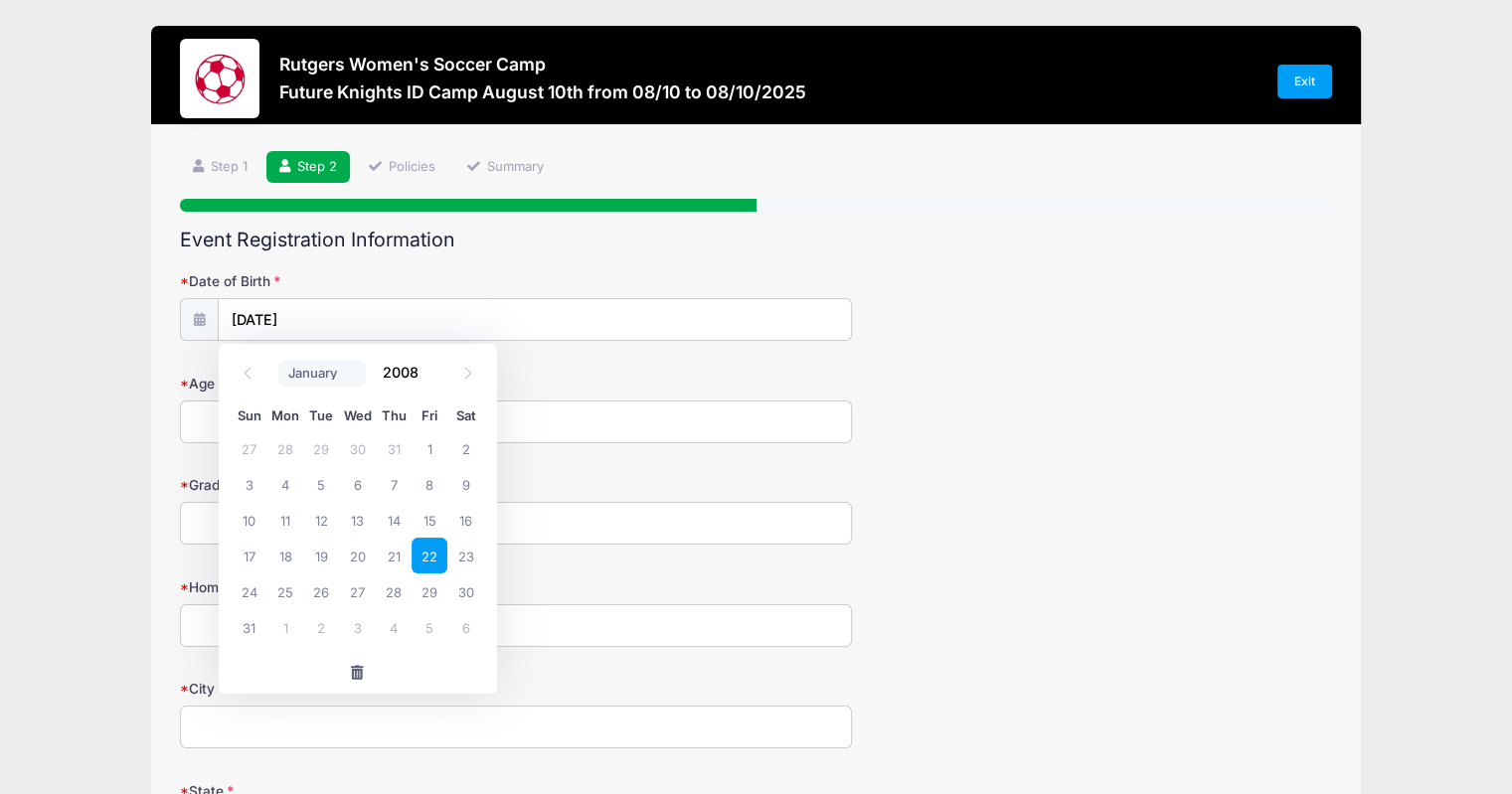 click on "January February March April May June July August September October November December" at bounding box center (322, 374) 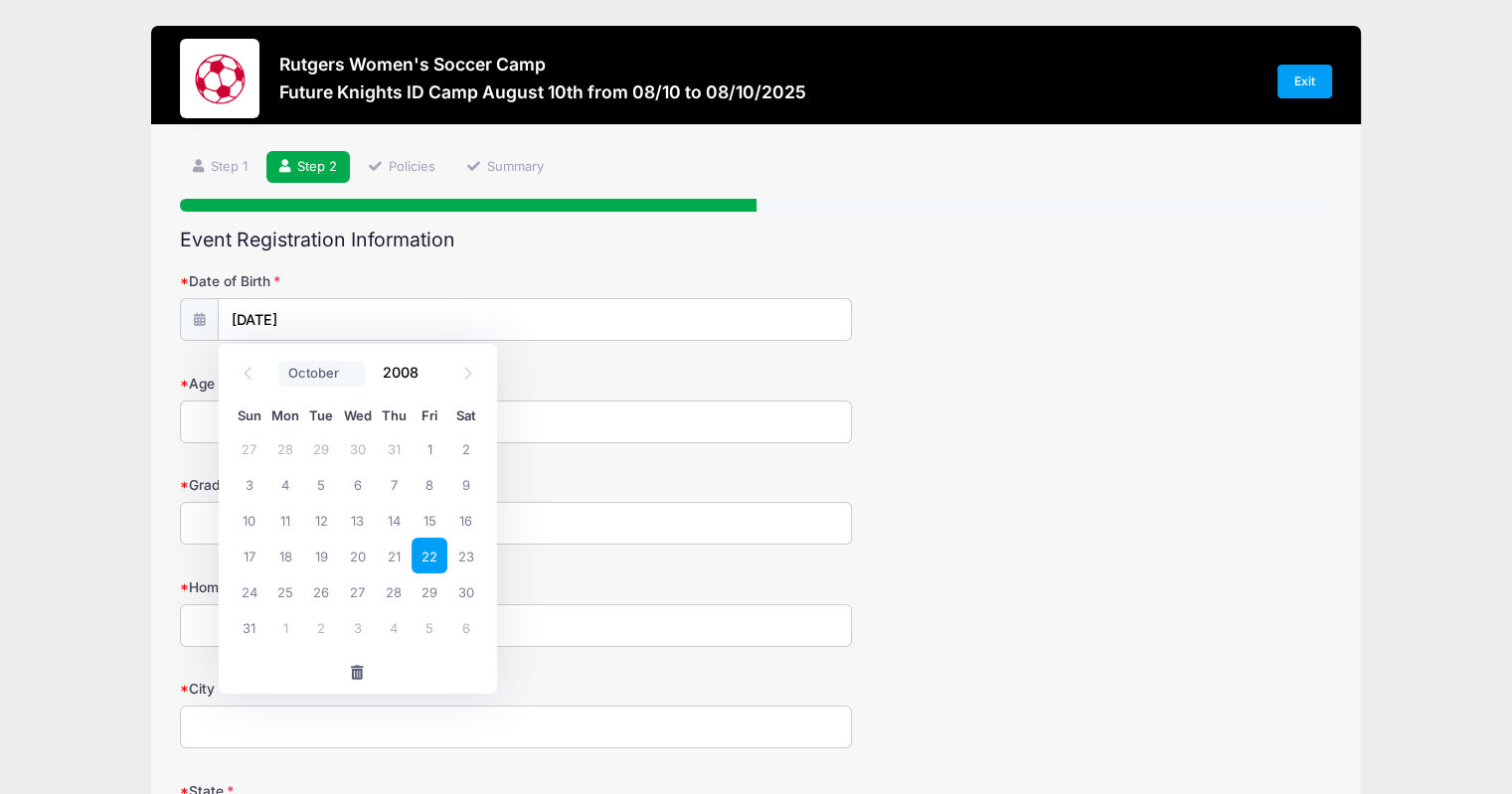 click on "January February March April May June July August September October November December" at bounding box center (322, 374) 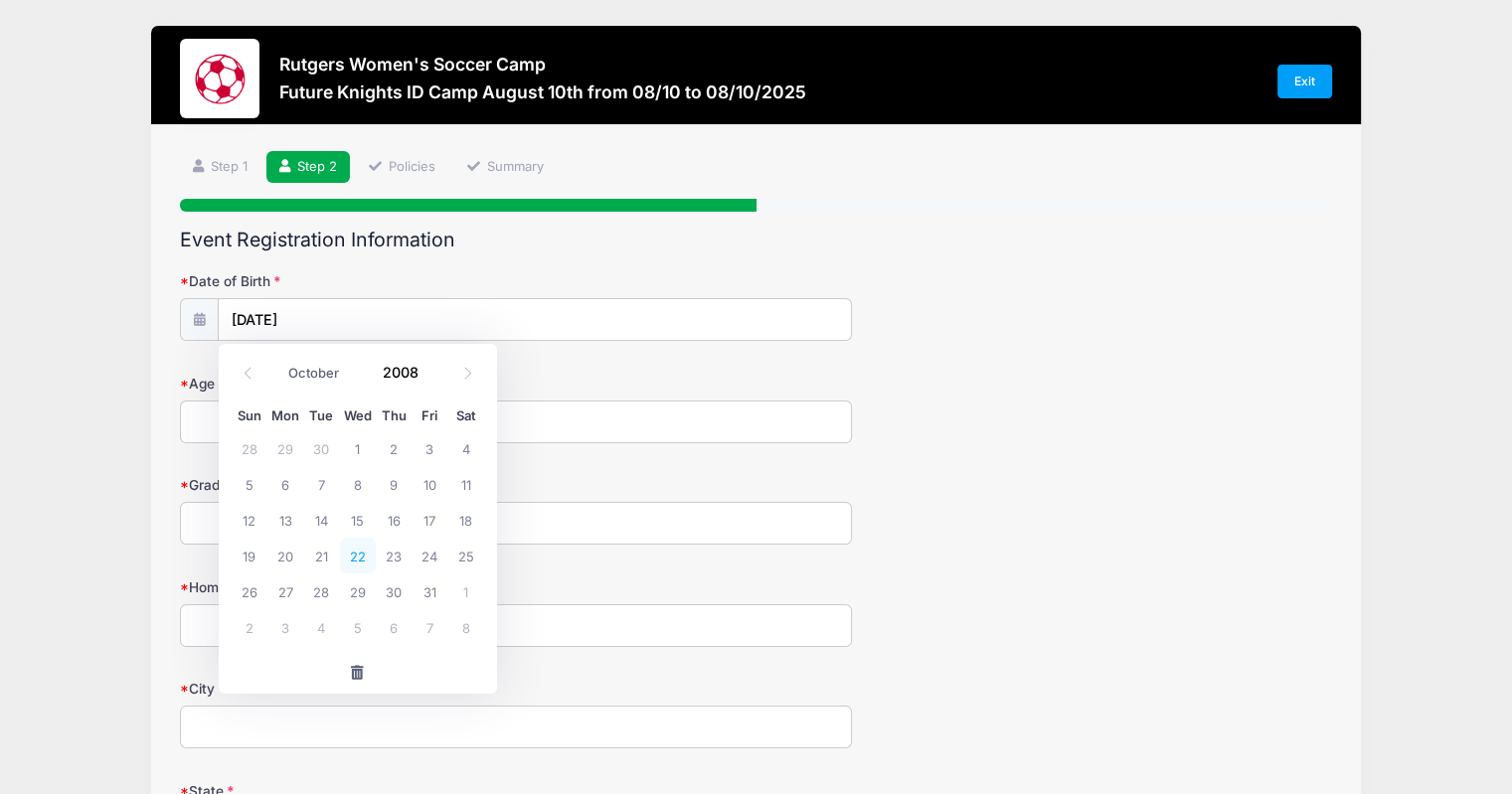click on "22" at bounding box center [358, 556] 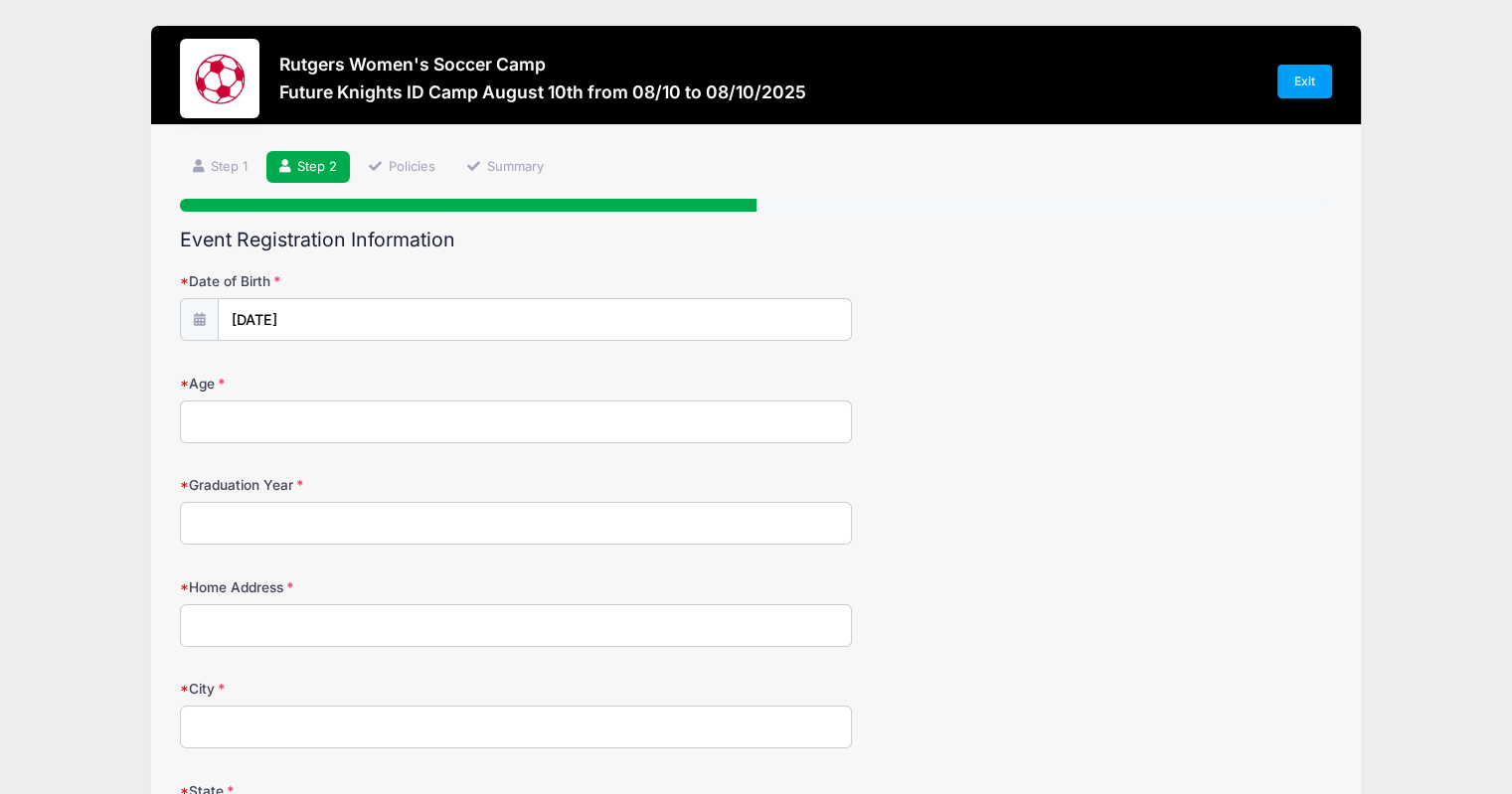 click on "Age" at bounding box center [516, 421] 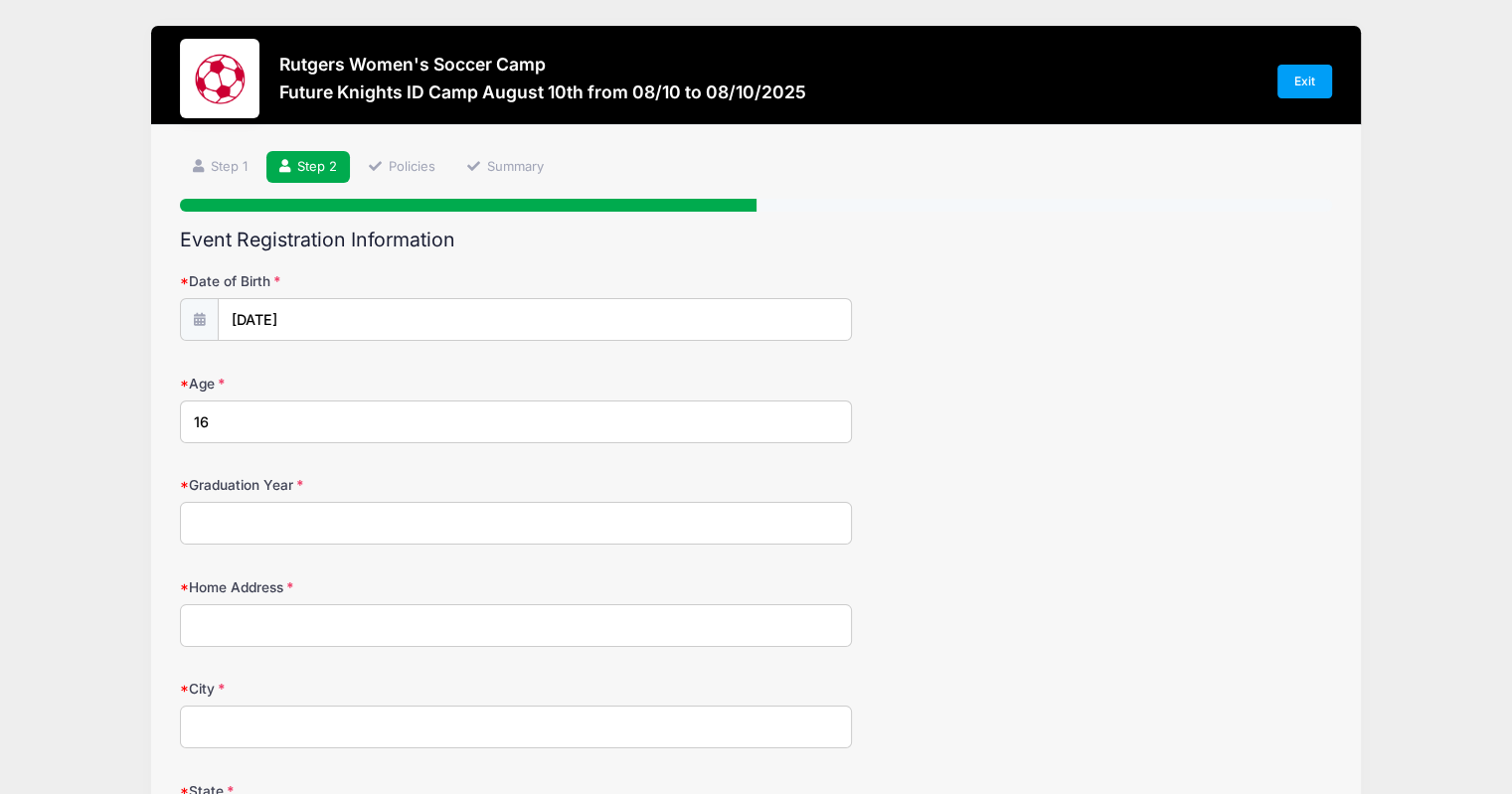 type on "16" 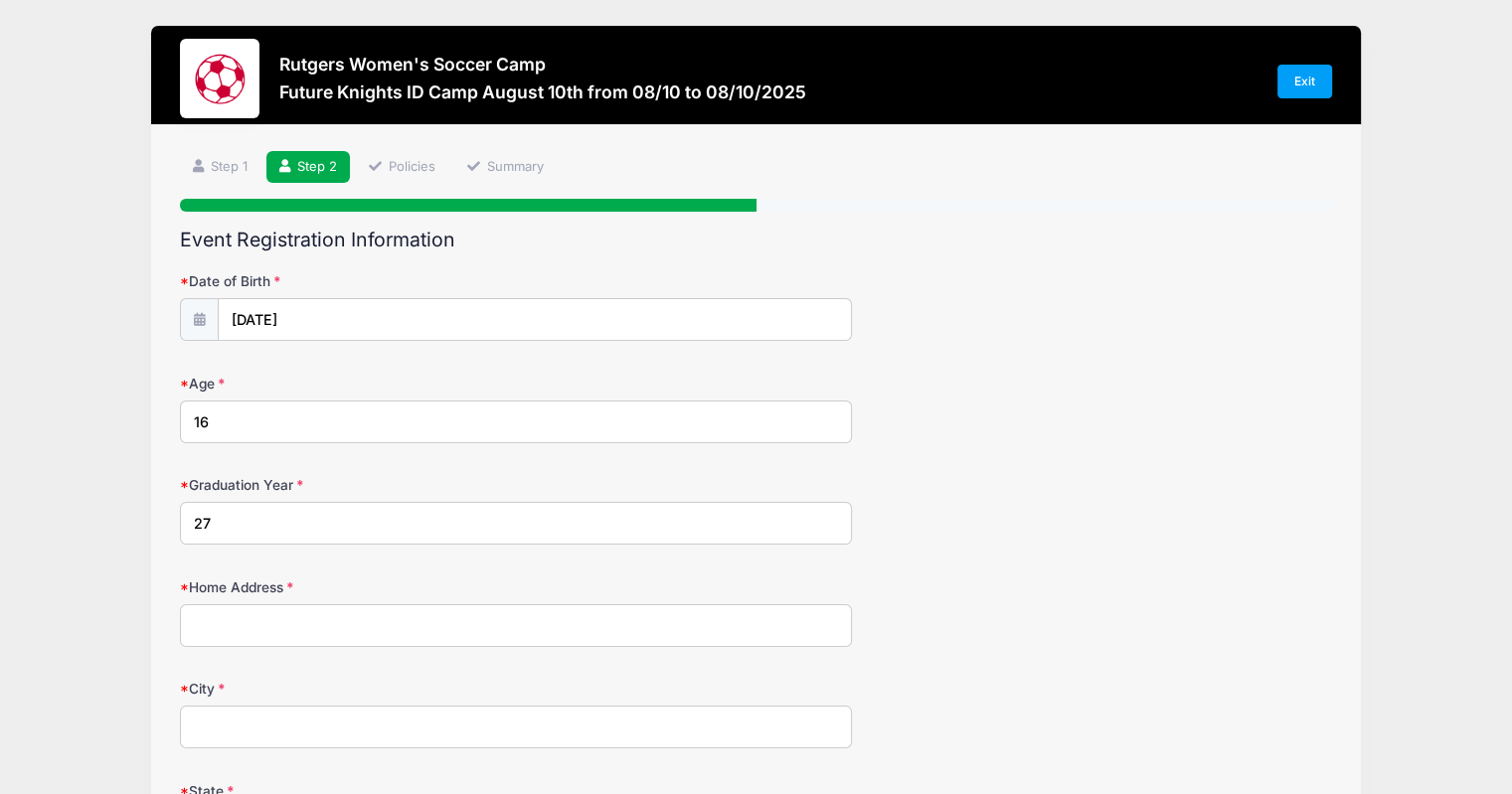 type on "27" 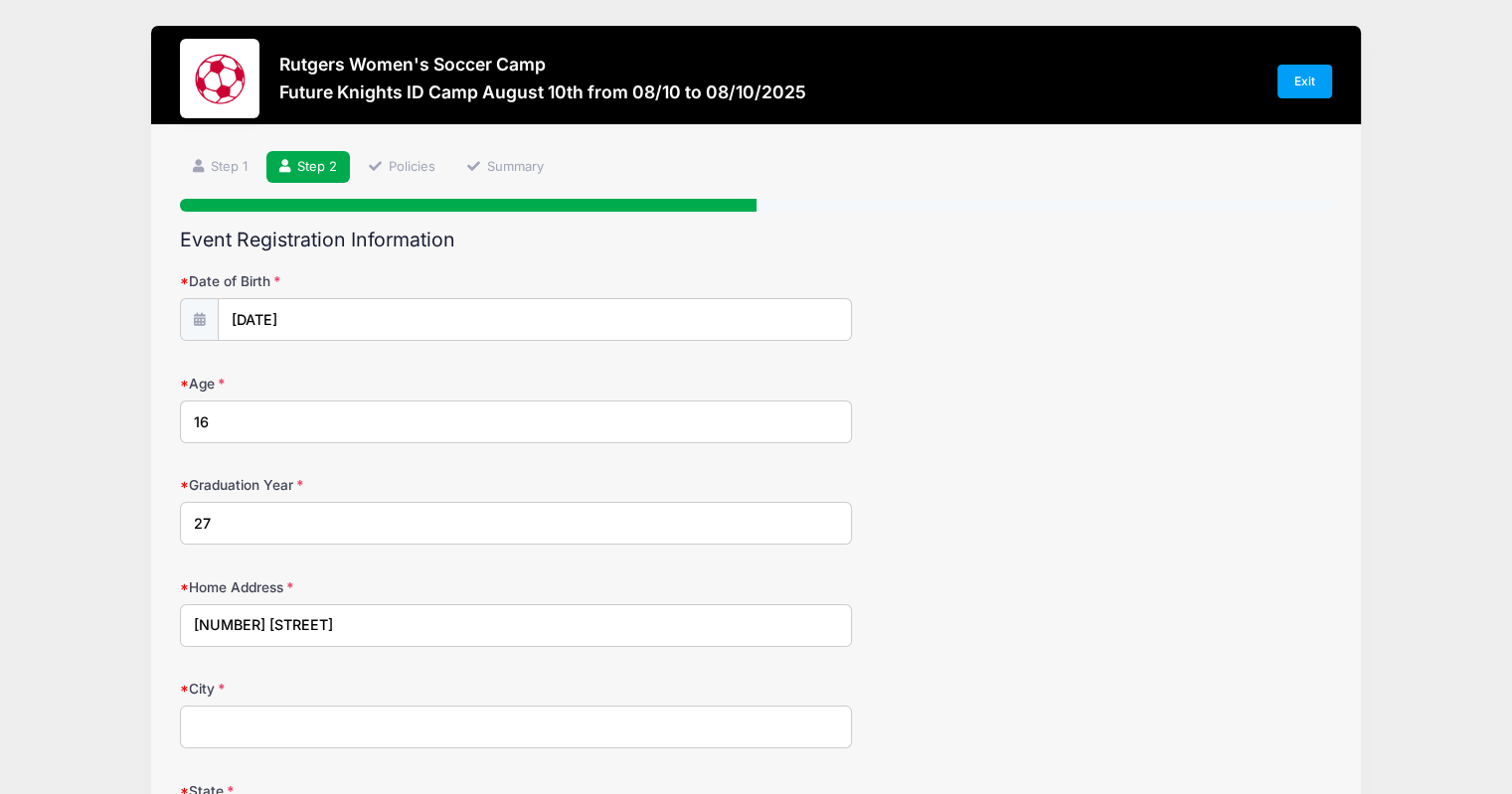 type on "SICKLERVILLE" 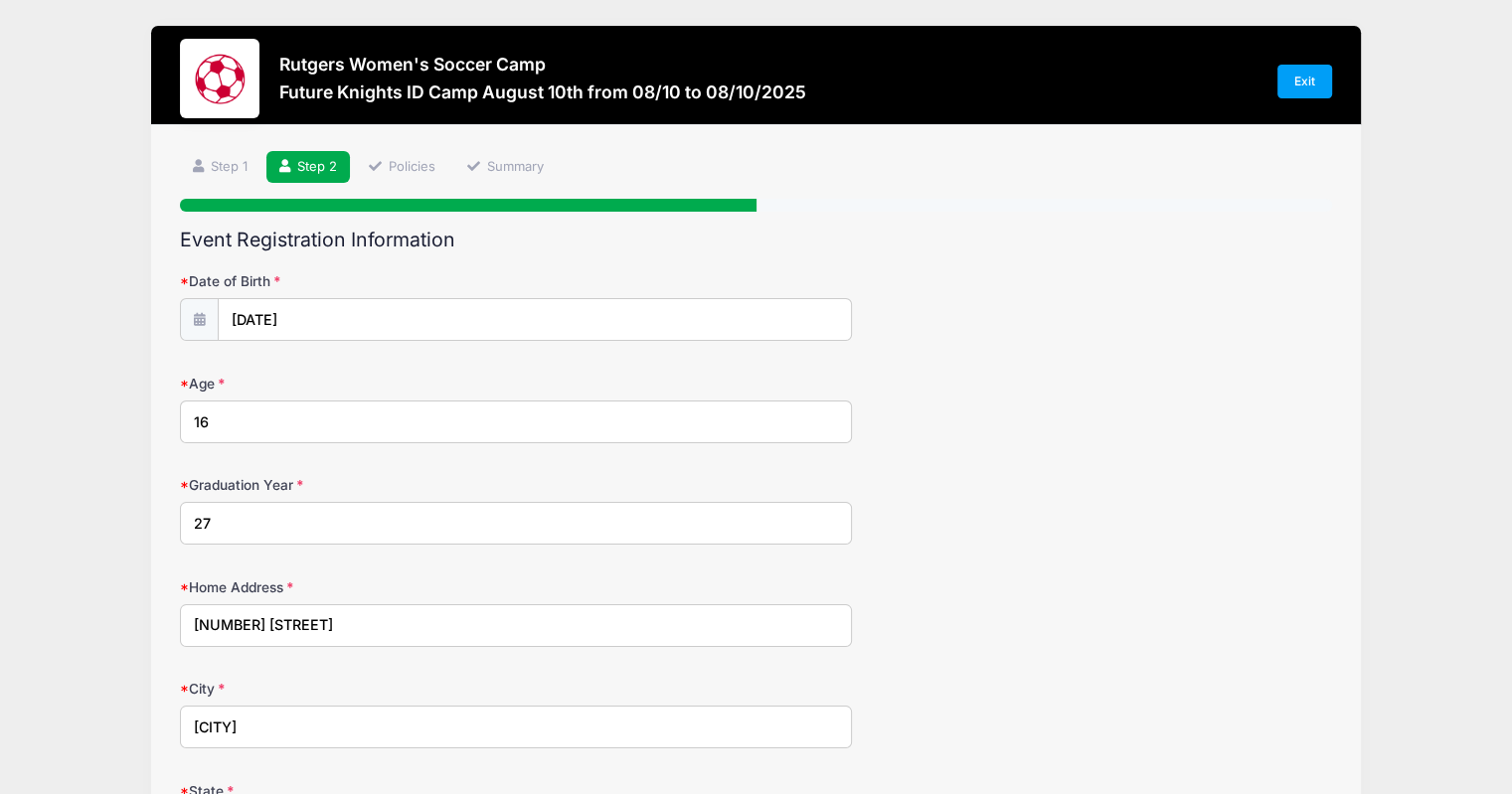 select on "NJ" 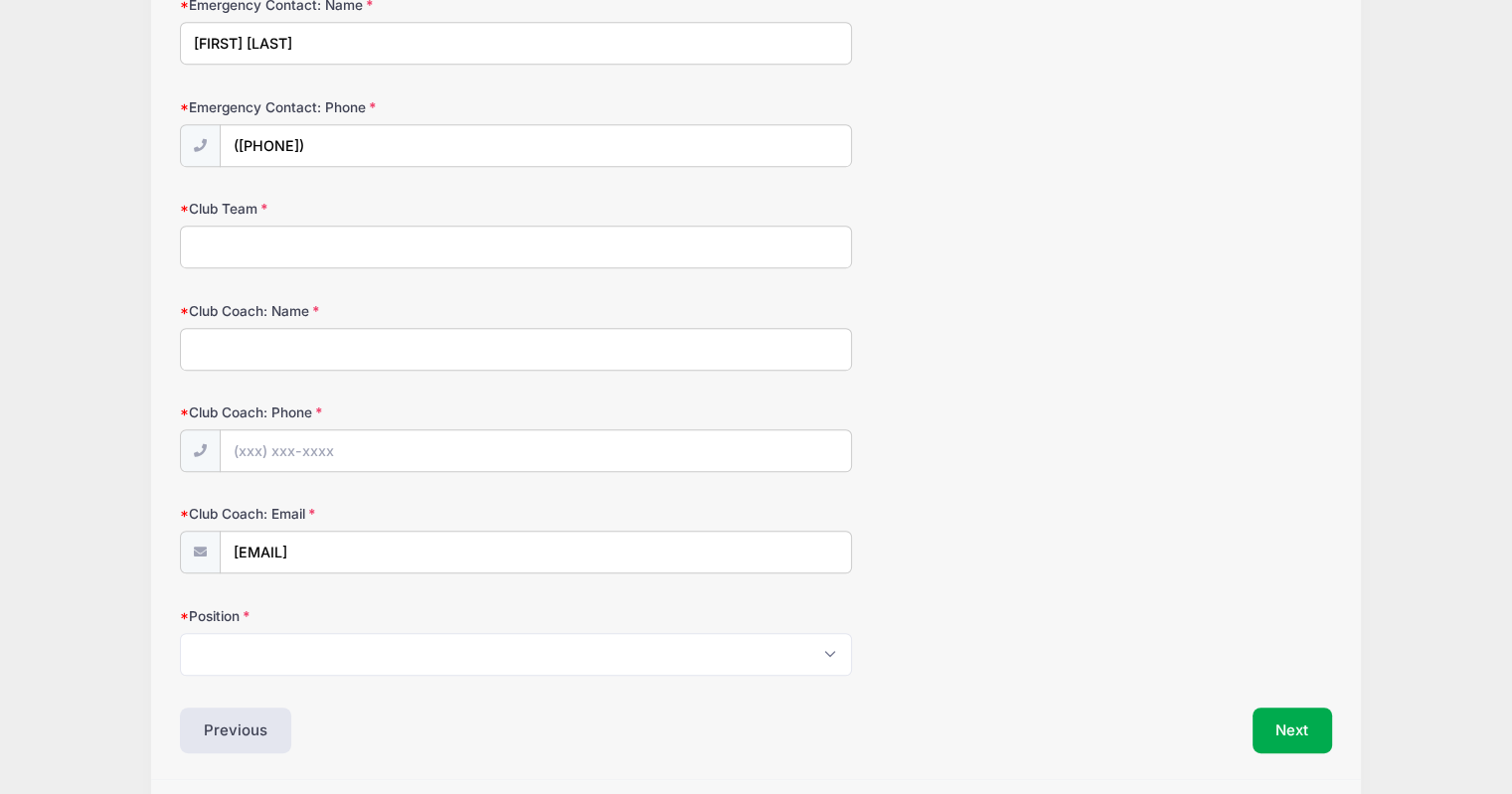 scroll, scrollTop: 994, scrollLeft: 0, axis: vertical 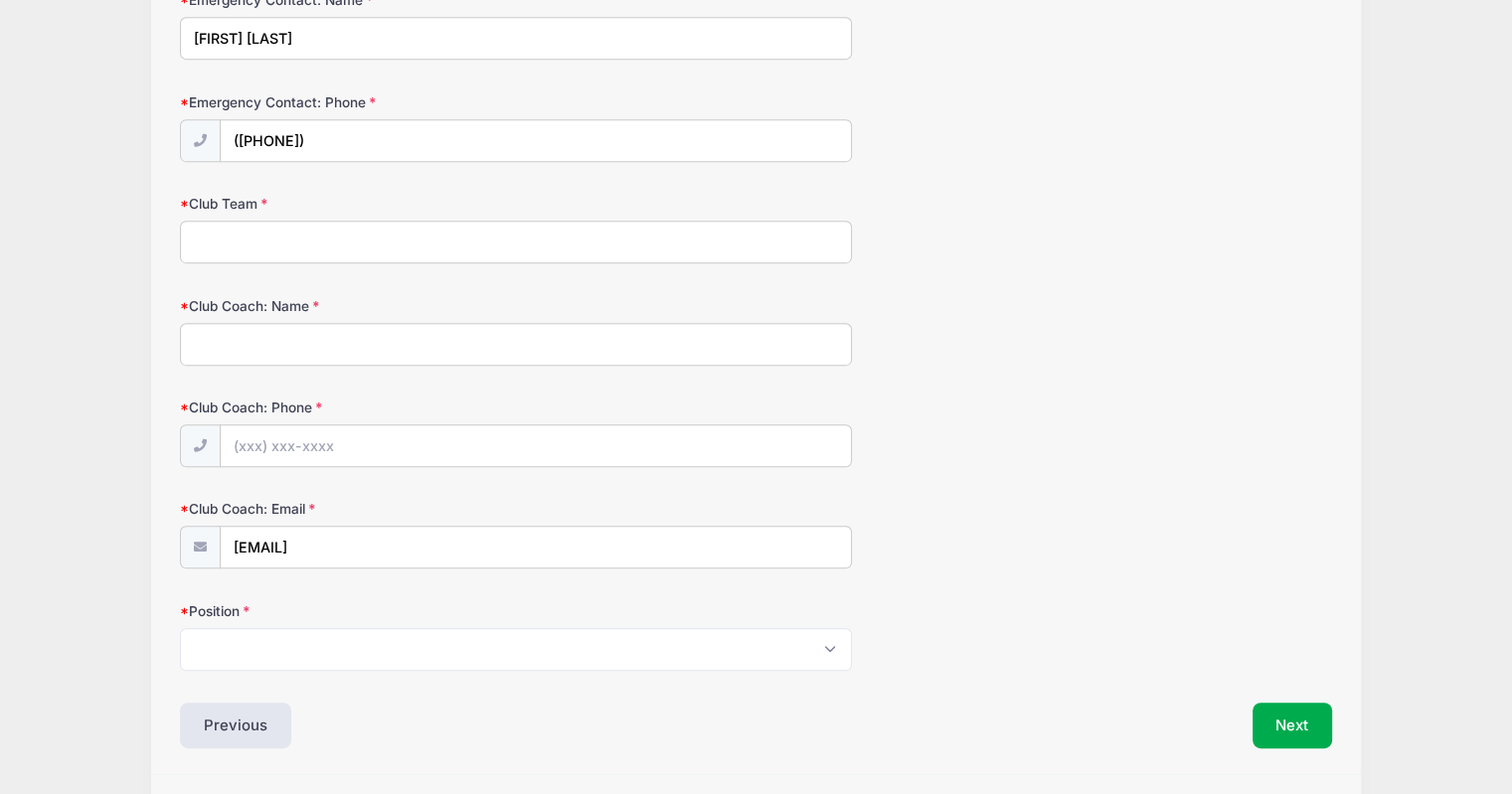 click on "Club Team" at bounding box center (516, 241) 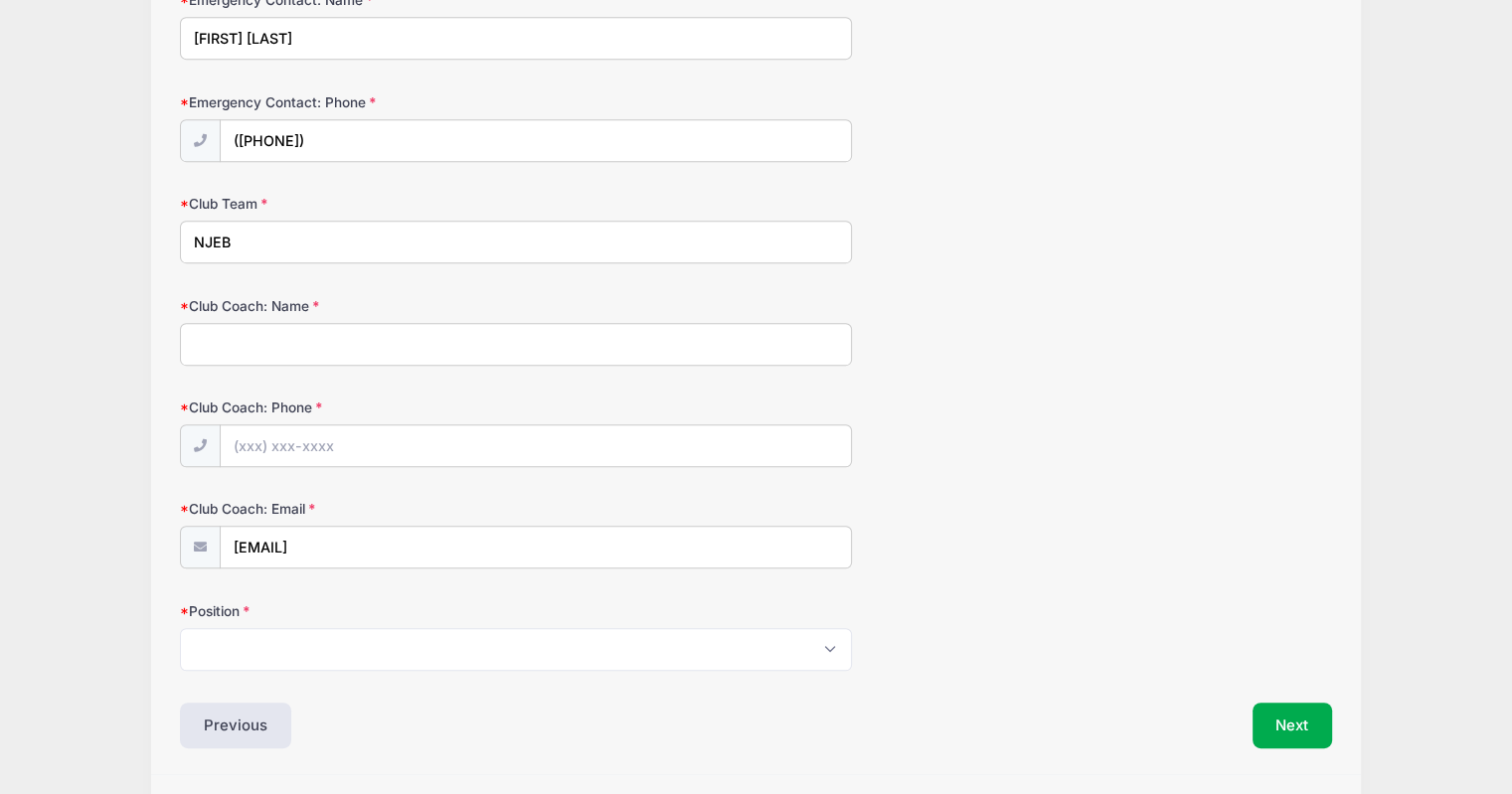 click on "NJEB" at bounding box center [516, 241] 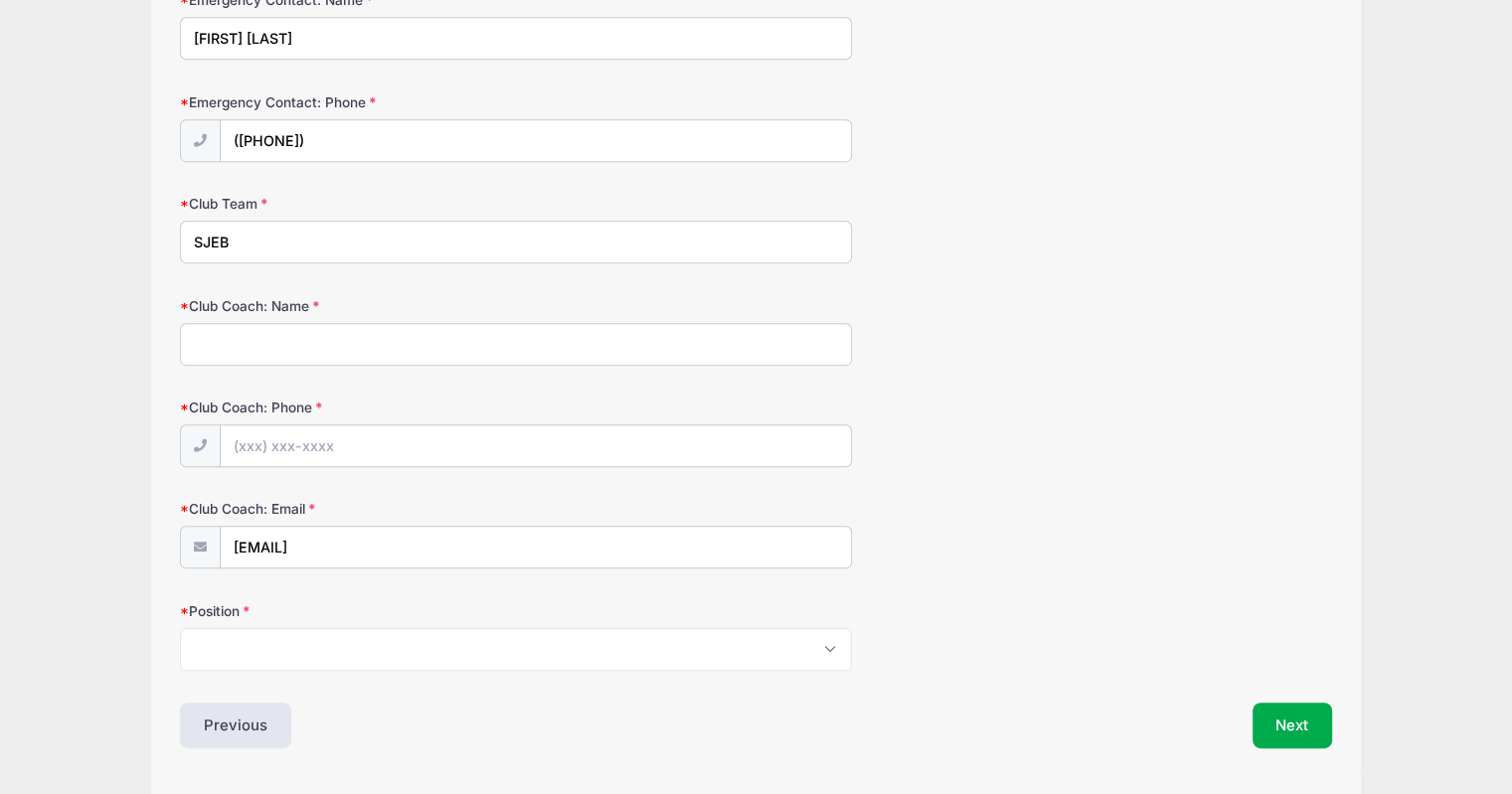click on "SJEB" at bounding box center [516, 241] 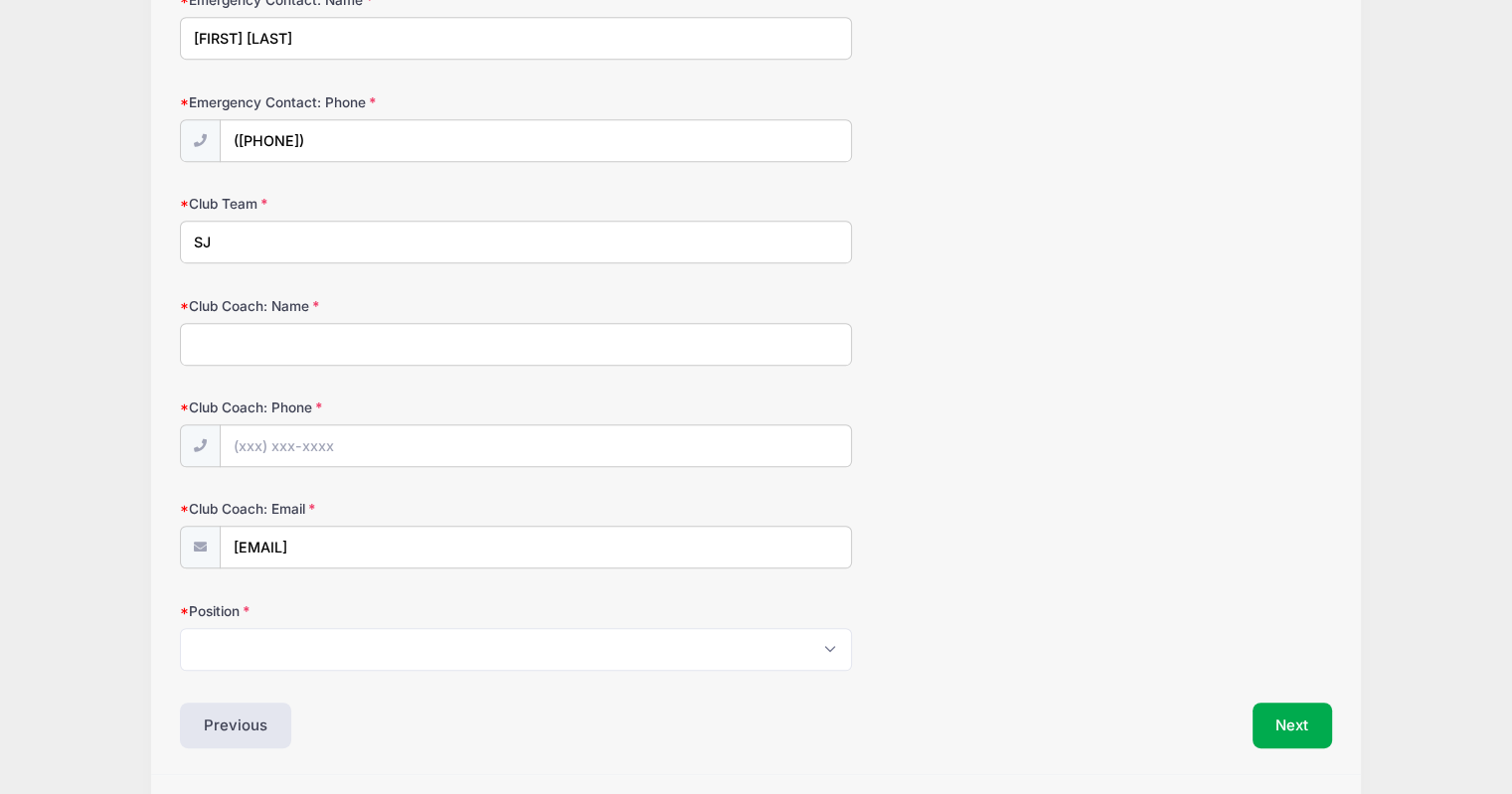 type on "S" 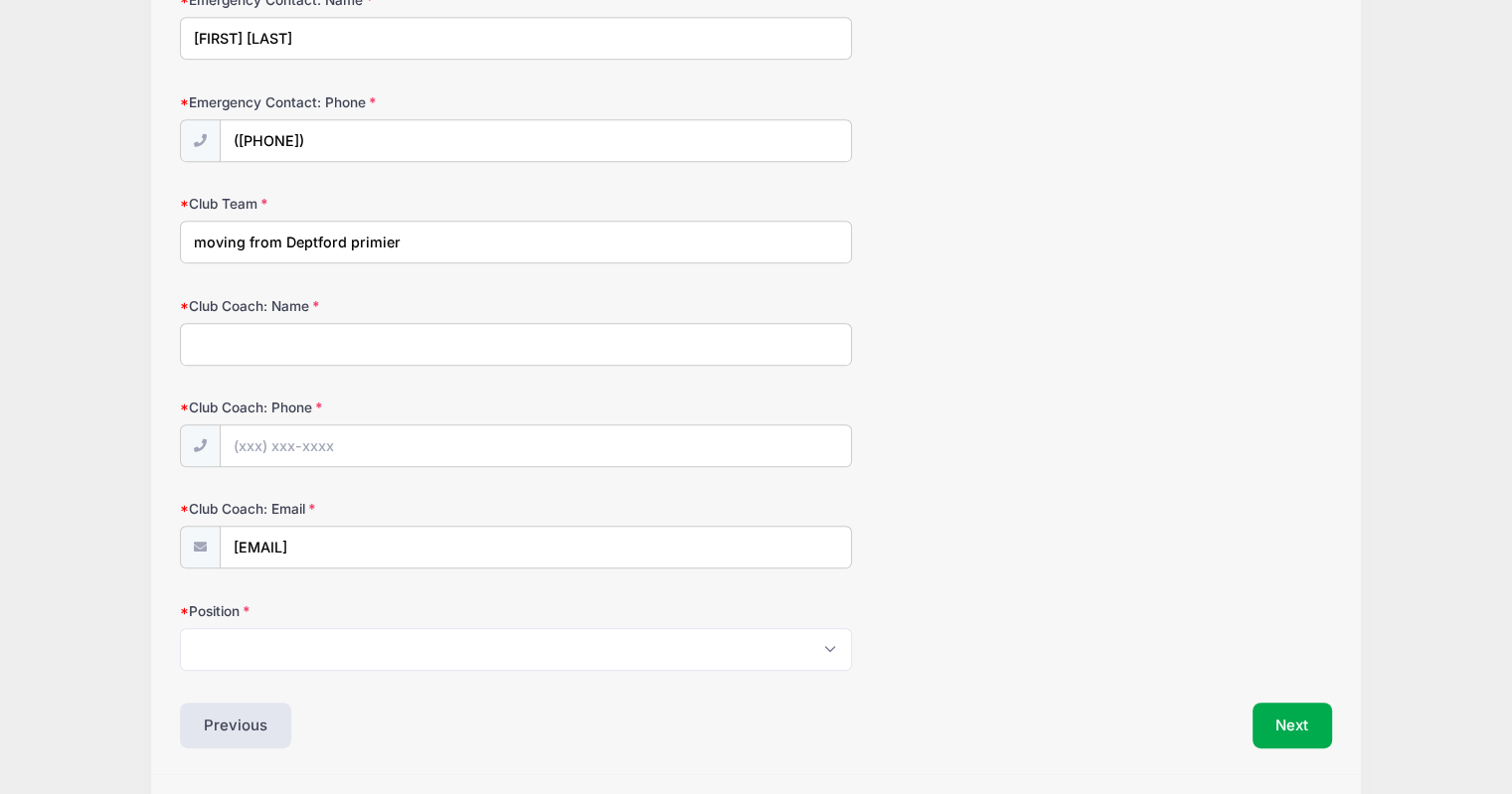 click on "moving from Deptford primier" at bounding box center (516, 241) 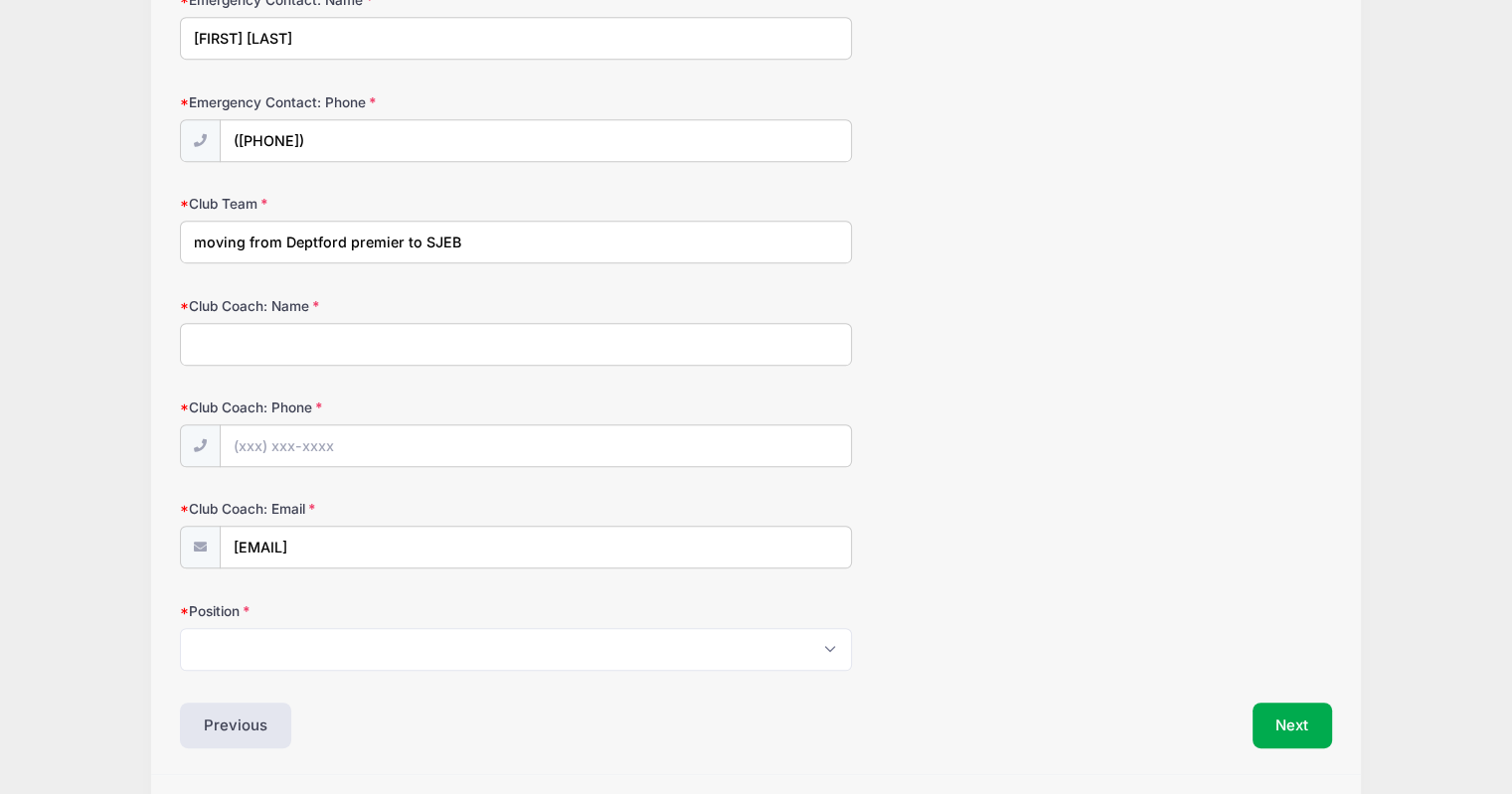 type on "moving from Deptford premier to SJEB" 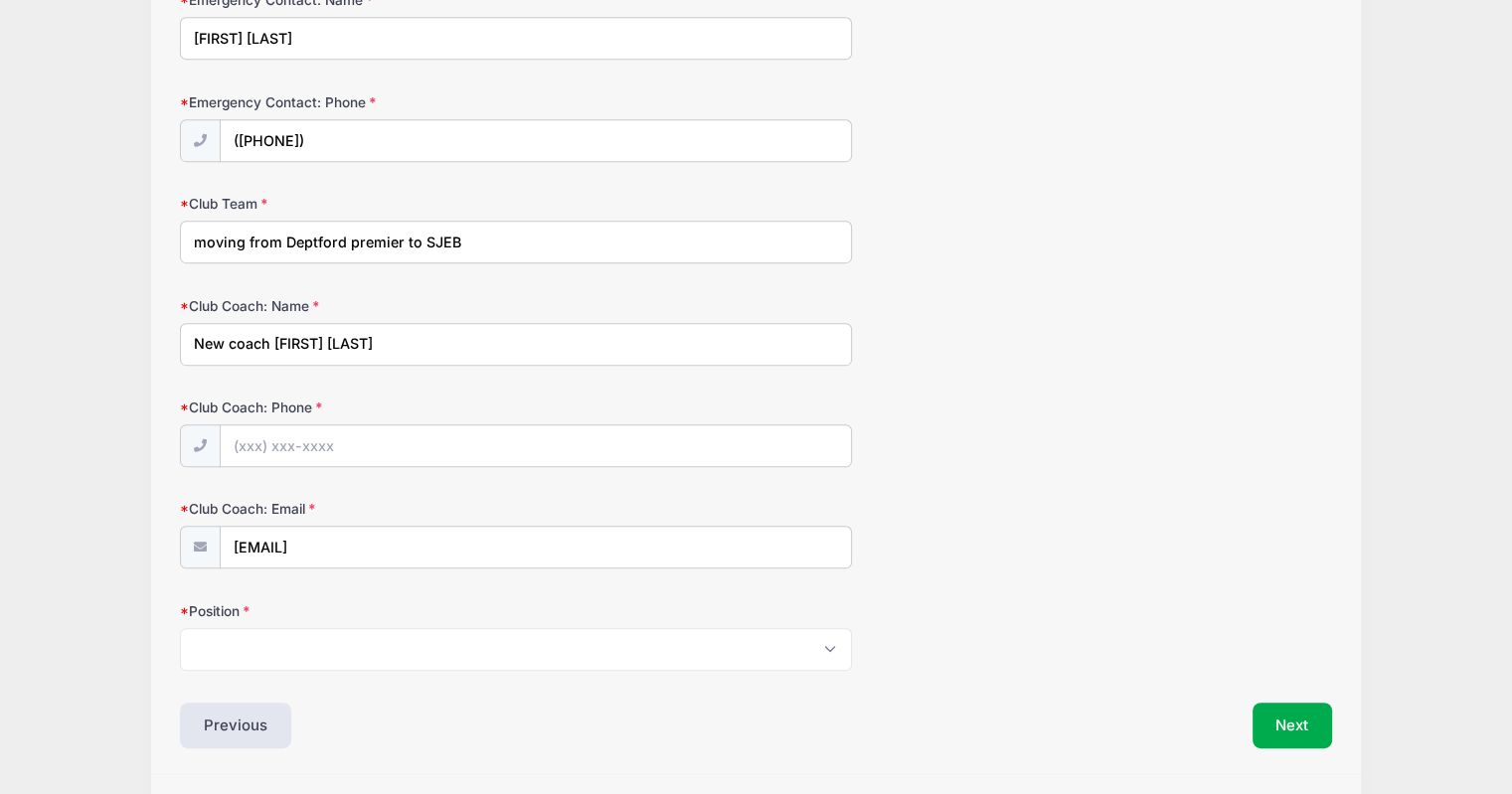 type on "New coach Jeff Zoyac" 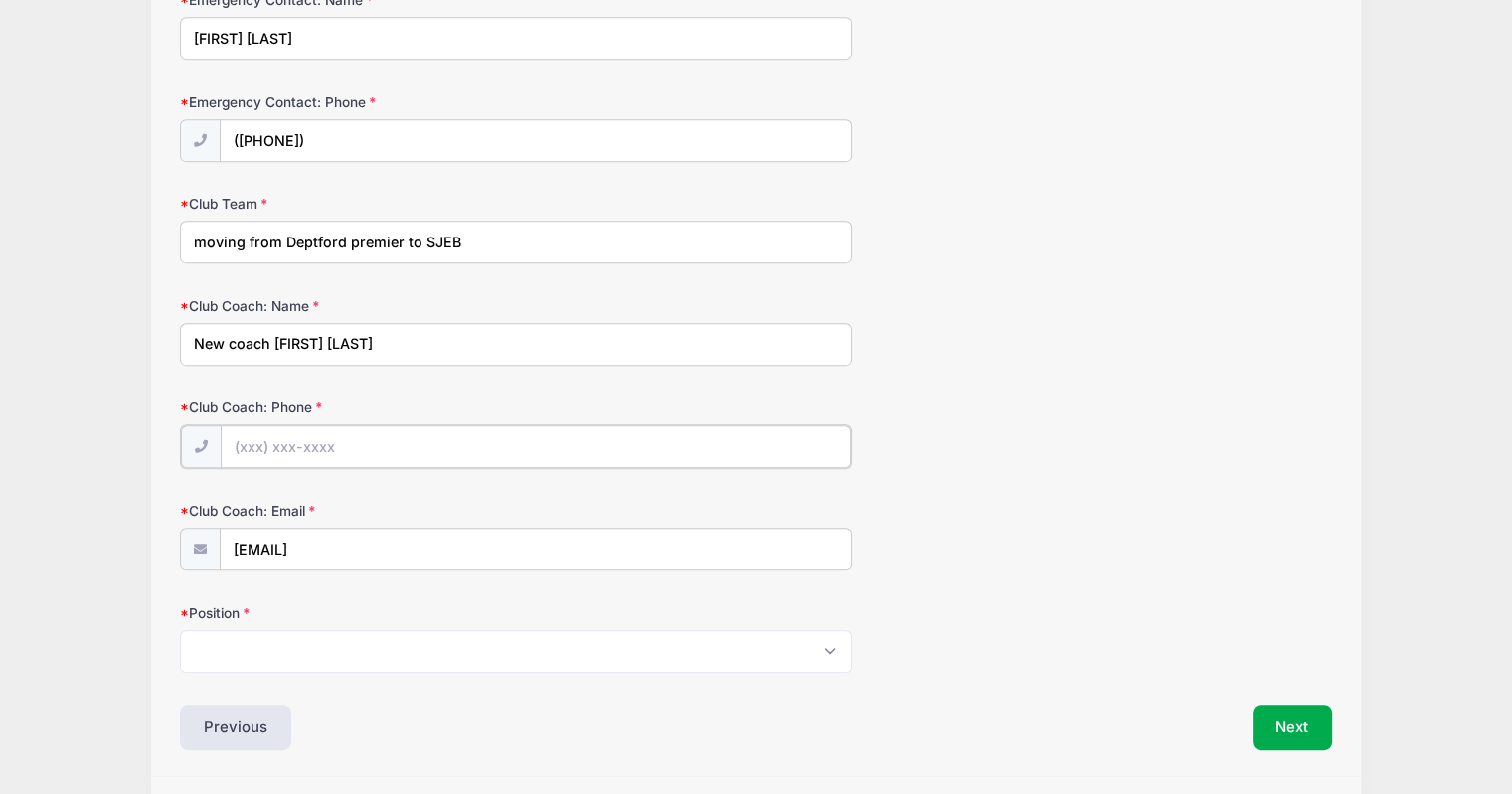 click on "Club Coach: Phone" at bounding box center [536, 446] 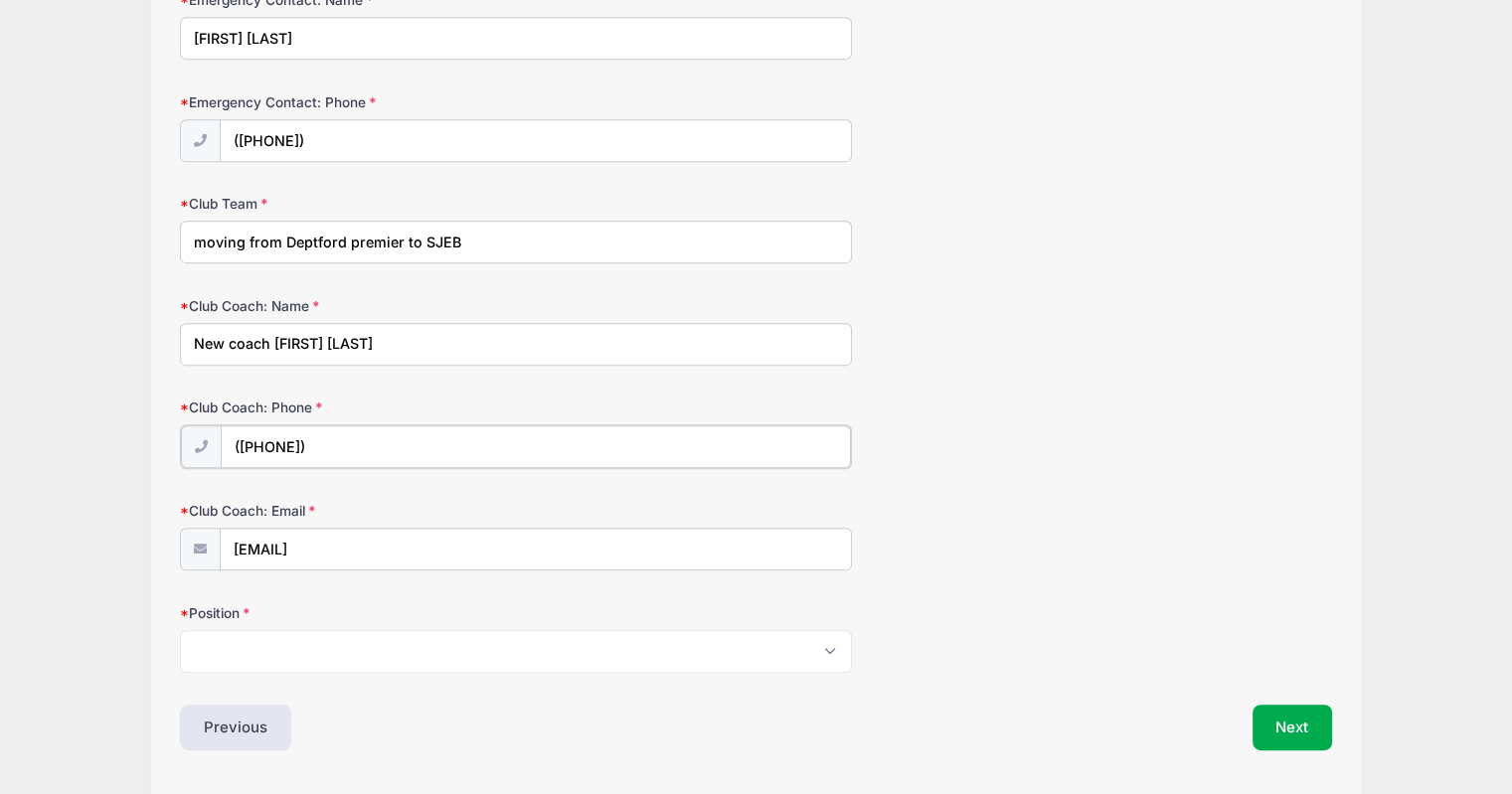 type on "(856) 364-7738" 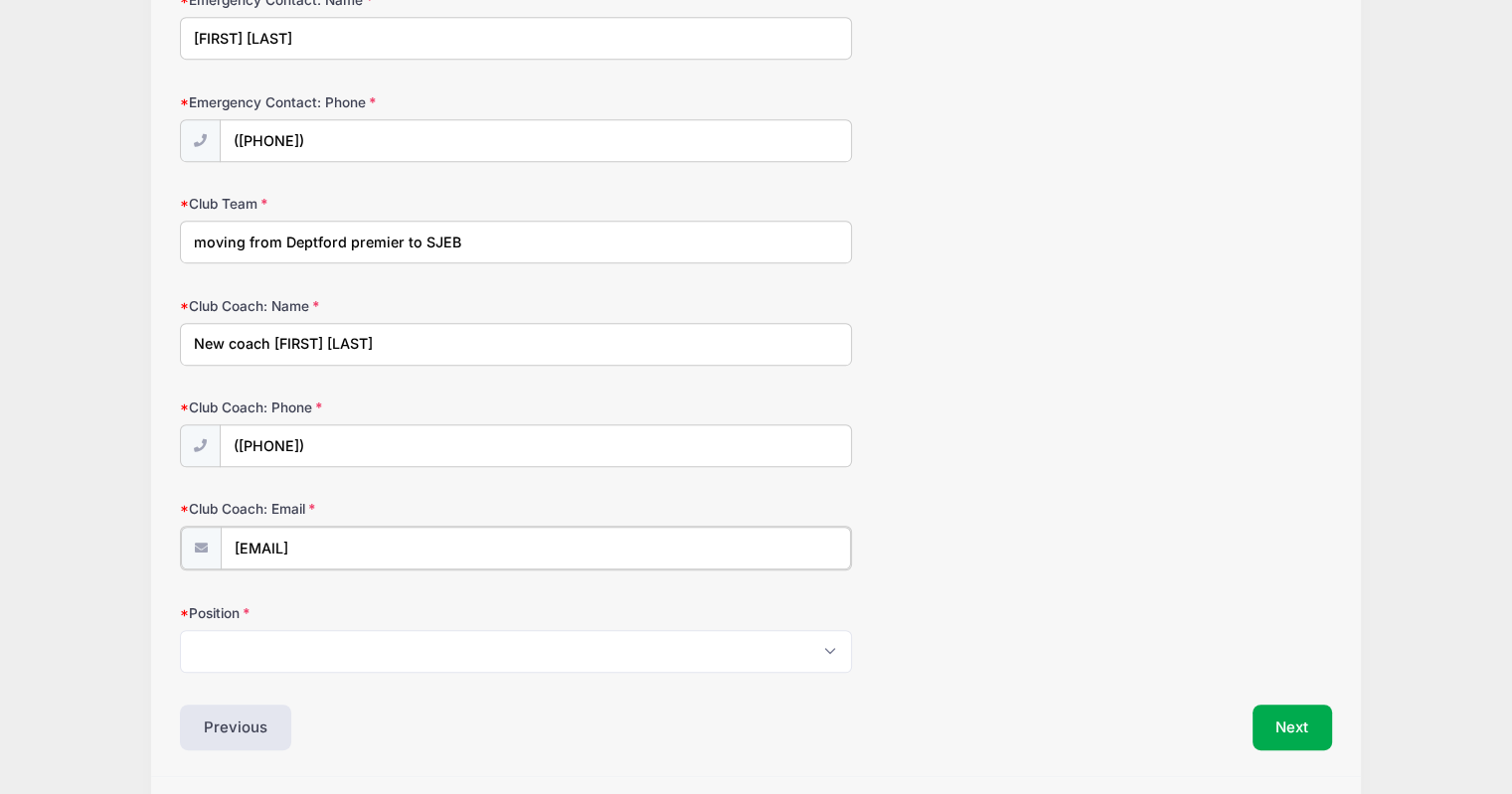 click on "[EMAIL]" at bounding box center (536, 548) 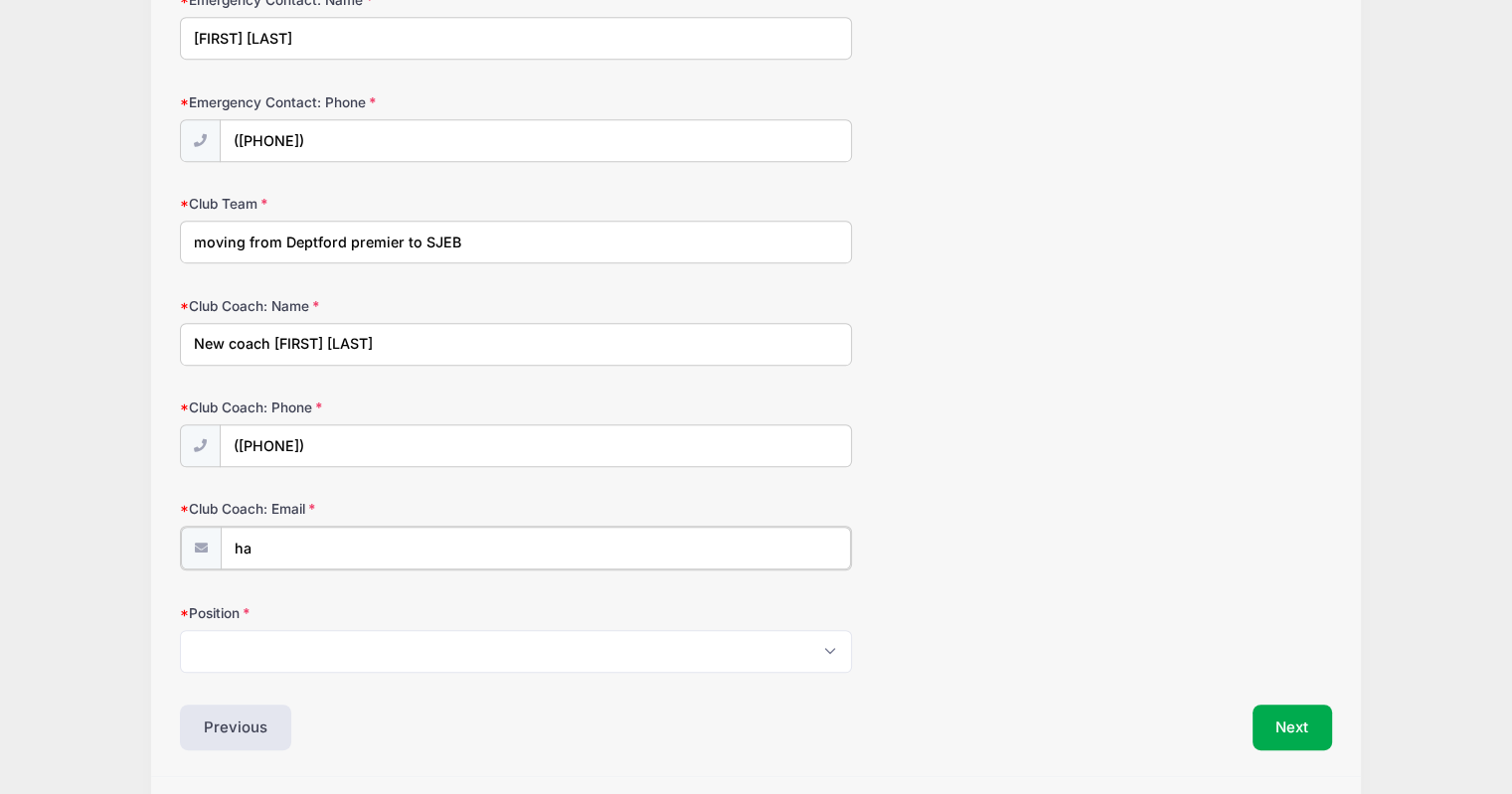 type on "h" 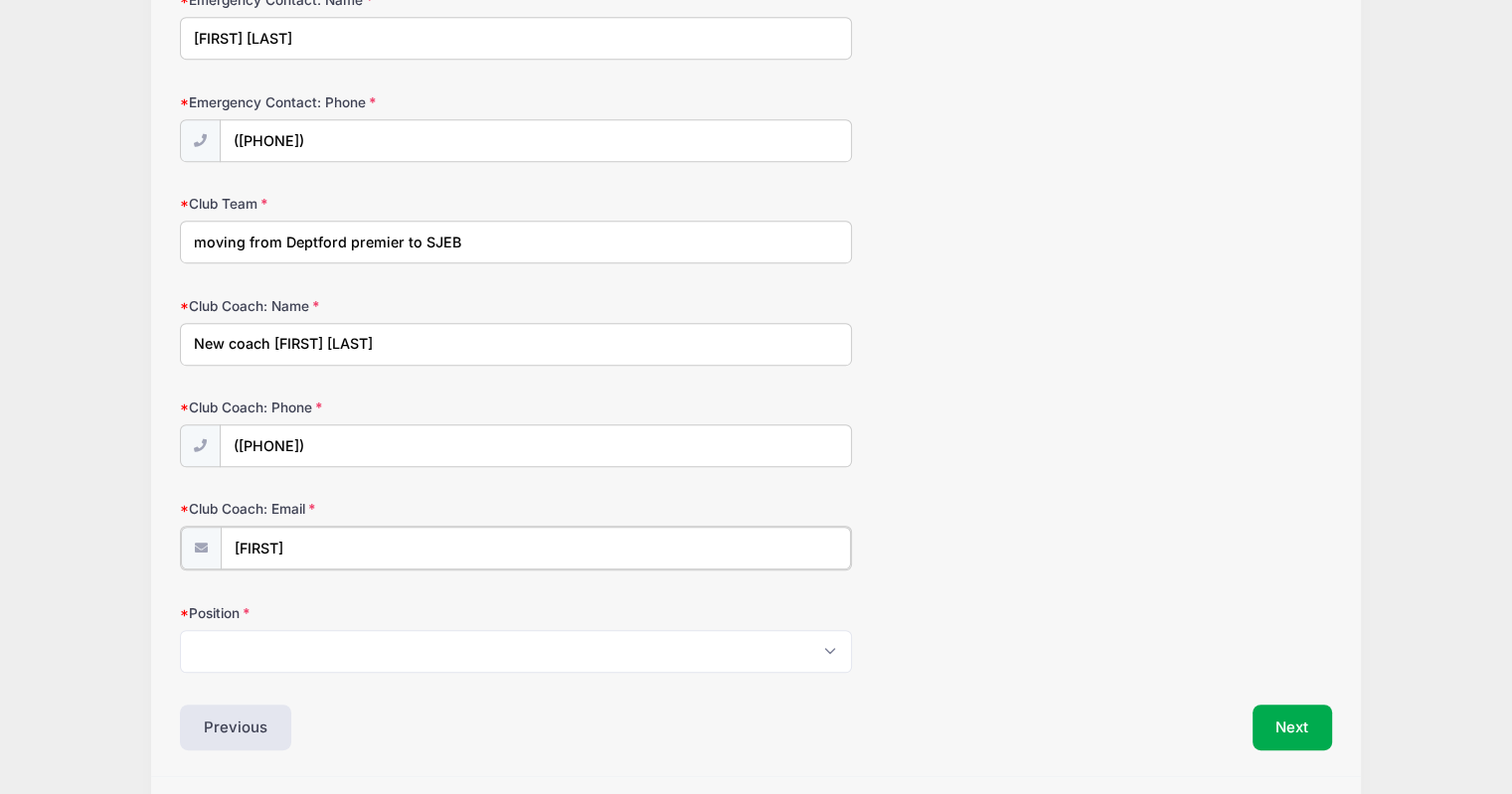 click on "jeff" at bounding box center [536, 548] 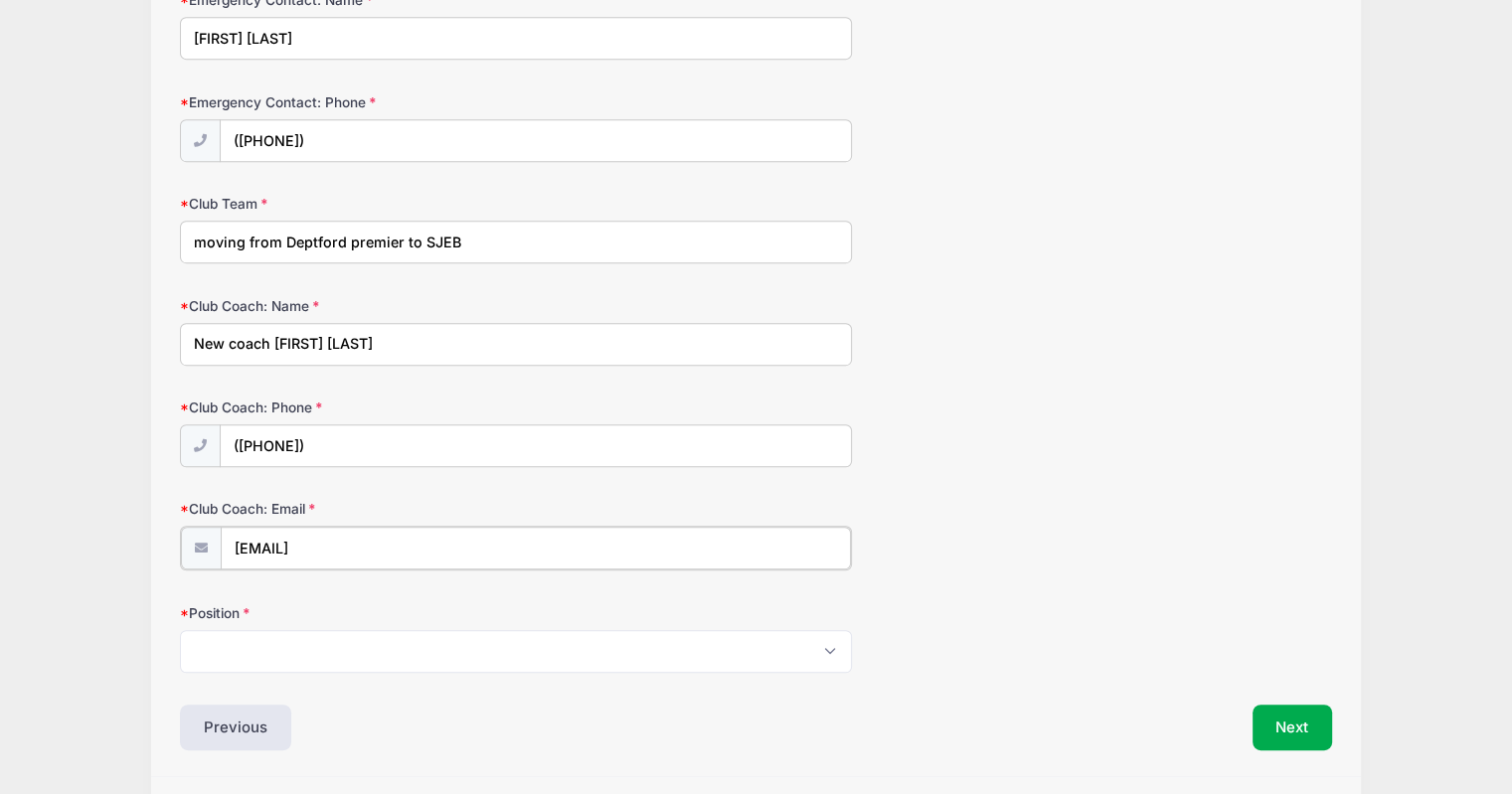click on "jeffjeff@sjebfc.com" at bounding box center (536, 548) 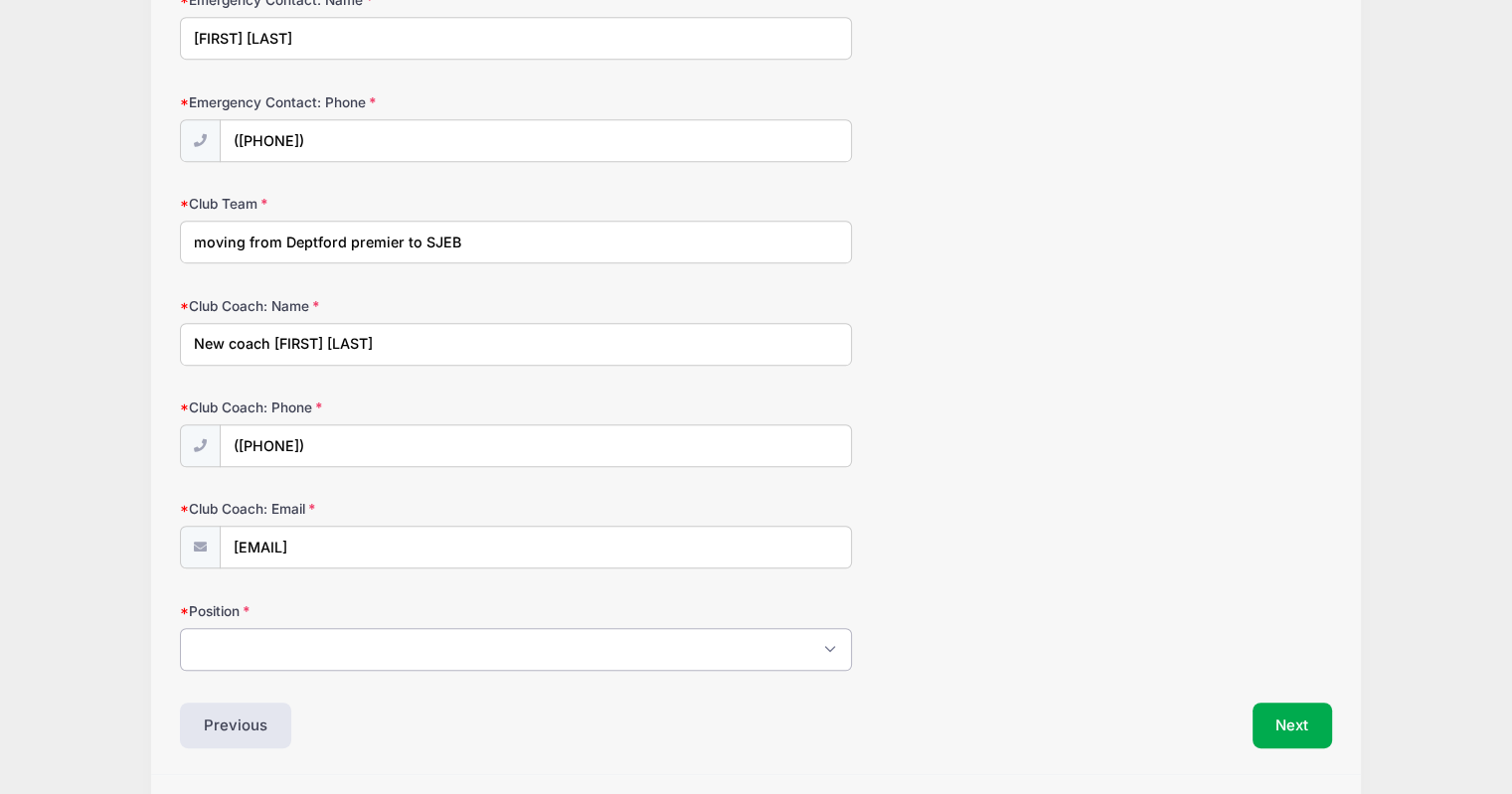 click on "Please Select Center Back
Outside Back
Outside Mid
Attacking Mid
Defensive Mid
Forward
Goalkeeper" at bounding box center [516, 649] 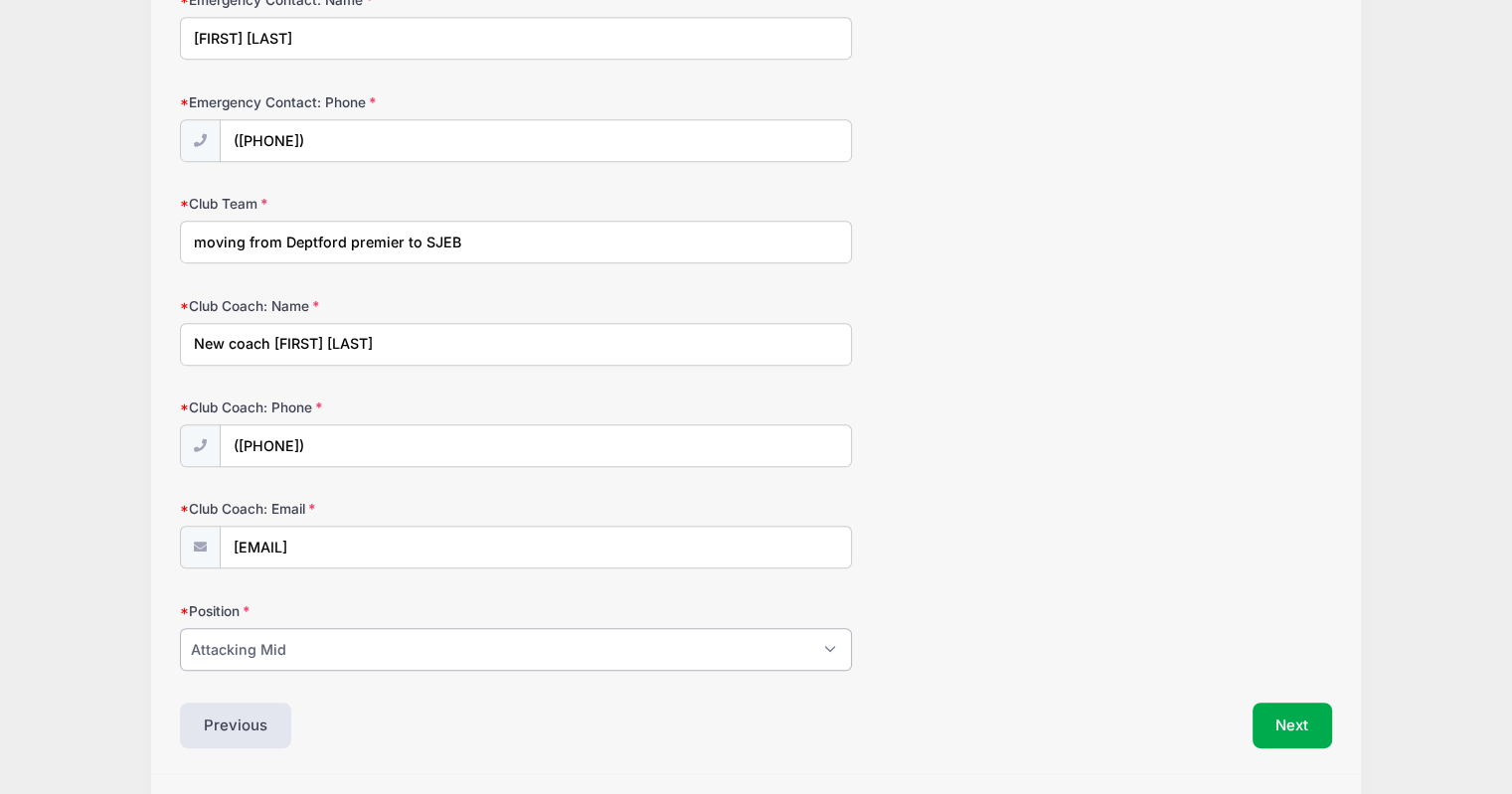 click on "Please Select Center Back
Outside Back
Outside Mid
Attacking Mid
Defensive Mid
Forward
Goalkeeper" at bounding box center [516, 649] 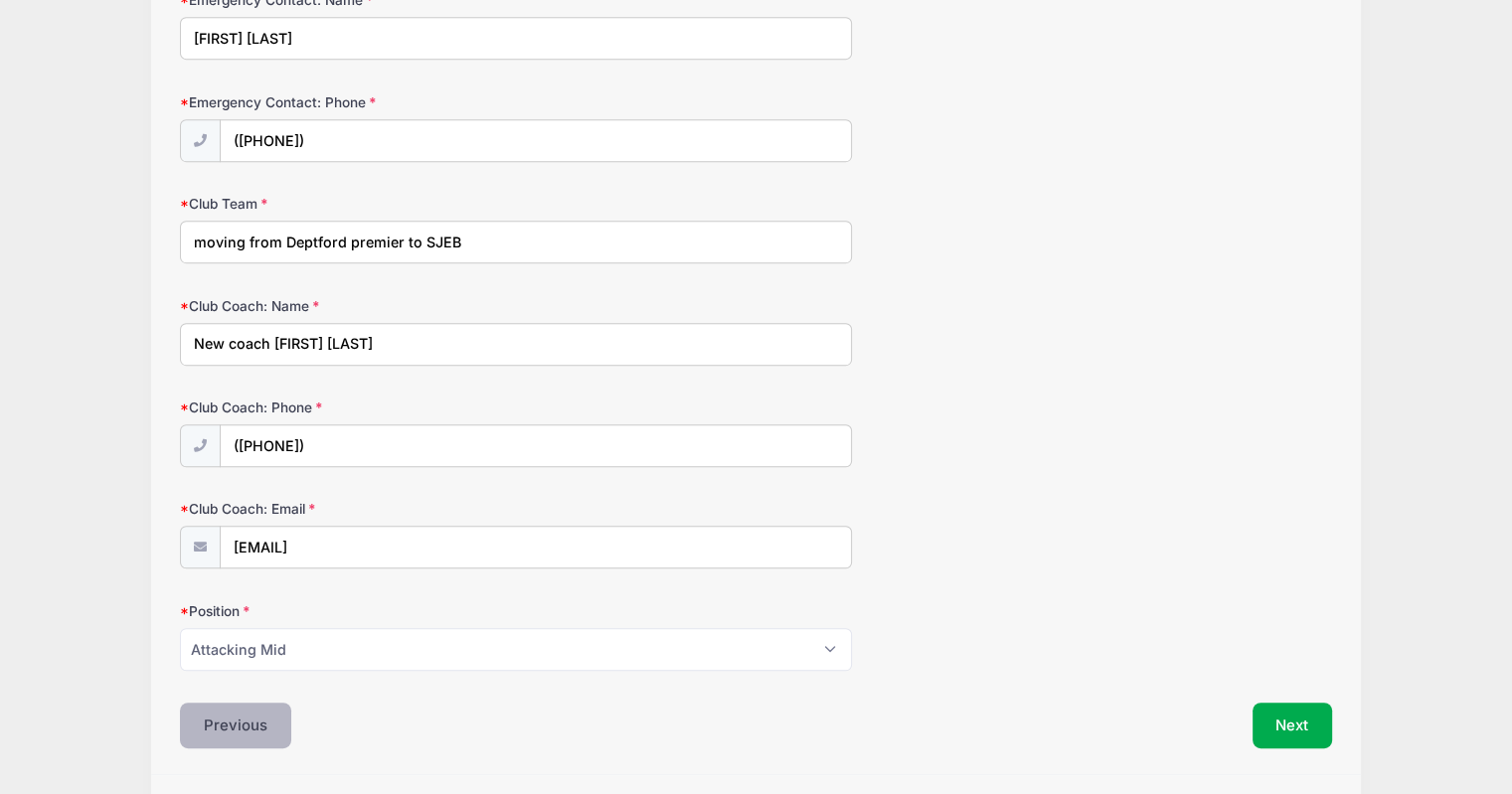click on "Previous" at bounding box center (236, 725) 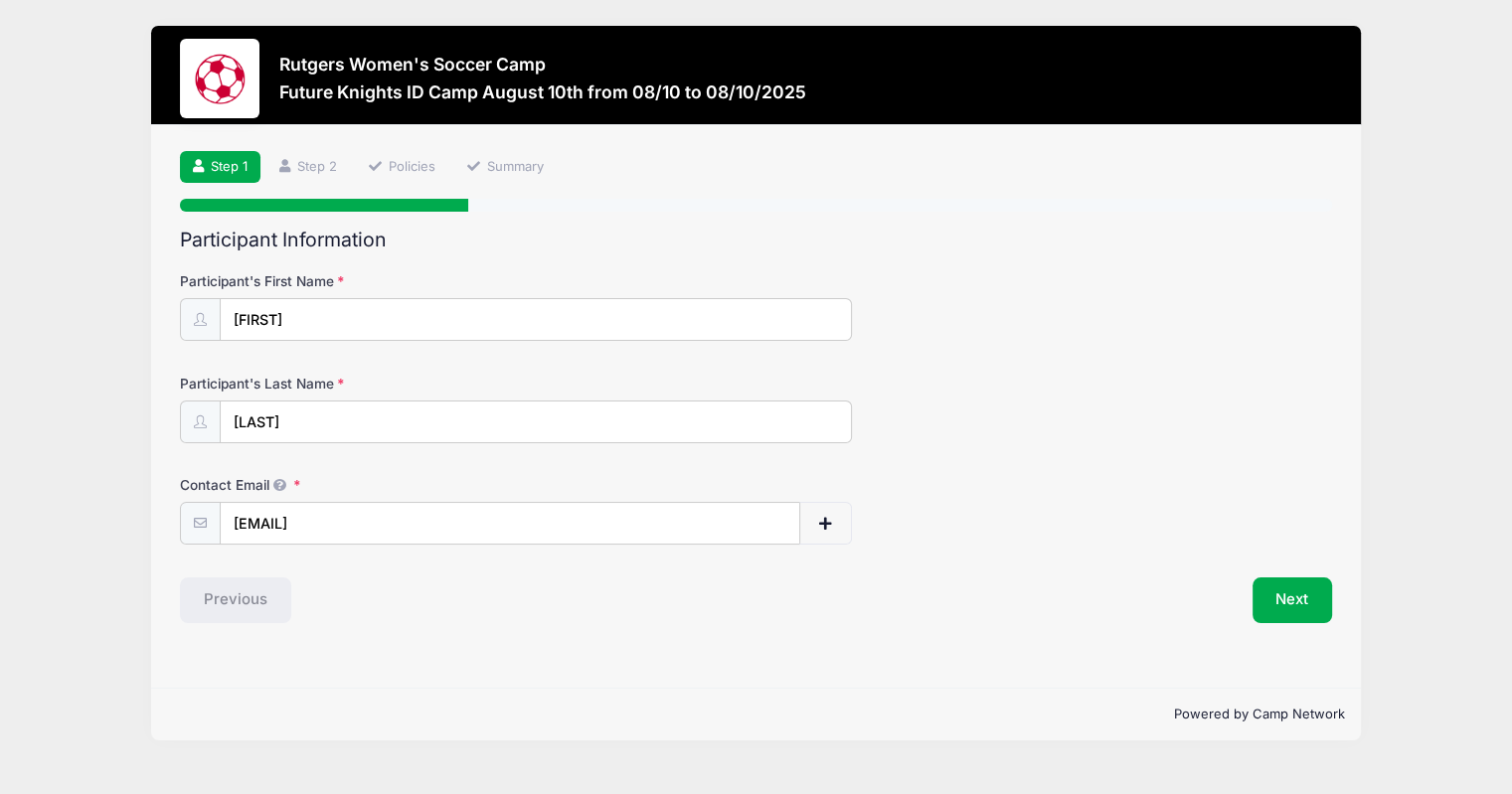 scroll, scrollTop: 0, scrollLeft: 0, axis: both 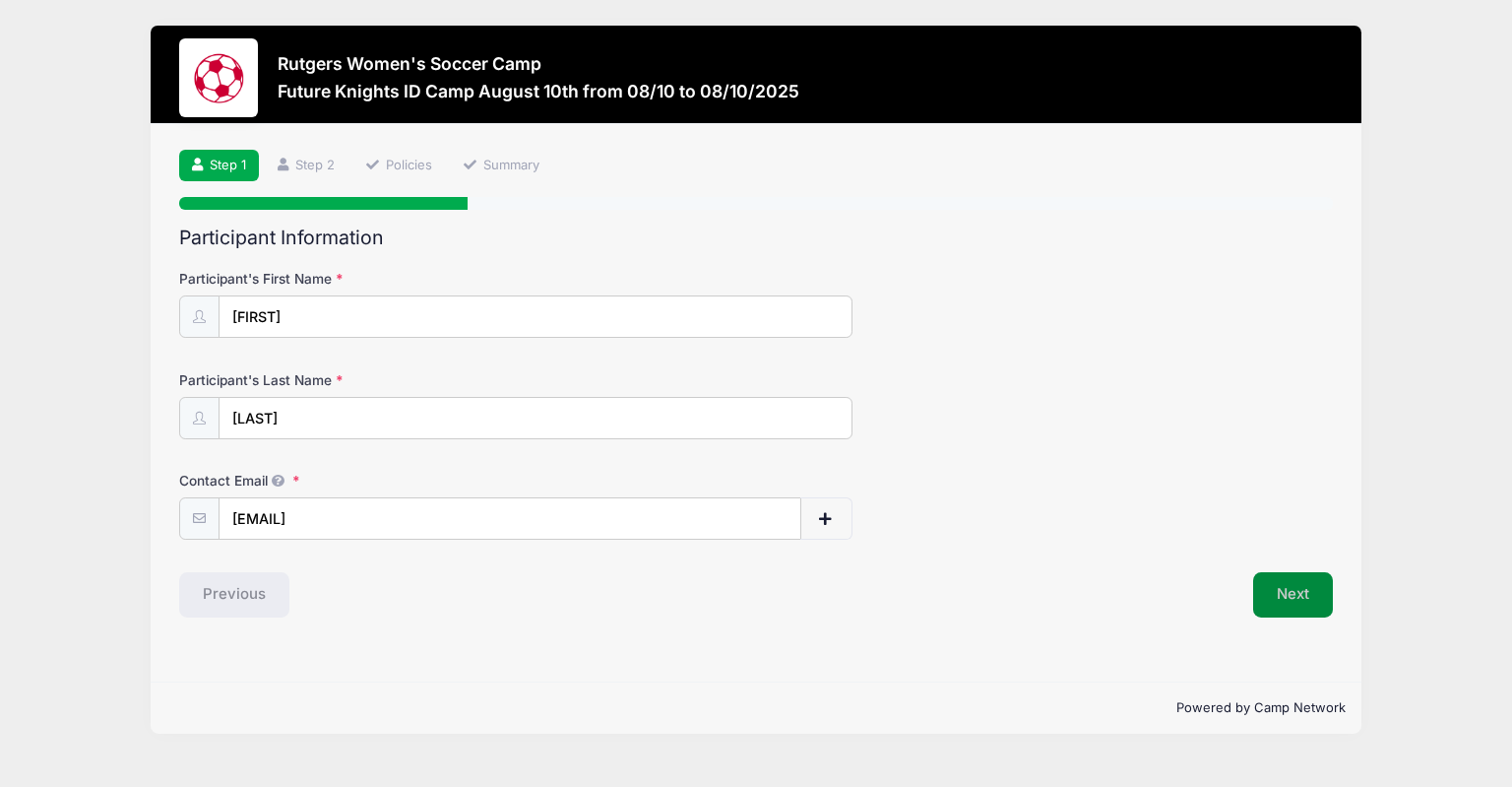 click on "Next" at bounding box center [1292, 595] 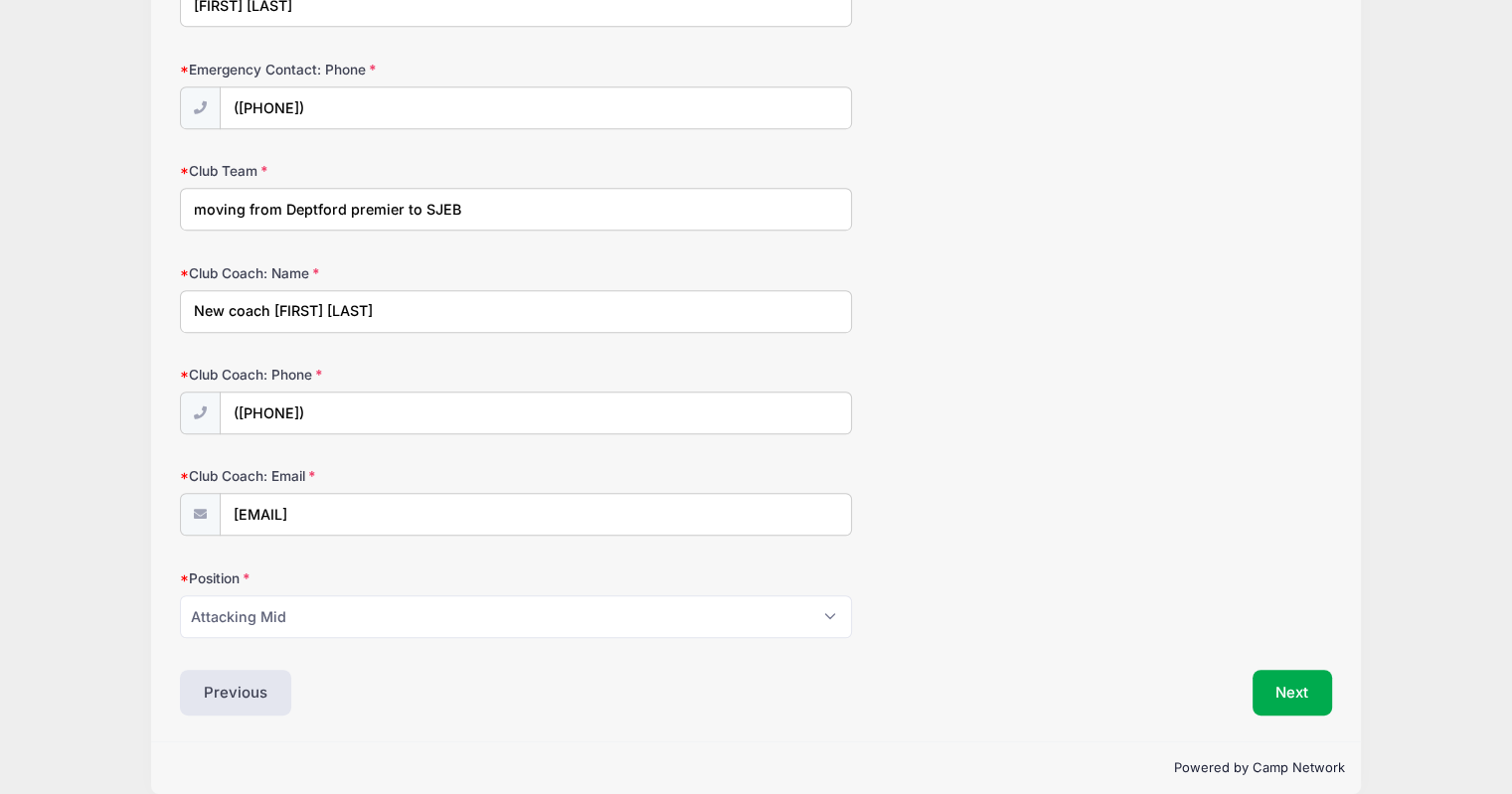 scroll, scrollTop: 1045, scrollLeft: 0, axis: vertical 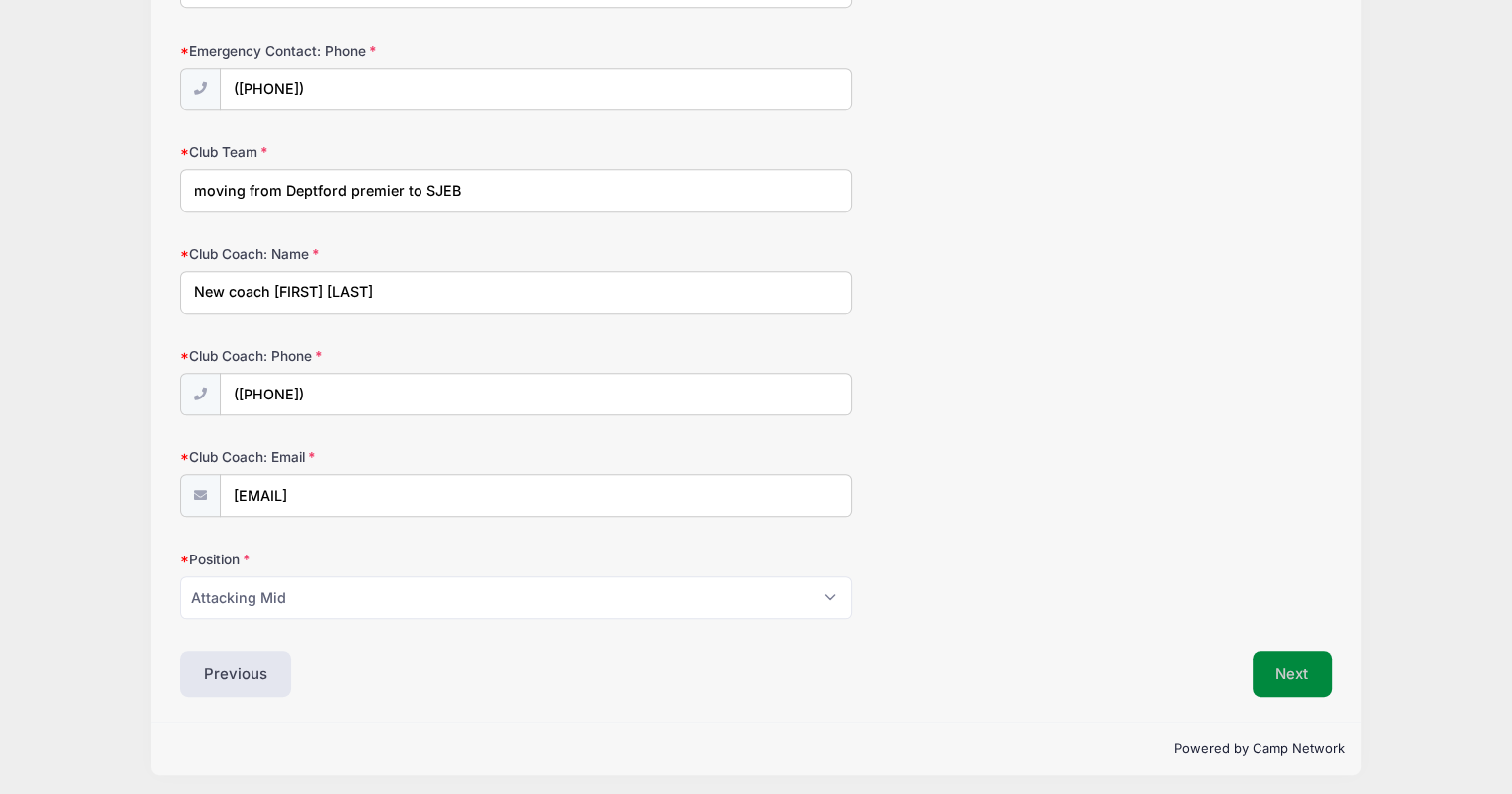 click on "Next" at bounding box center [1292, 674] 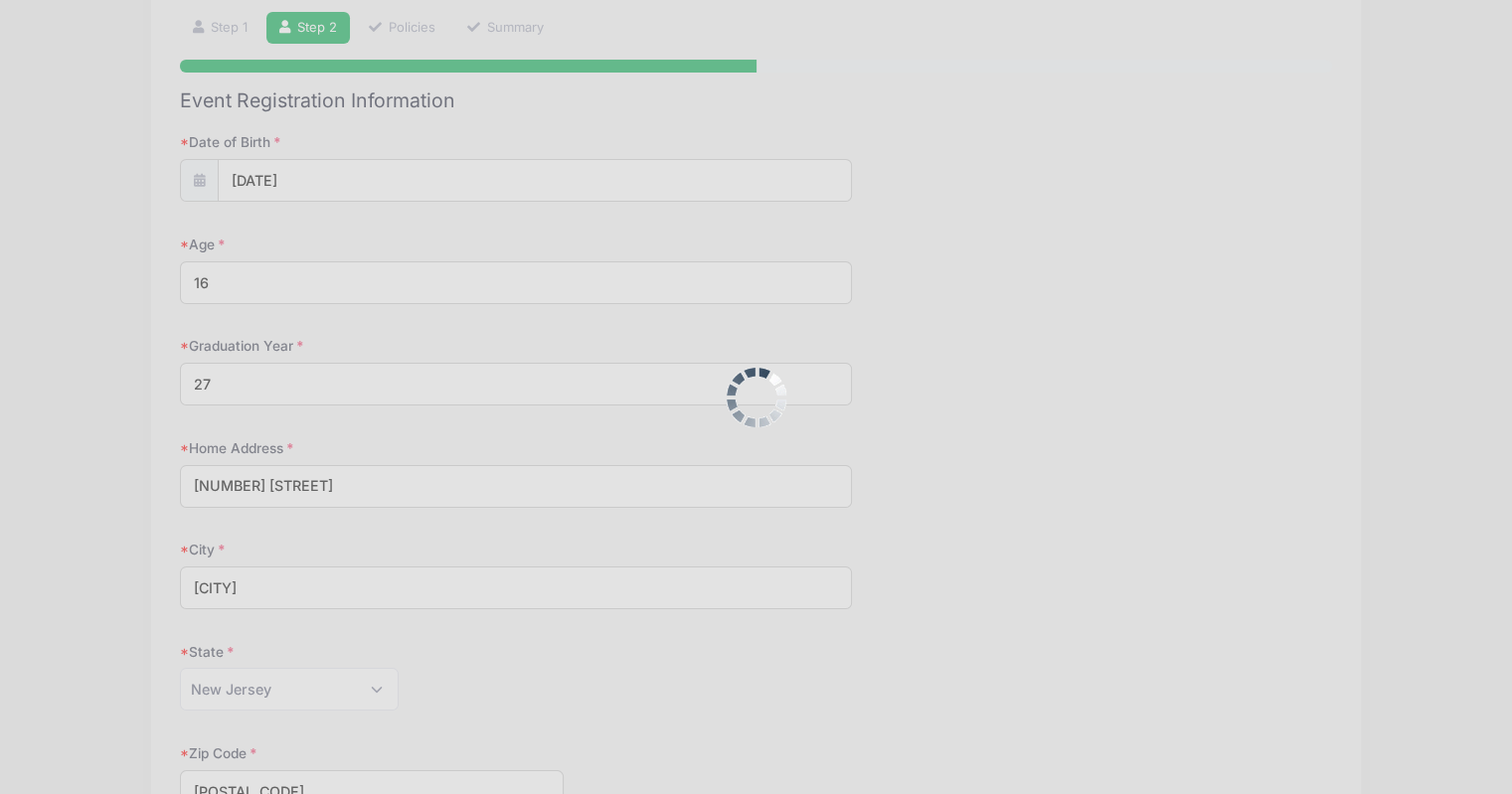 scroll, scrollTop: 0, scrollLeft: 0, axis: both 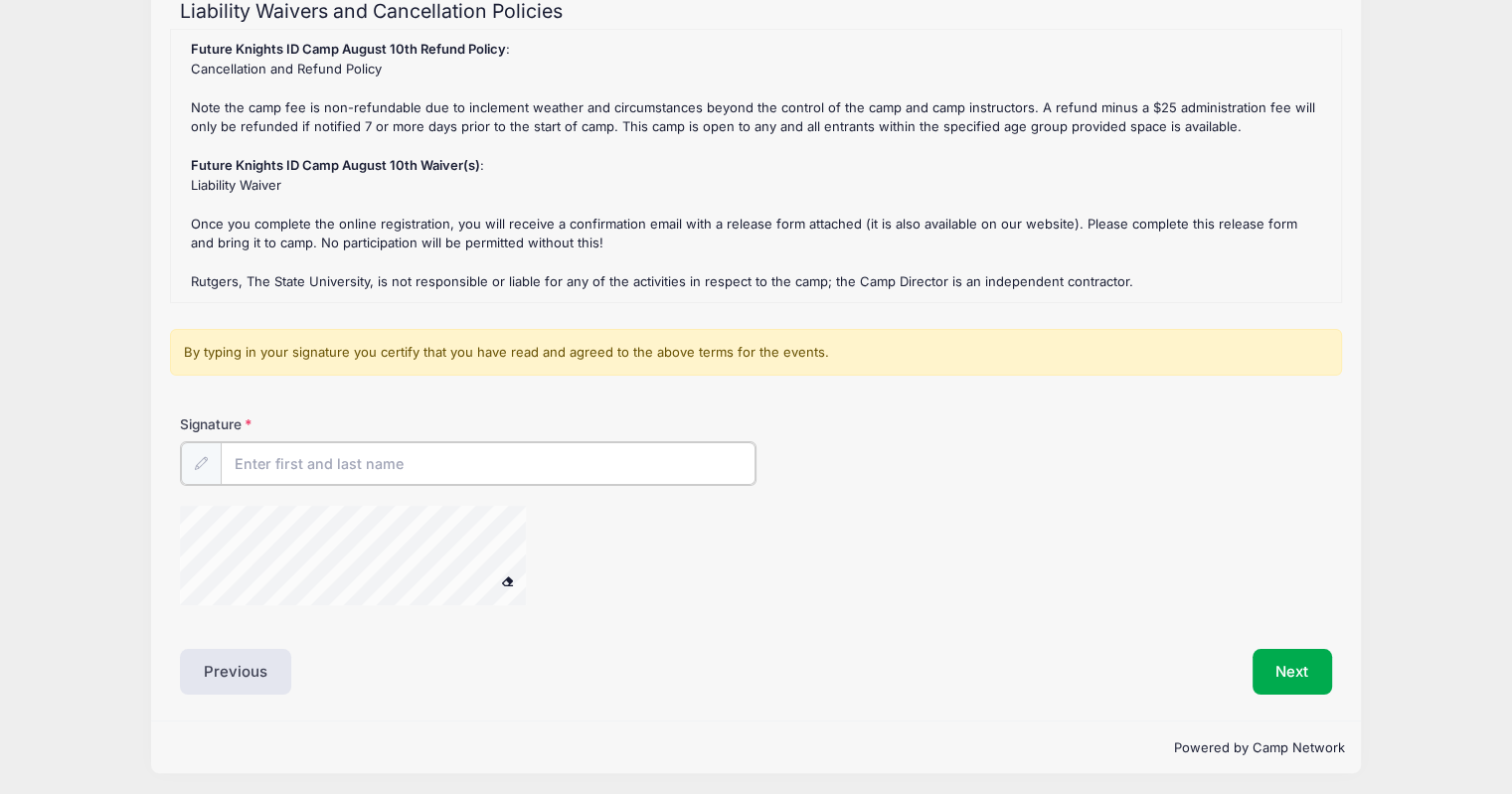 click on "Signature" at bounding box center (488, 463) 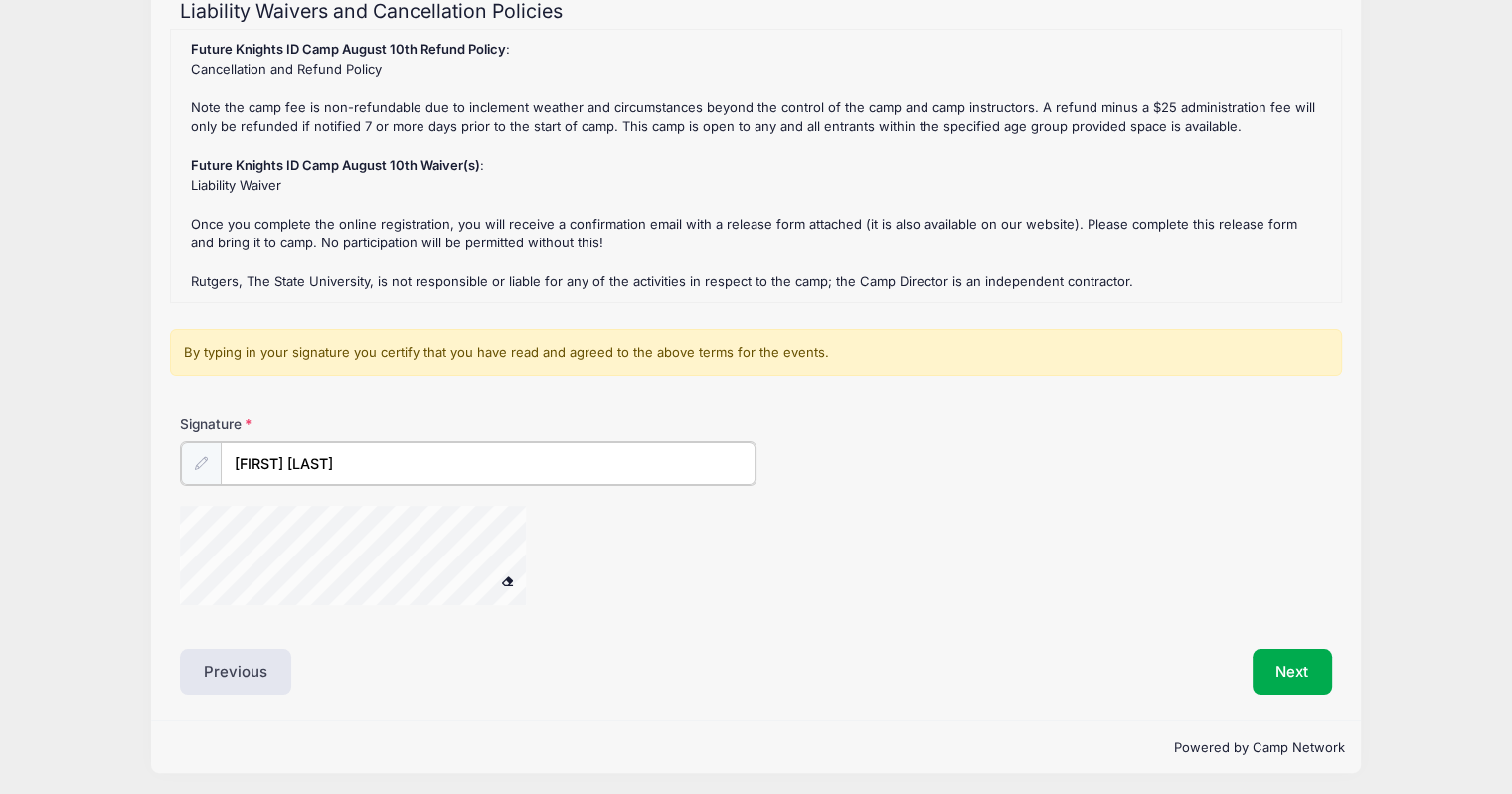 click at bounding box center (379, 558) 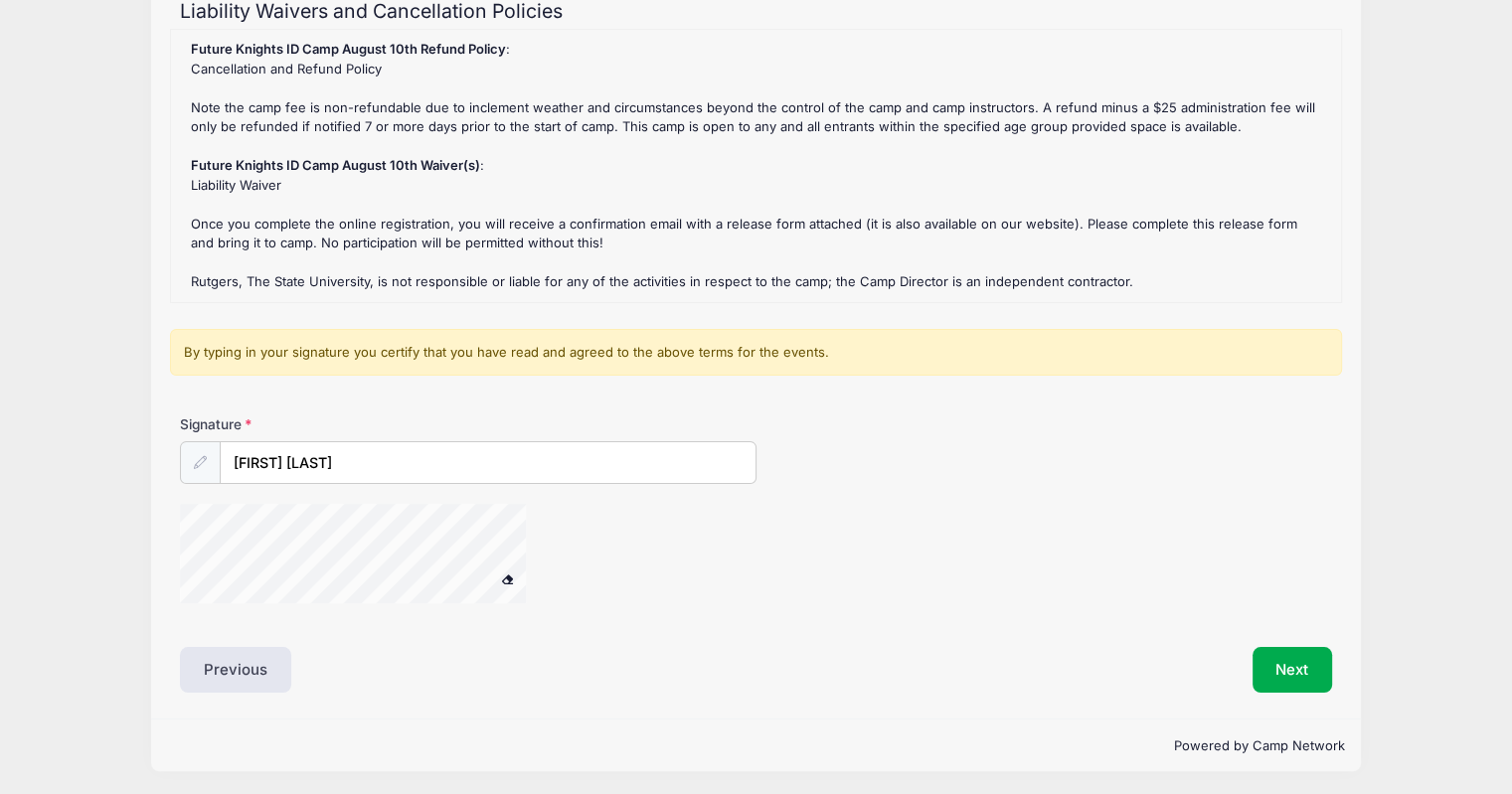 click on "Signature
Tomer Levy" at bounding box center [756, 518] 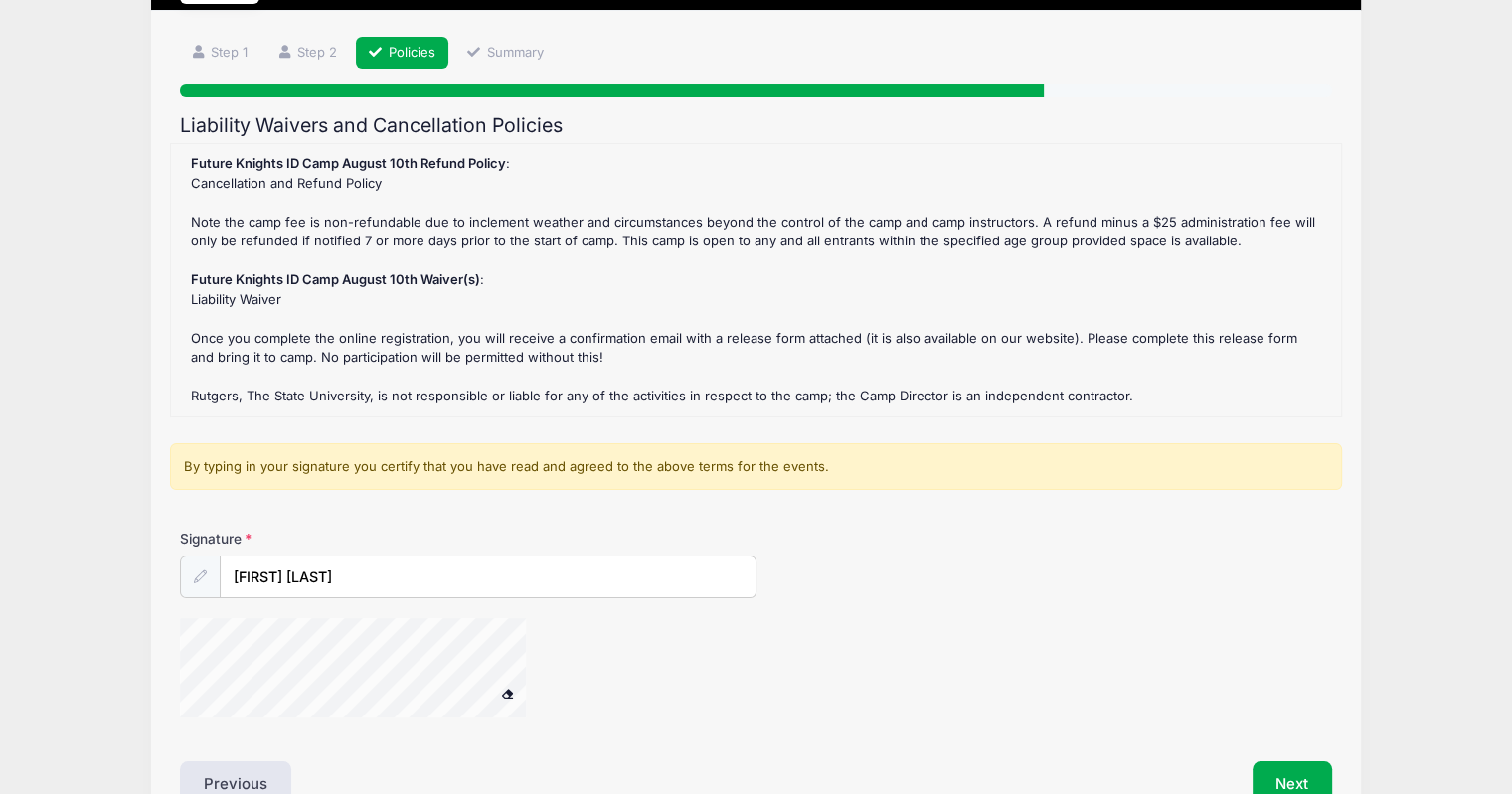 scroll, scrollTop: 0, scrollLeft: 0, axis: both 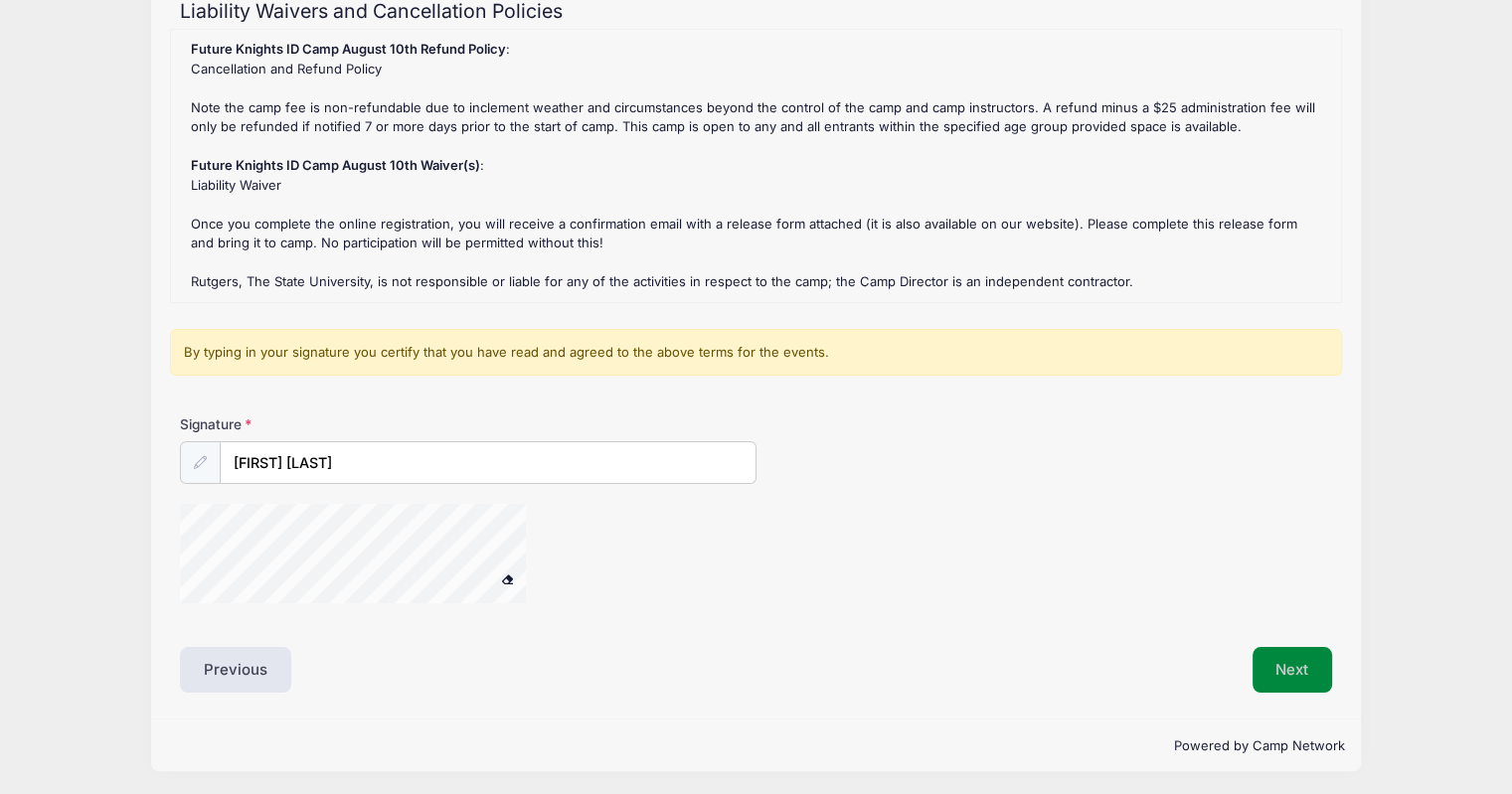 click on "Next" at bounding box center (1292, 670) 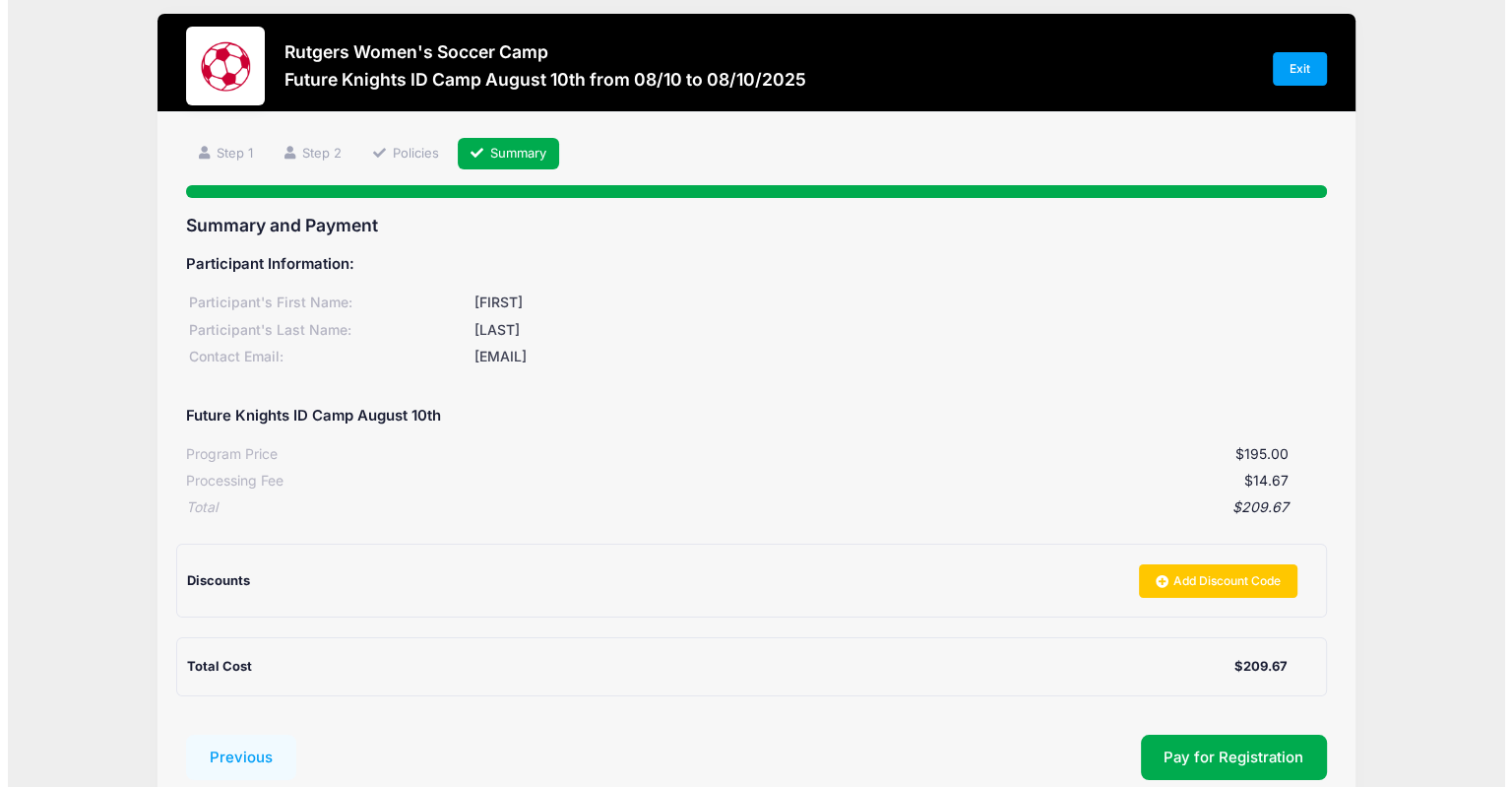 scroll, scrollTop: 146, scrollLeft: 0, axis: vertical 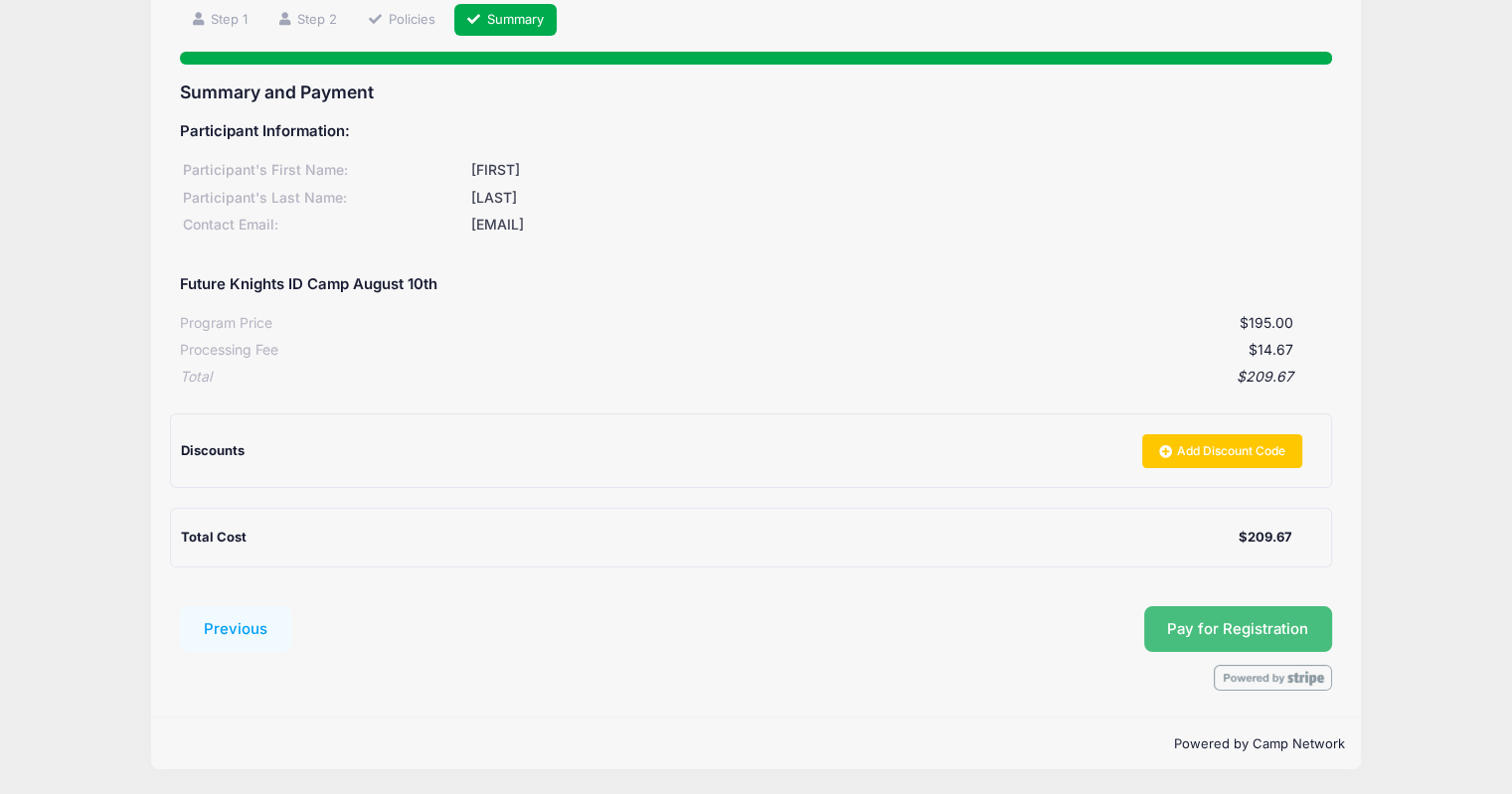 click on "Pay for Registration" at bounding box center (1238, 629) 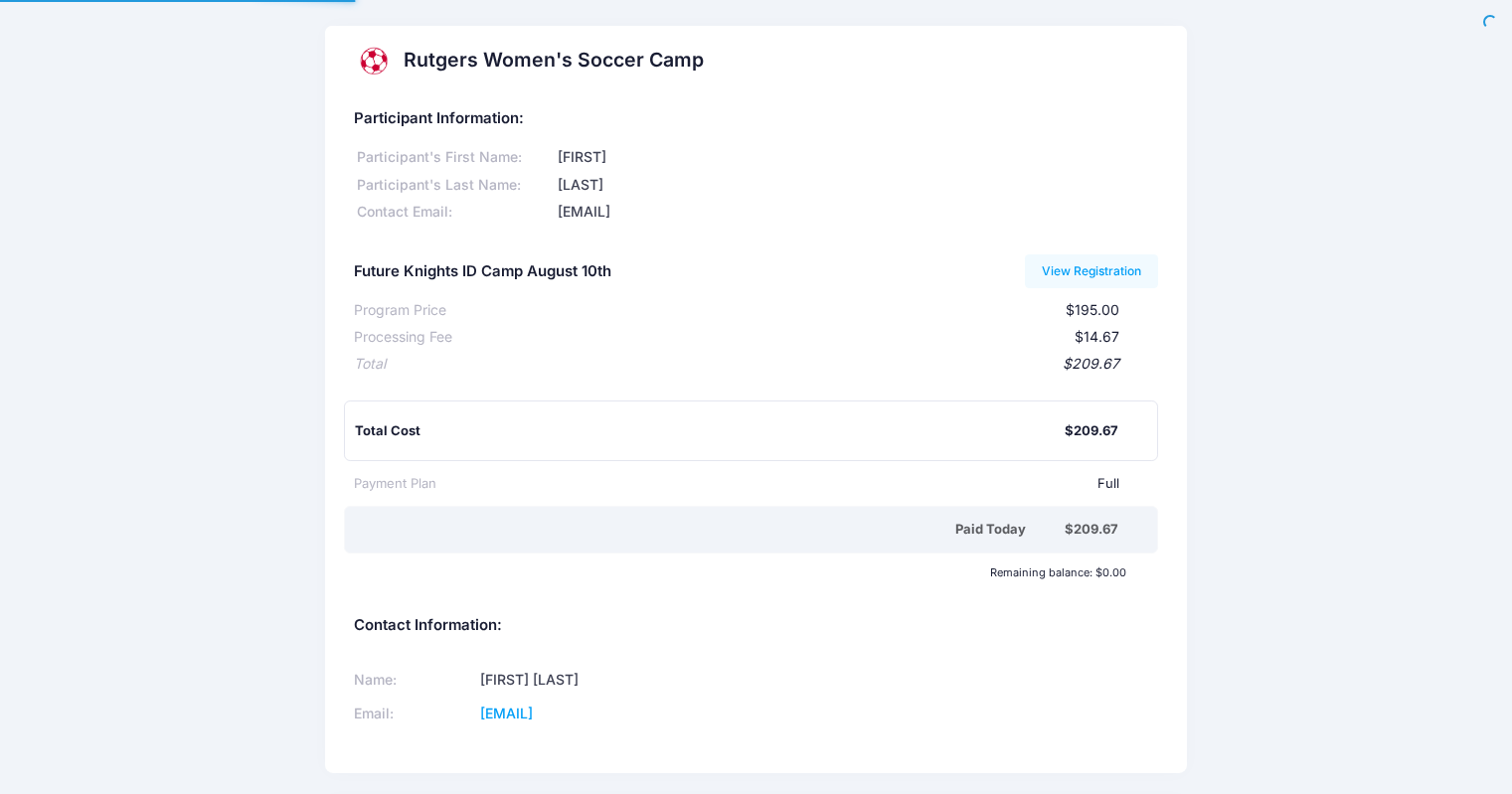 scroll, scrollTop: 0, scrollLeft: 0, axis: both 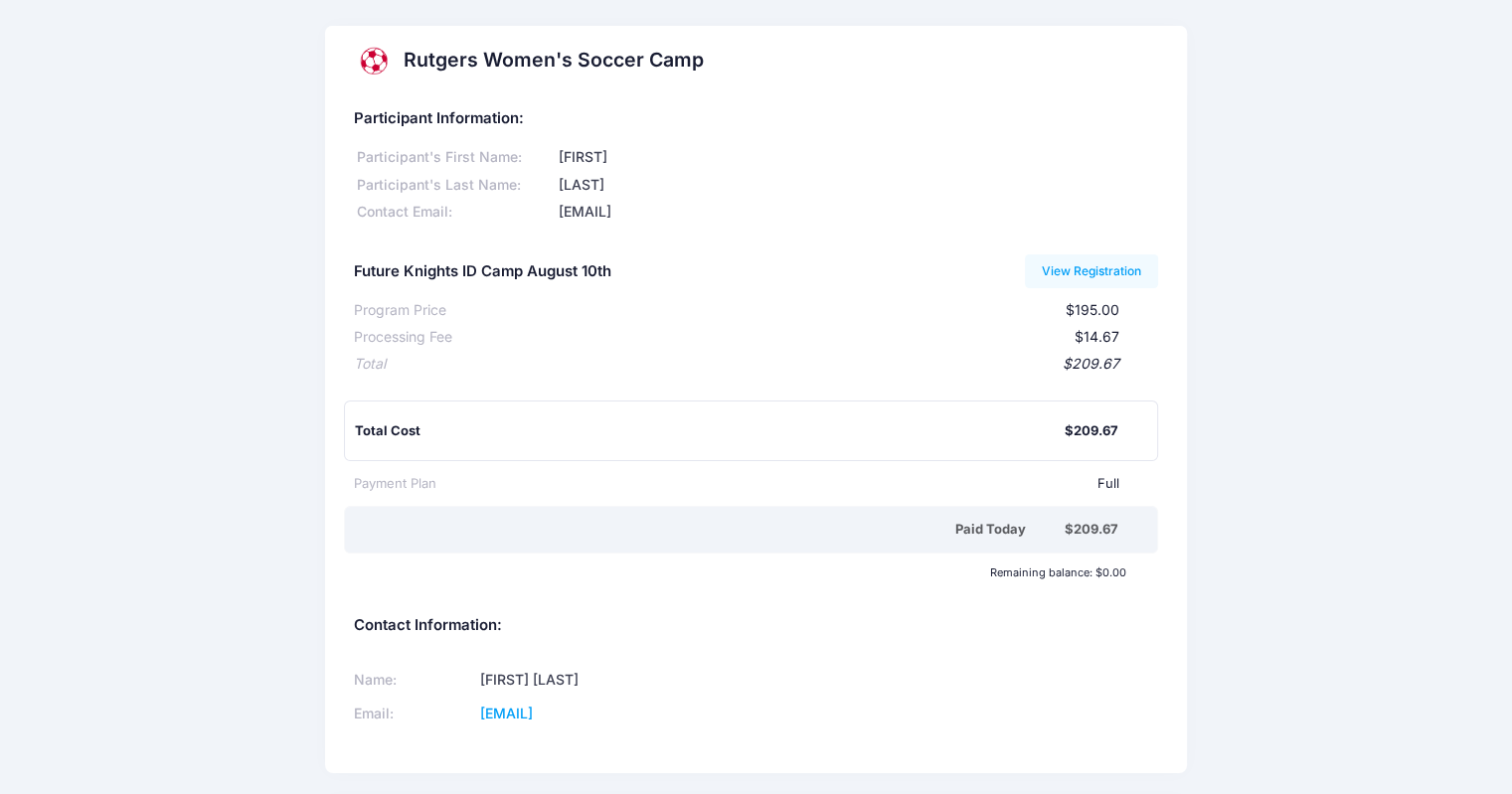 click on "Rutgers Women's Soccer Camp
Participant Information:
Participant's First Name:
[FIRST]
Participant's Last Name:
[LAST]
Contact Email:
[EMAIL]
Future Knights ID Camp August 10th
View Registration" at bounding box center (756, 510) 